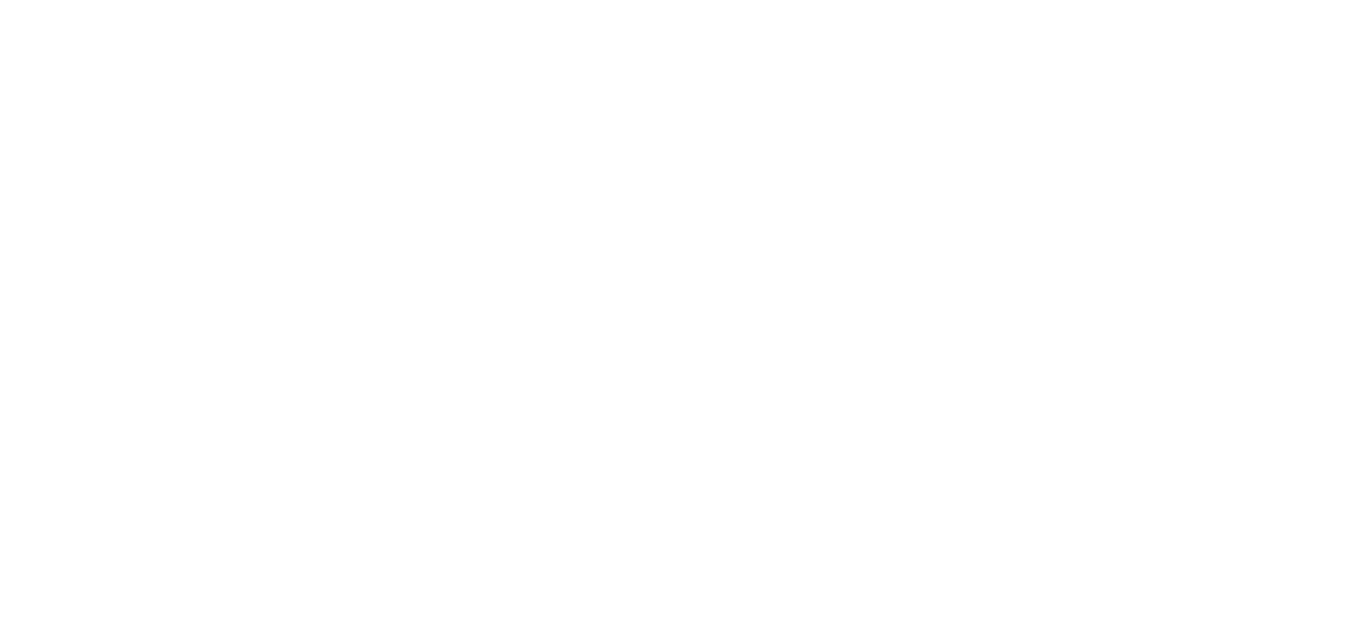 scroll, scrollTop: 0, scrollLeft: 0, axis: both 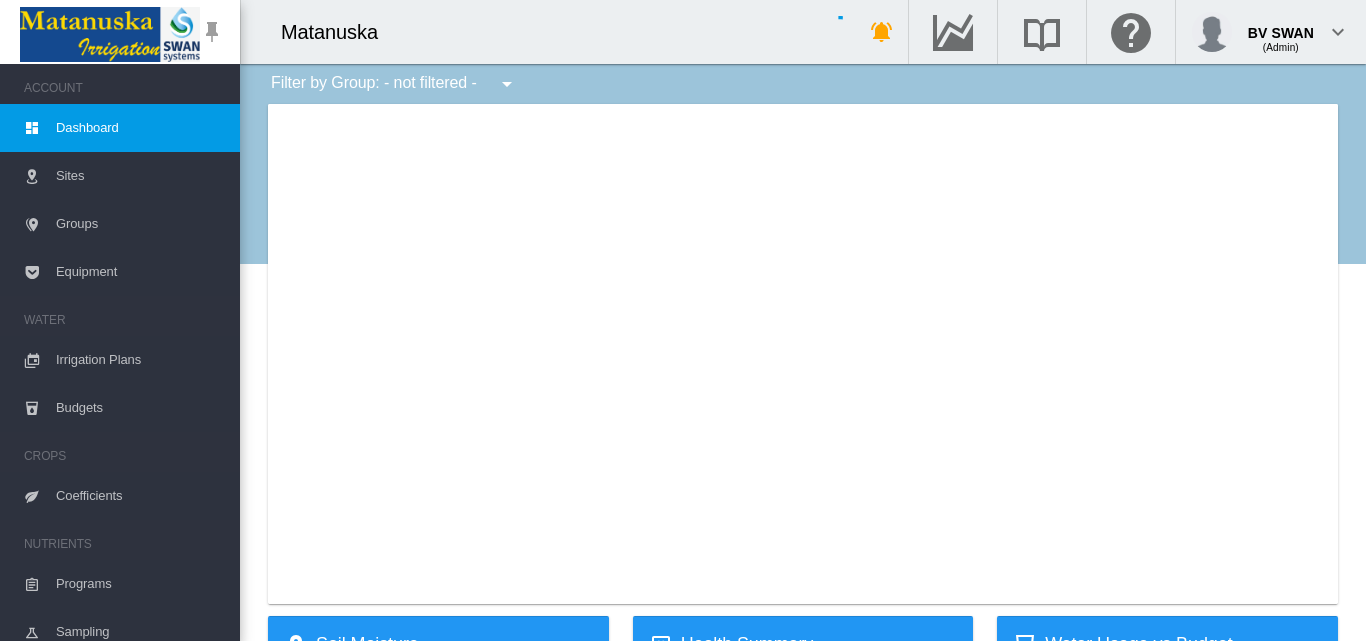 type on "**********" 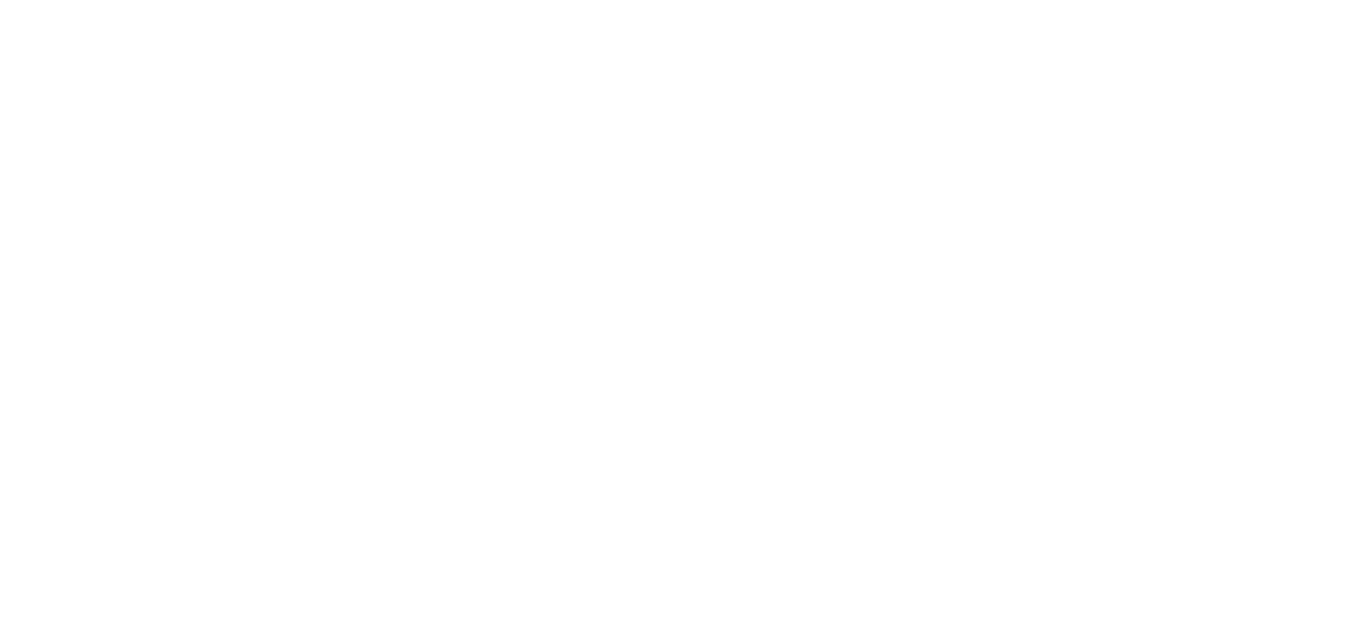 scroll, scrollTop: 0, scrollLeft: 0, axis: both 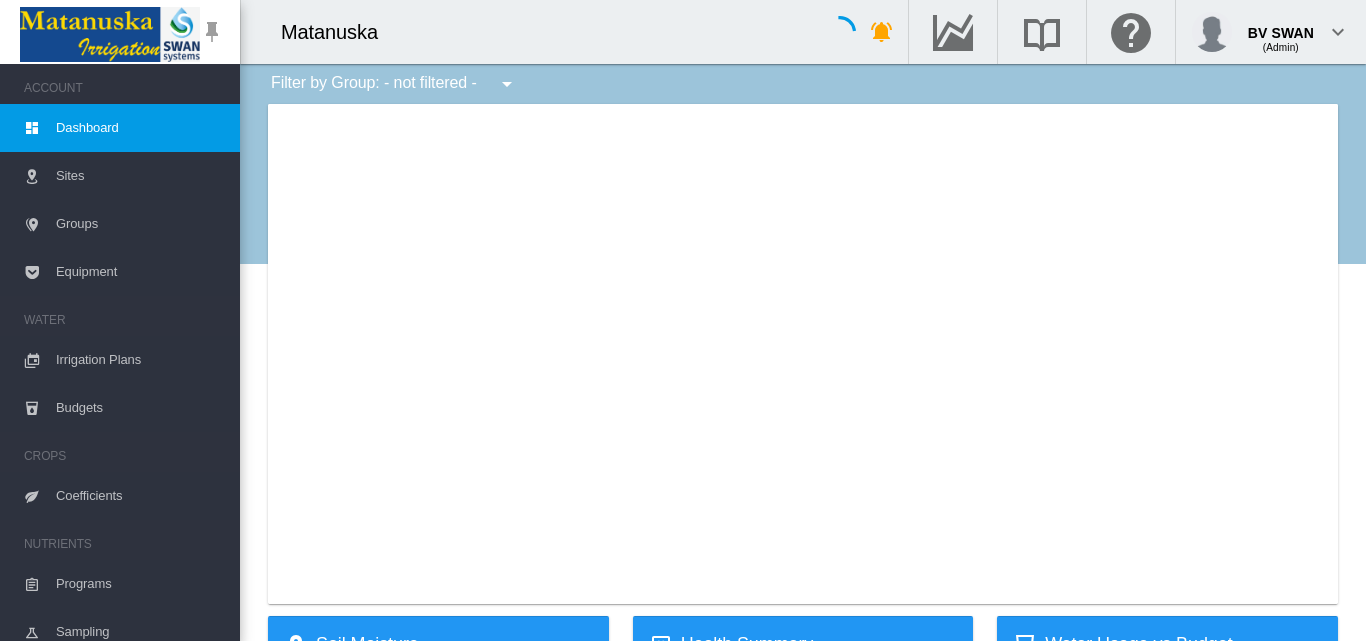 type on "**********" 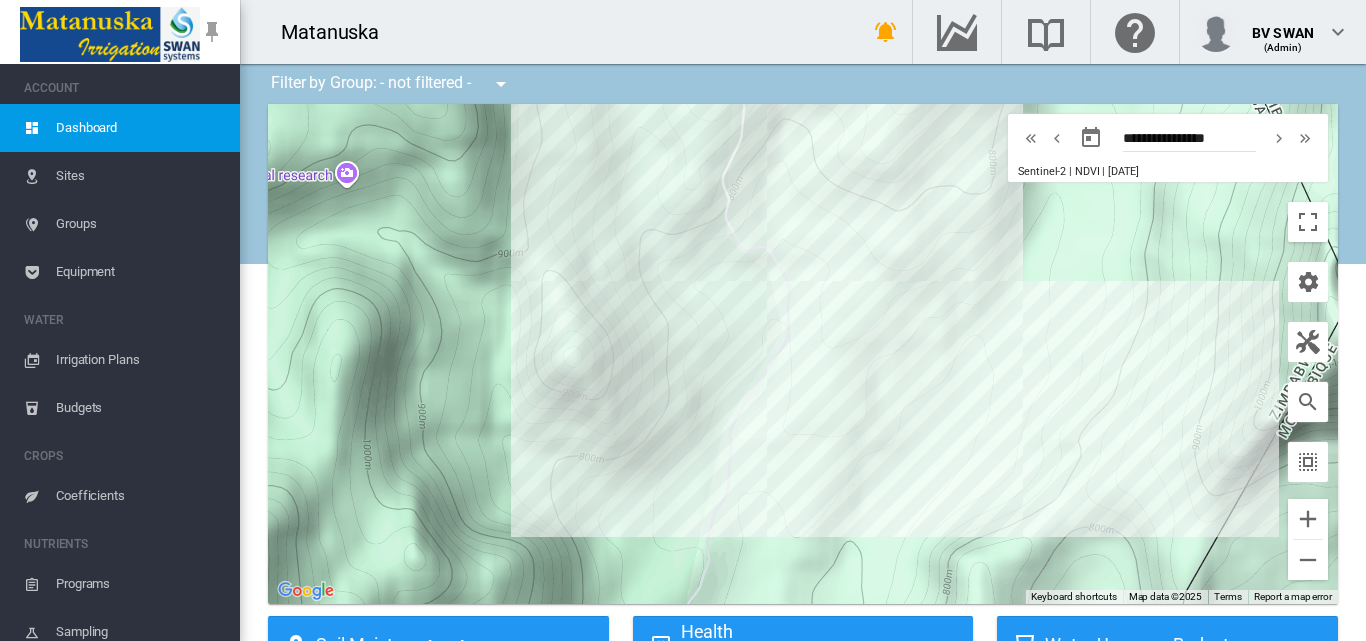 drag, startPoint x: 654, startPoint y: 373, endPoint x: 675, endPoint y: 452, distance: 81.7435 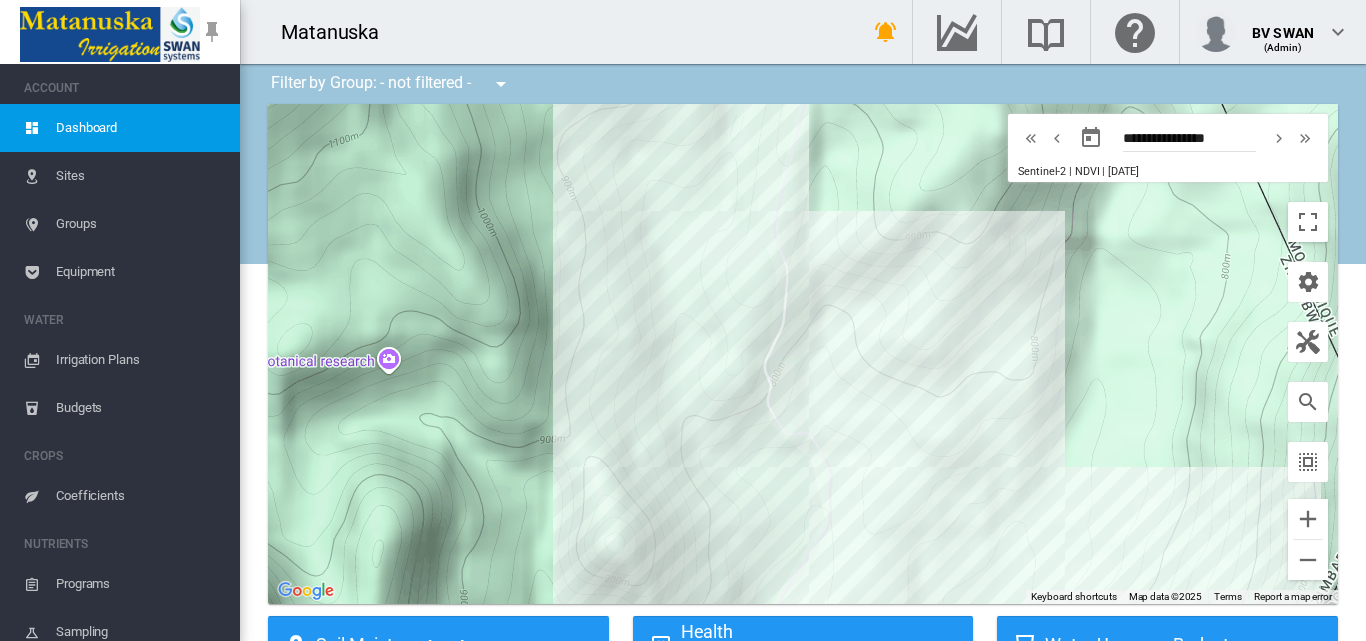 drag, startPoint x: 664, startPoint y: 345, endPoint x: 689, endPoint y: 580, distance: 236.32605 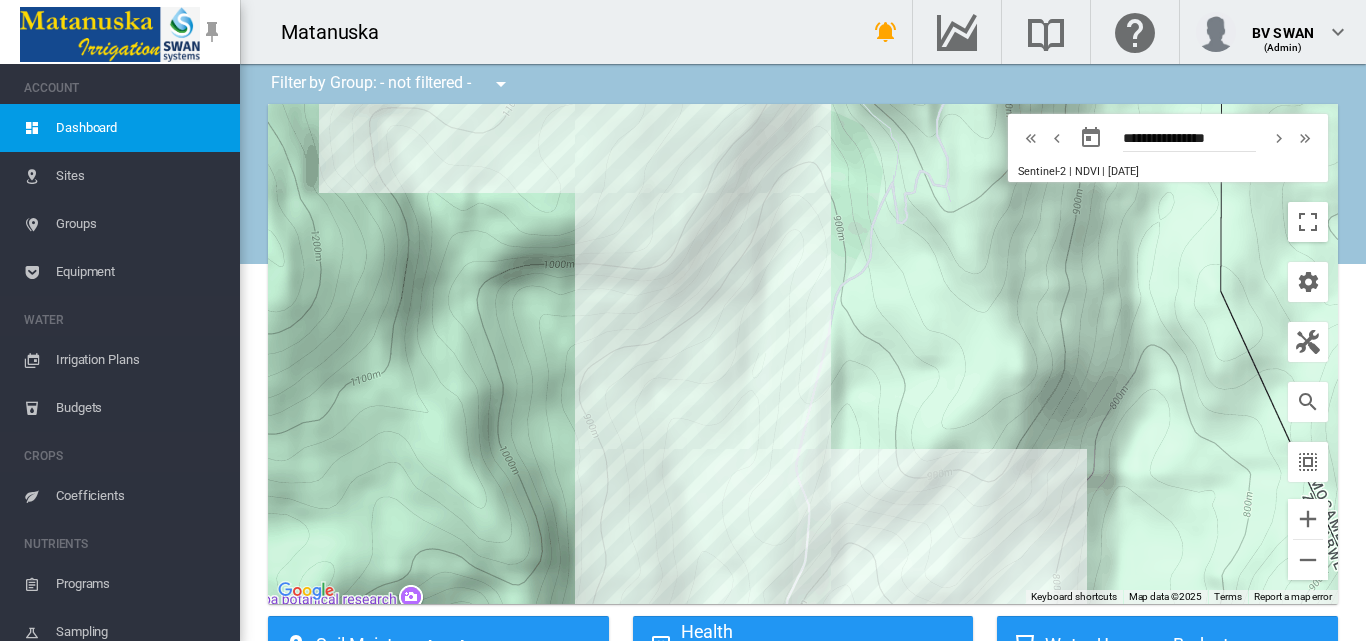 drag, startPoint x: 699, startPoint y: 521, endPoint x: 586, endPoint y: 411, distance: 157.69908 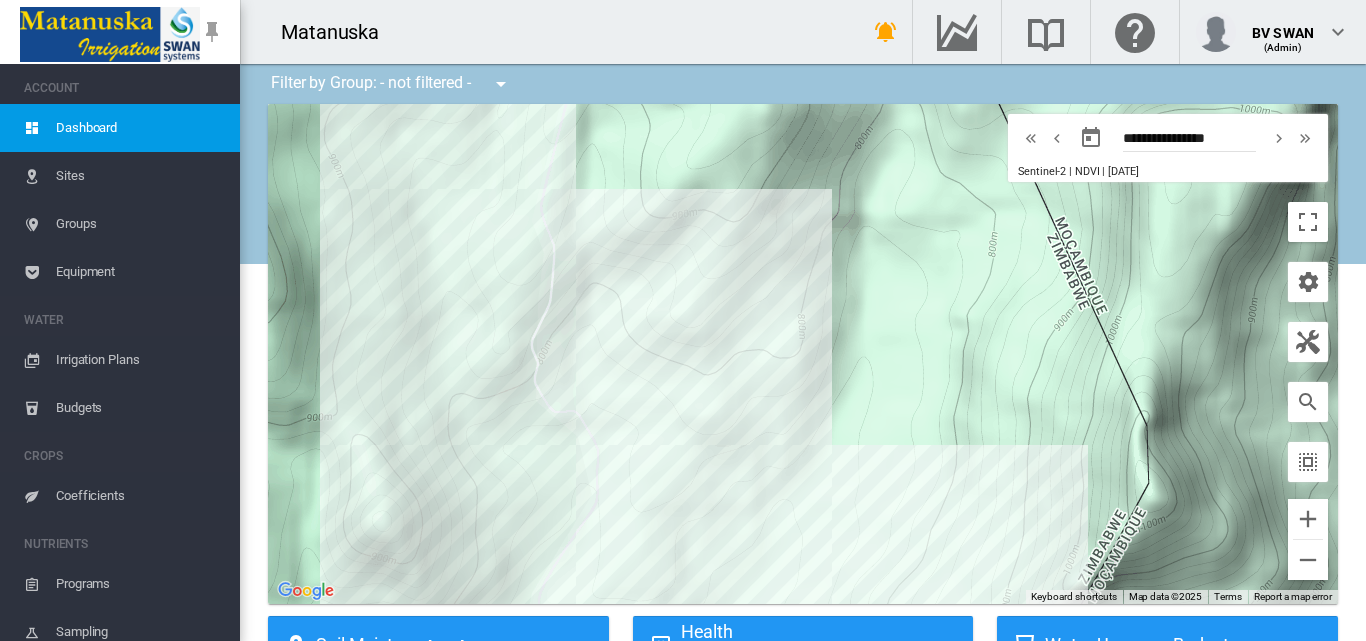 drag, startPoint x: 598, startPoint y: 456, endPoint x: 640, endPoint y: 360, distance: 104.78549 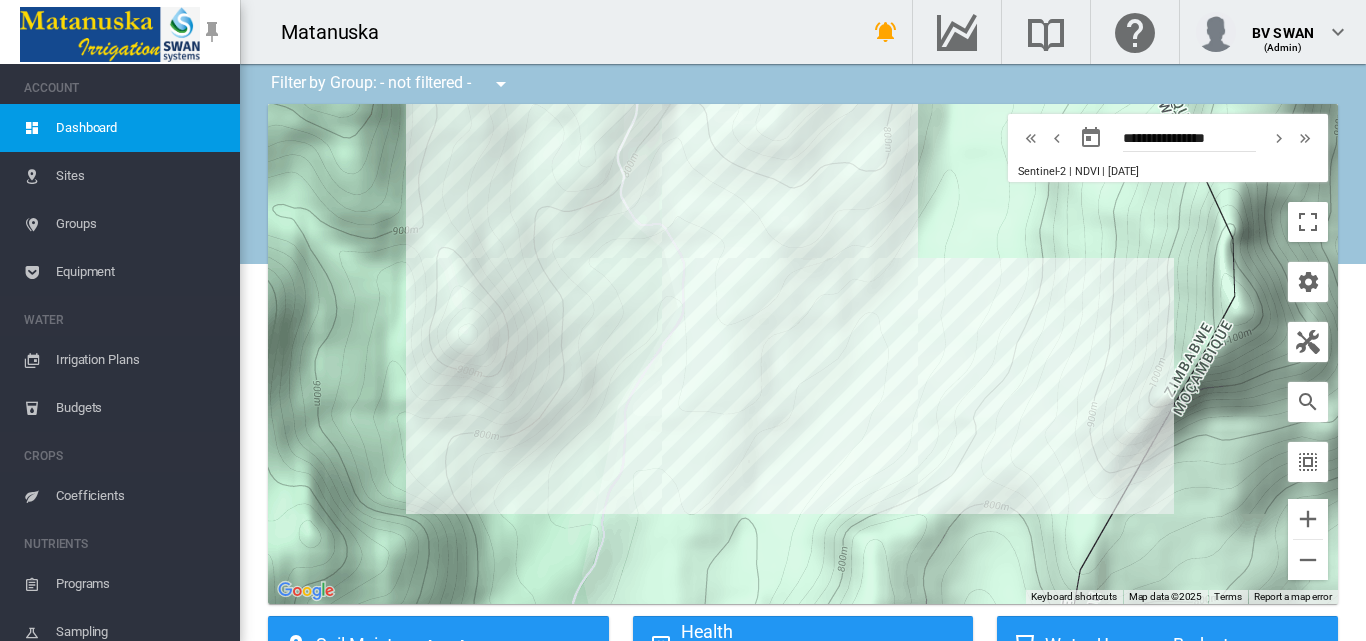 drag, startPoint x: 618, startPoint y: 468, endPoint x: 651, endPoint y: 429, distance: 51.088158 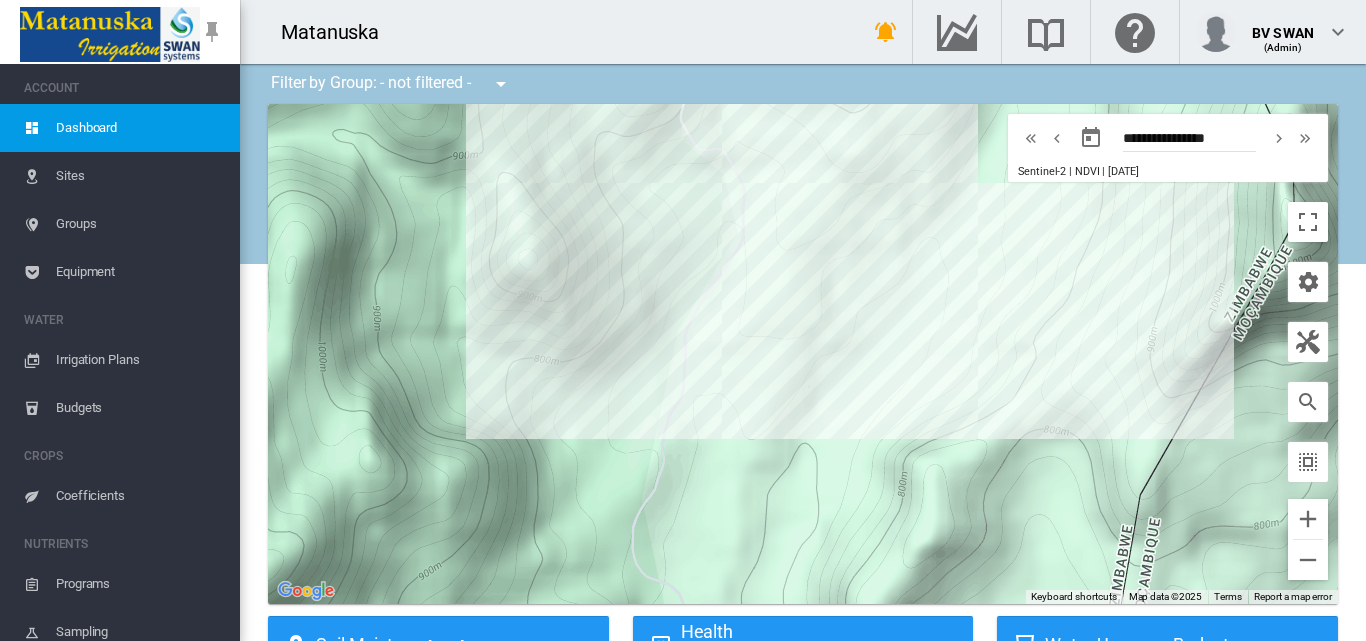 drag, startPoint x: 637, startPoint y: 435, endPoint x: 750, endPoint y: 312, distance: 167.02695 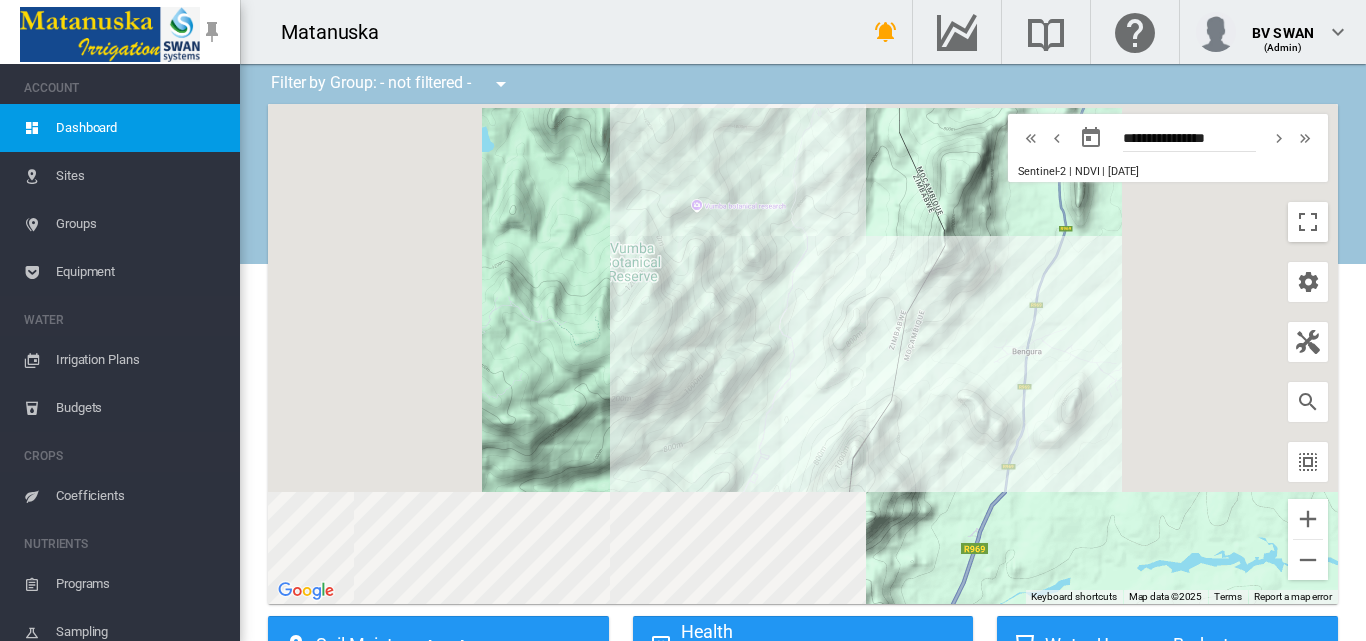 click on "To navigate, press the arrow keys." at bounding box center [803, 354] 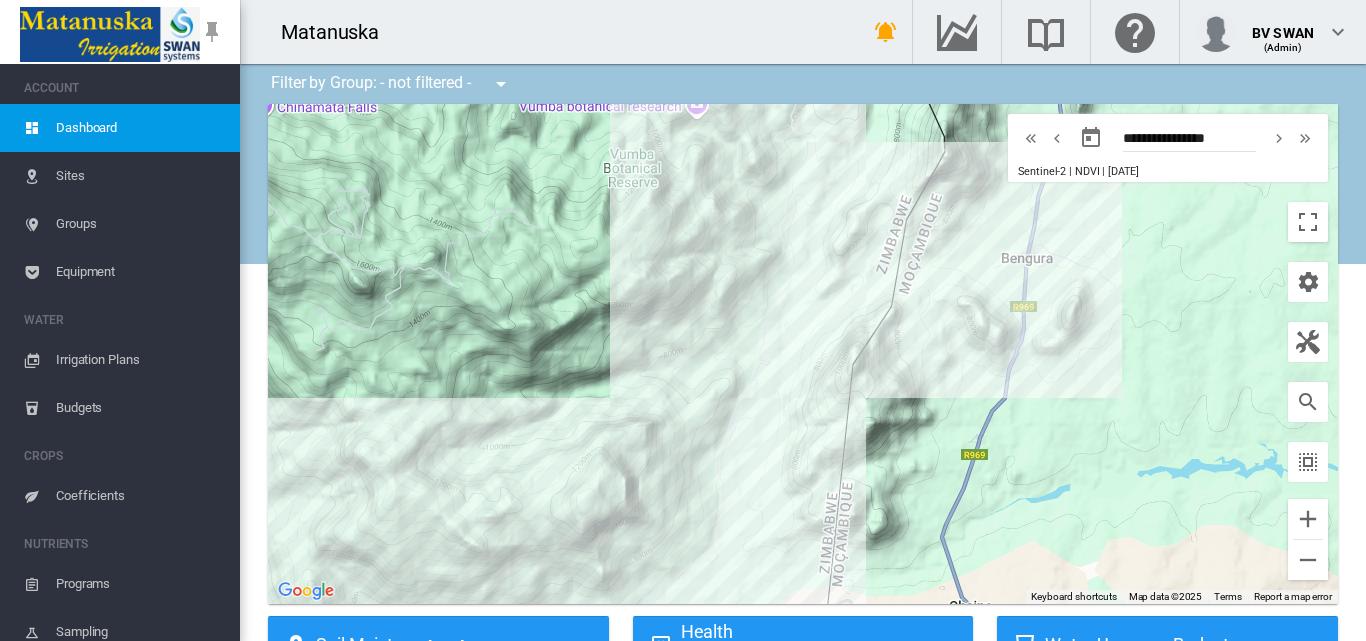 drag, startPoint x: 654, startPoint y: 443, endPoint x: 674, endPoint y: 312, distance: 132.51793 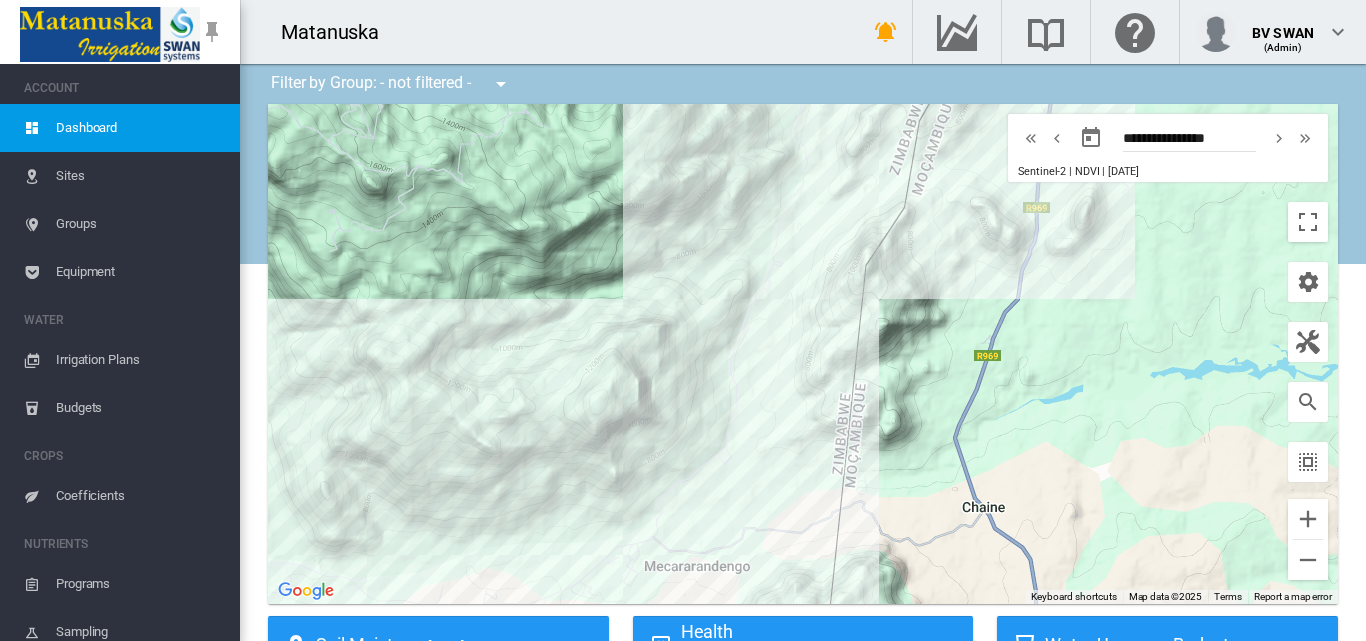drag, startPoint x: 629, startPoint y: 430, endPoint x: 645, endPoint y: 338, distance: 93.38094 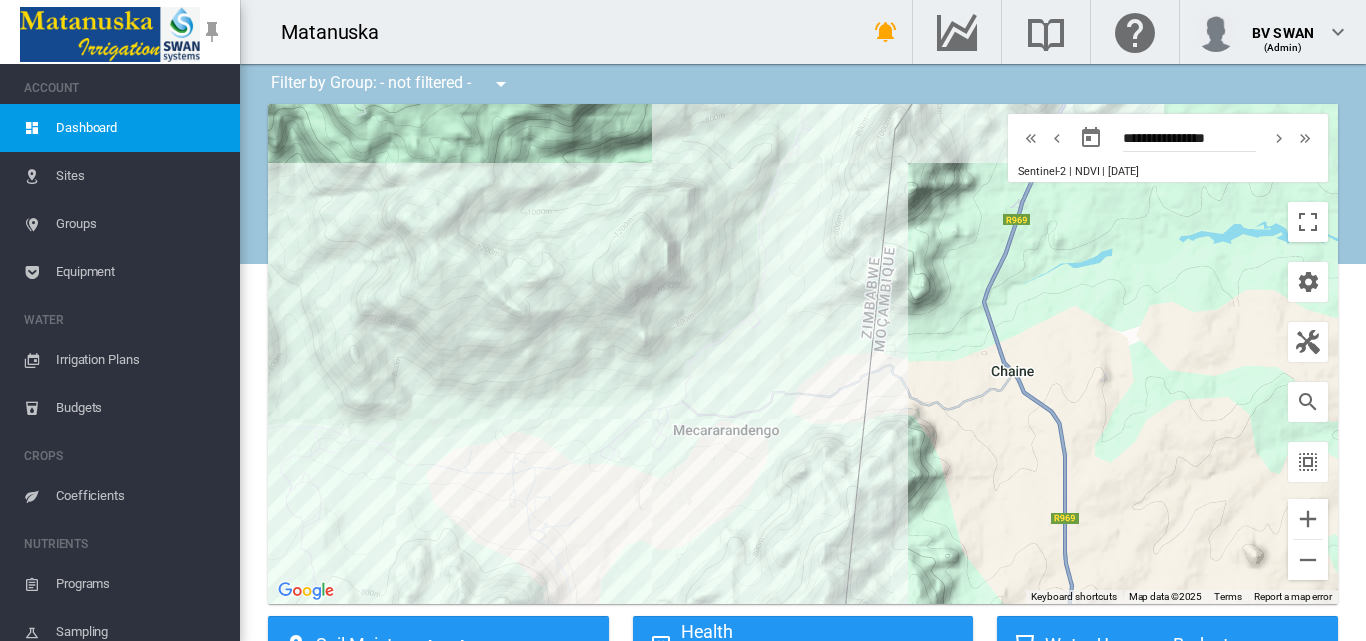drag, startPoint x: 617, startPoint y: 347, endPoint x: 674, endPoint y: 330, distance: 59.48109 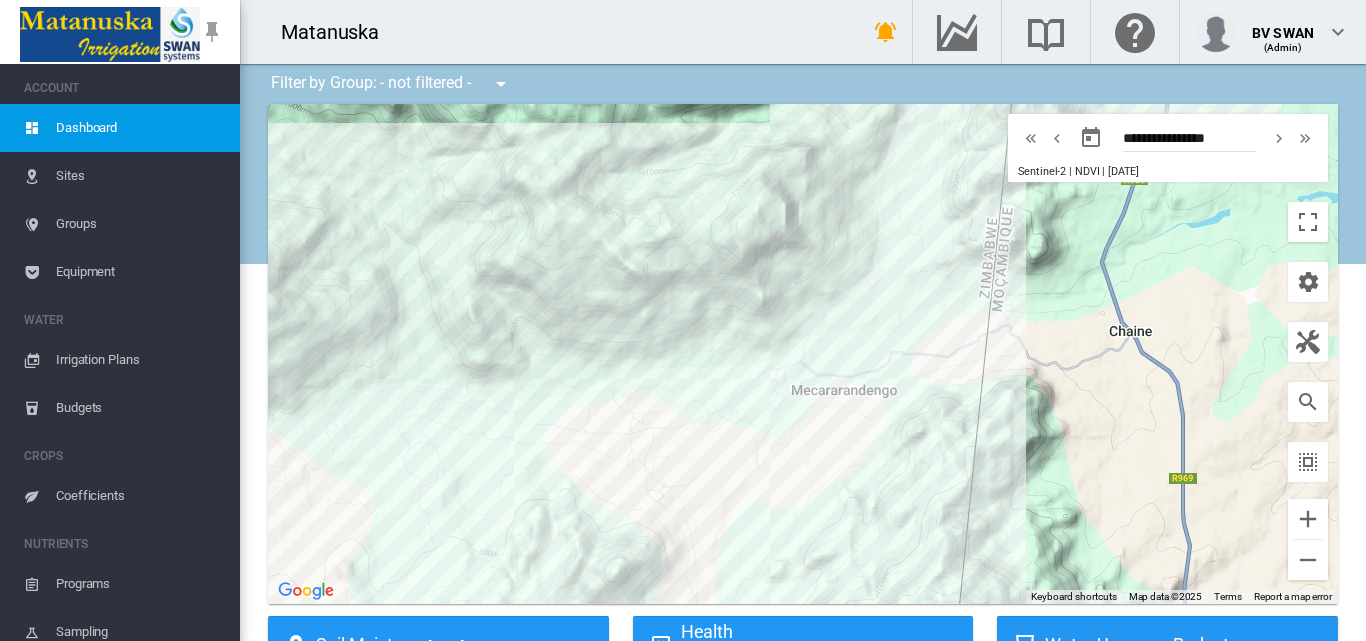 click on "Sites" at bounding box center [140, 176] 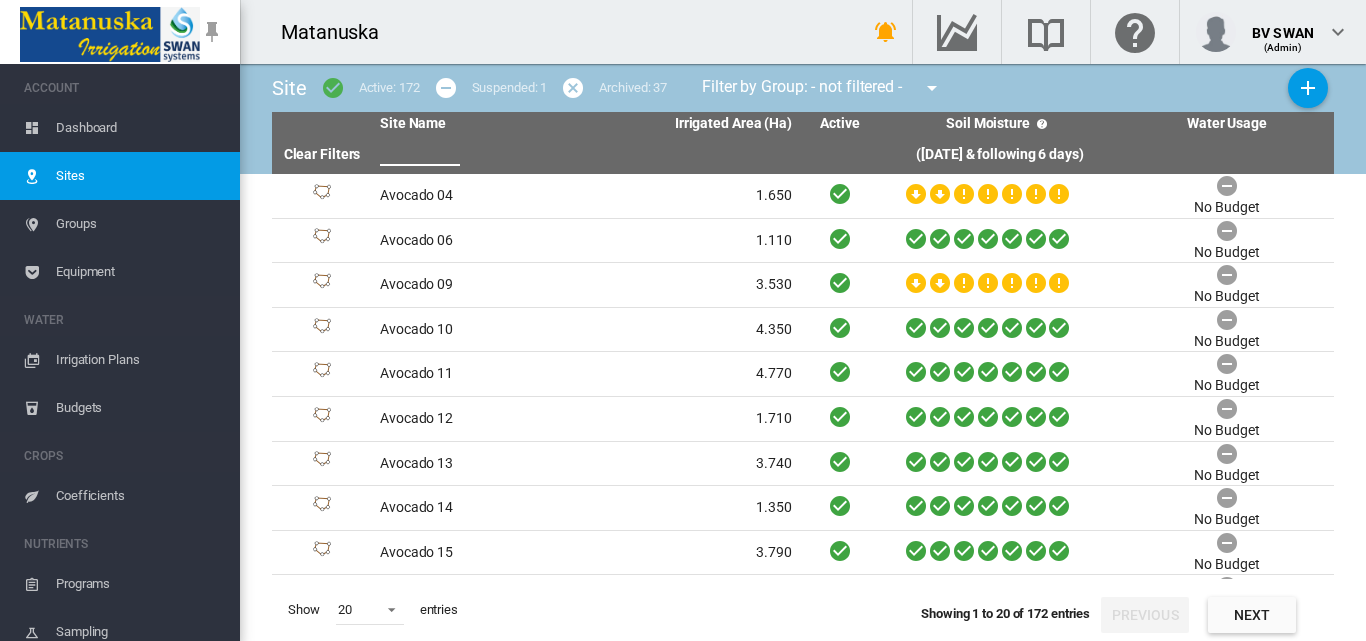 click at bounding box center (420, 151) 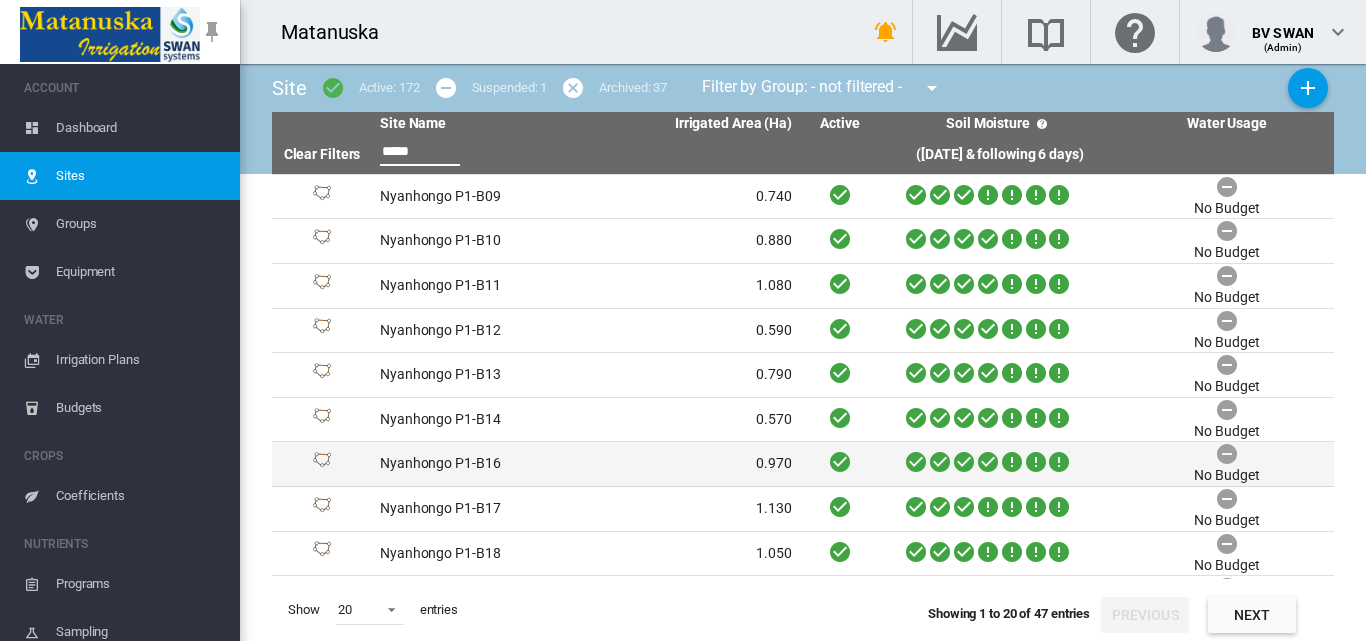 scroll, scrollTop: 487, scrollLeft: 0, axis: vertical 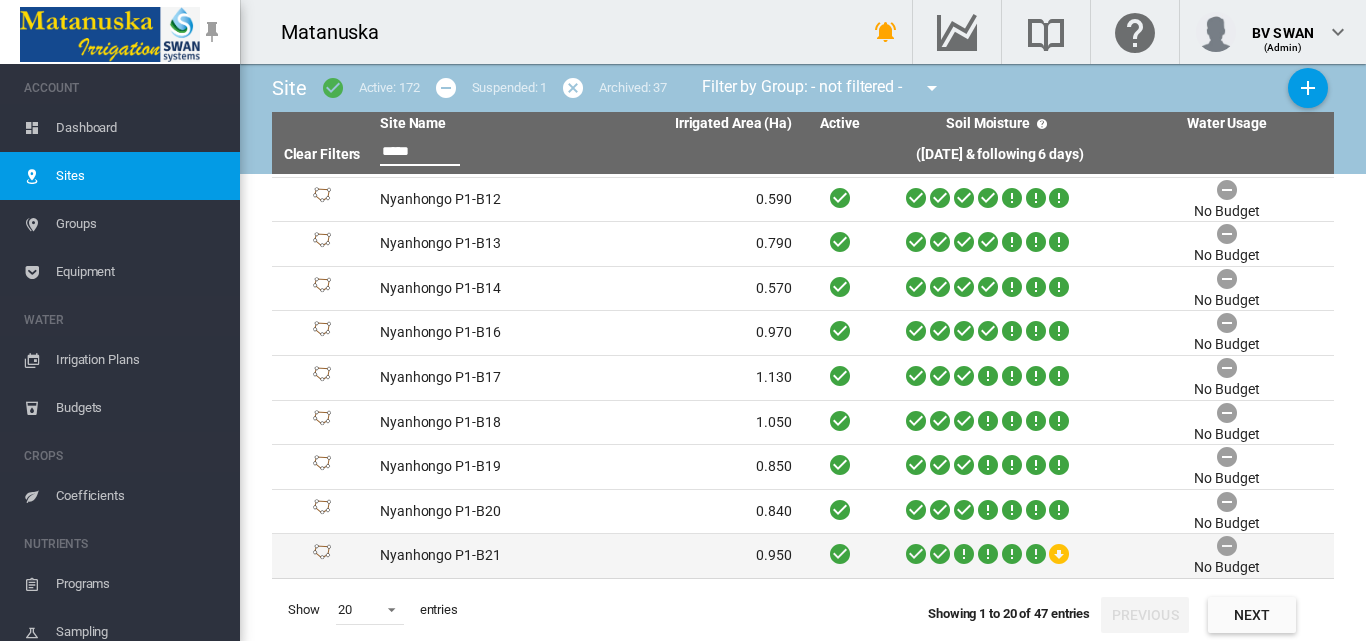 type on "*****" 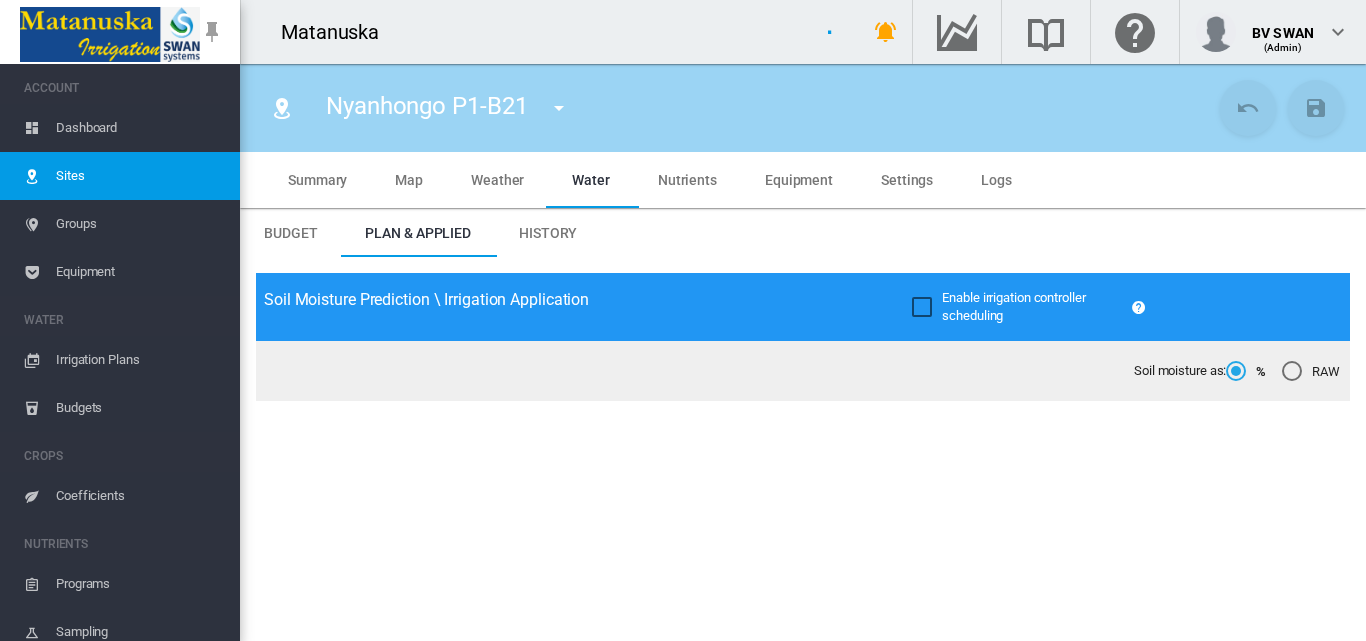 type on "**********" 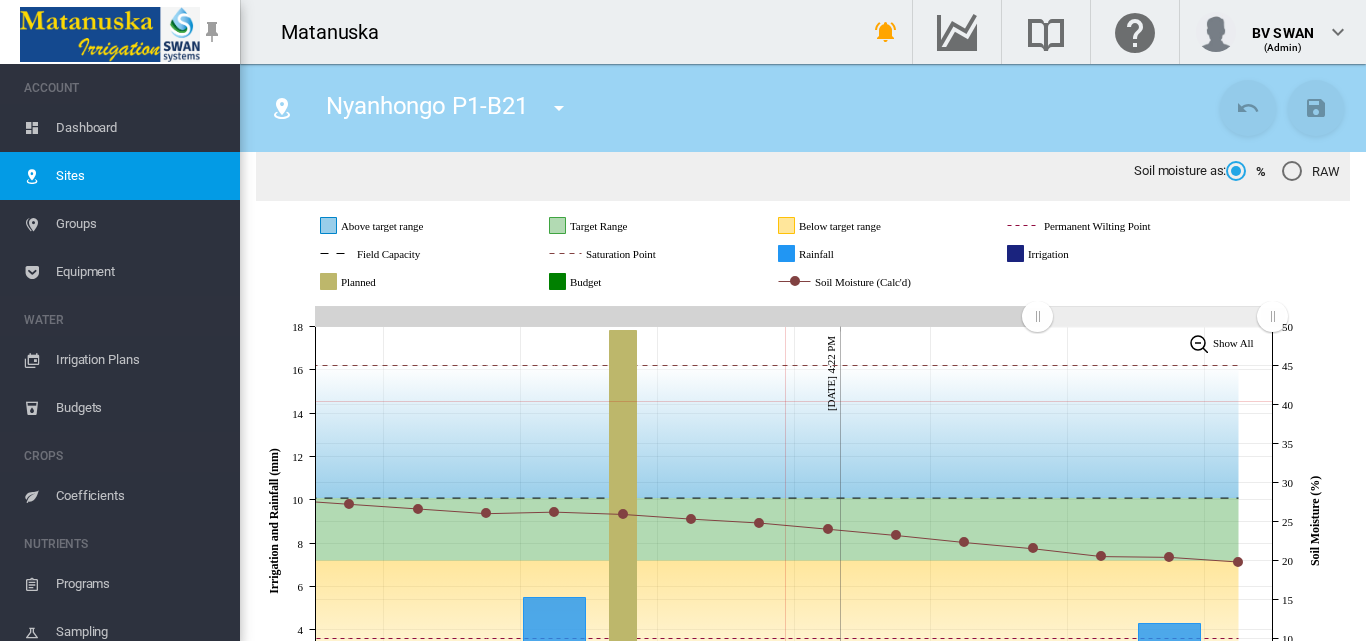 scroll, scrollTop: 300, scrollLeft: 0, axis: vertical 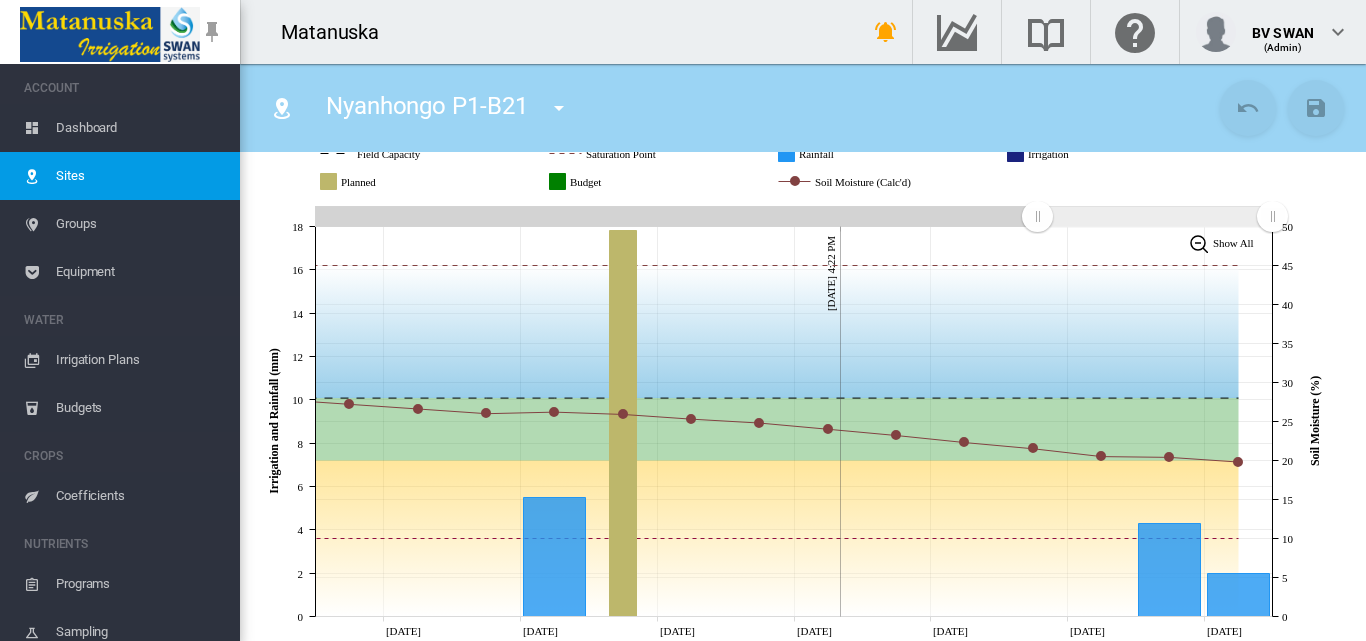 click at bounding box center (559, 108) 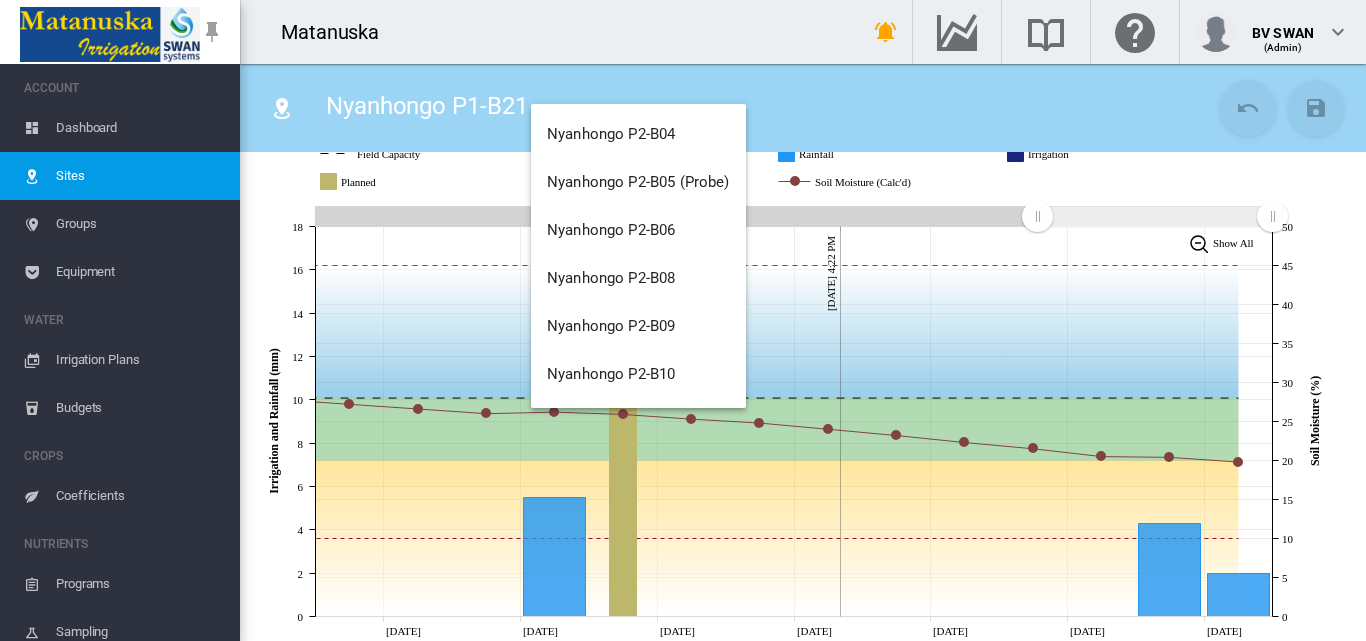 scroll, scrollTop: 7377, scrollLeft: 0, axis: vertical 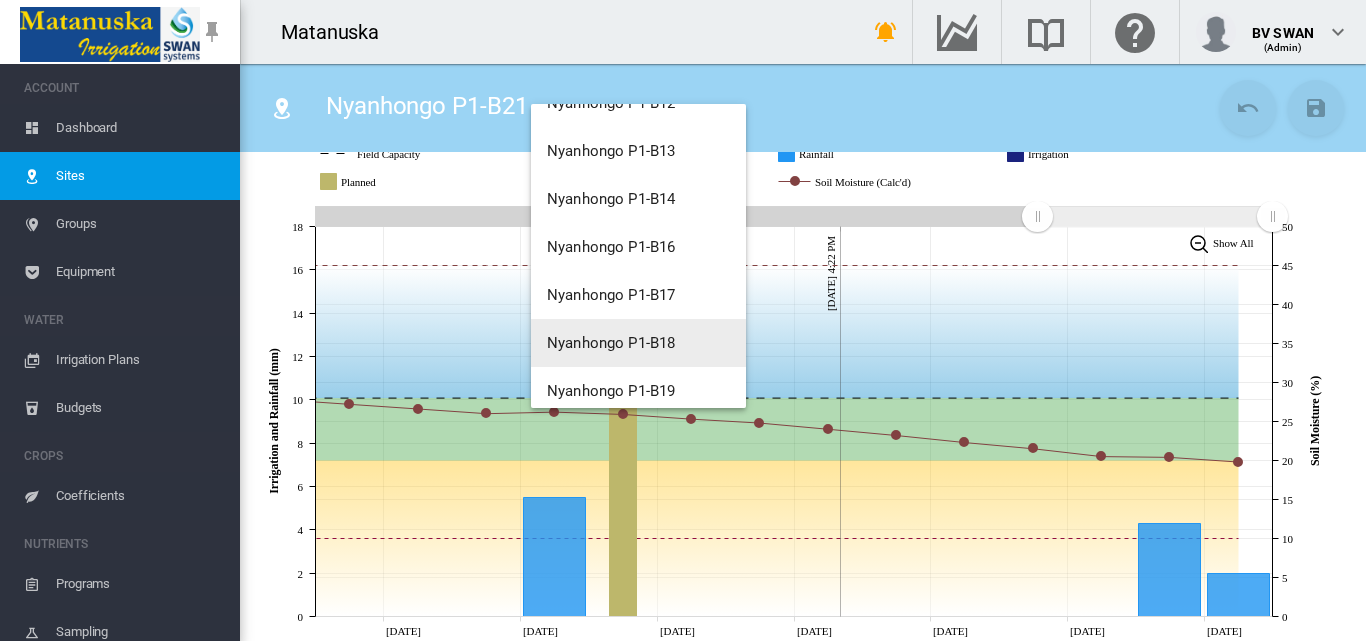 click on "Nyanhongo P1-B18" at bounding box center (638, 343) 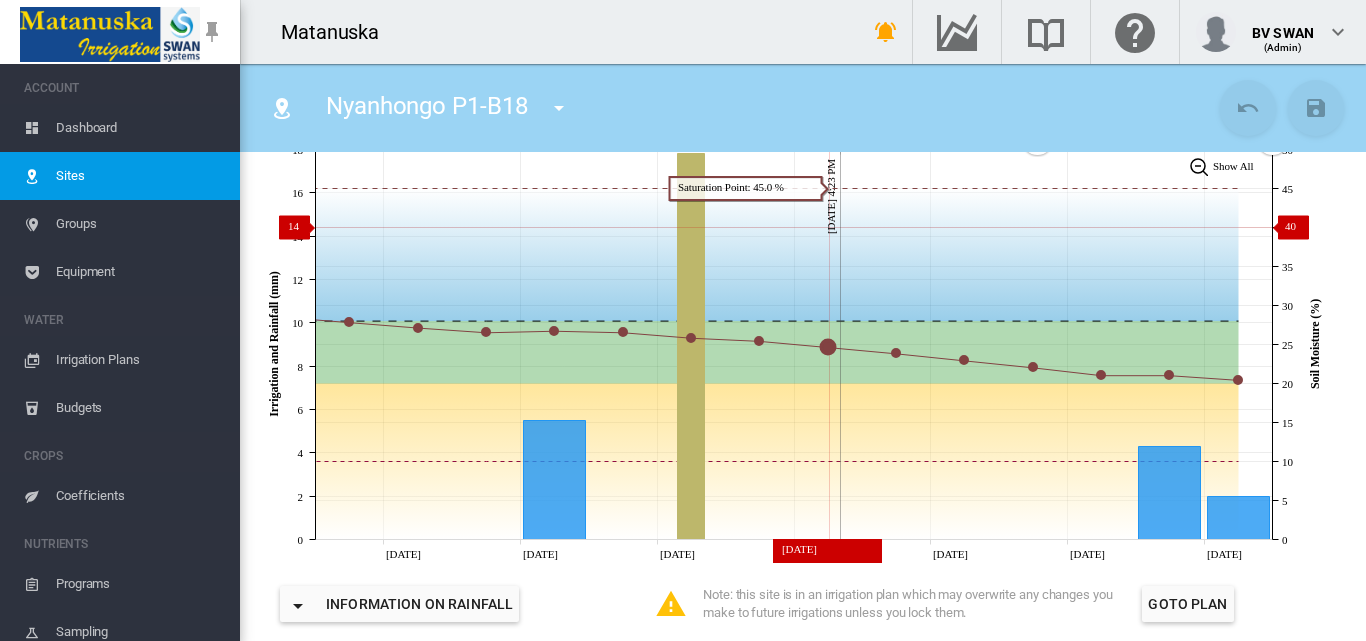scroll, scrollTop: 500, scrollLeft: 0, axis: vertical 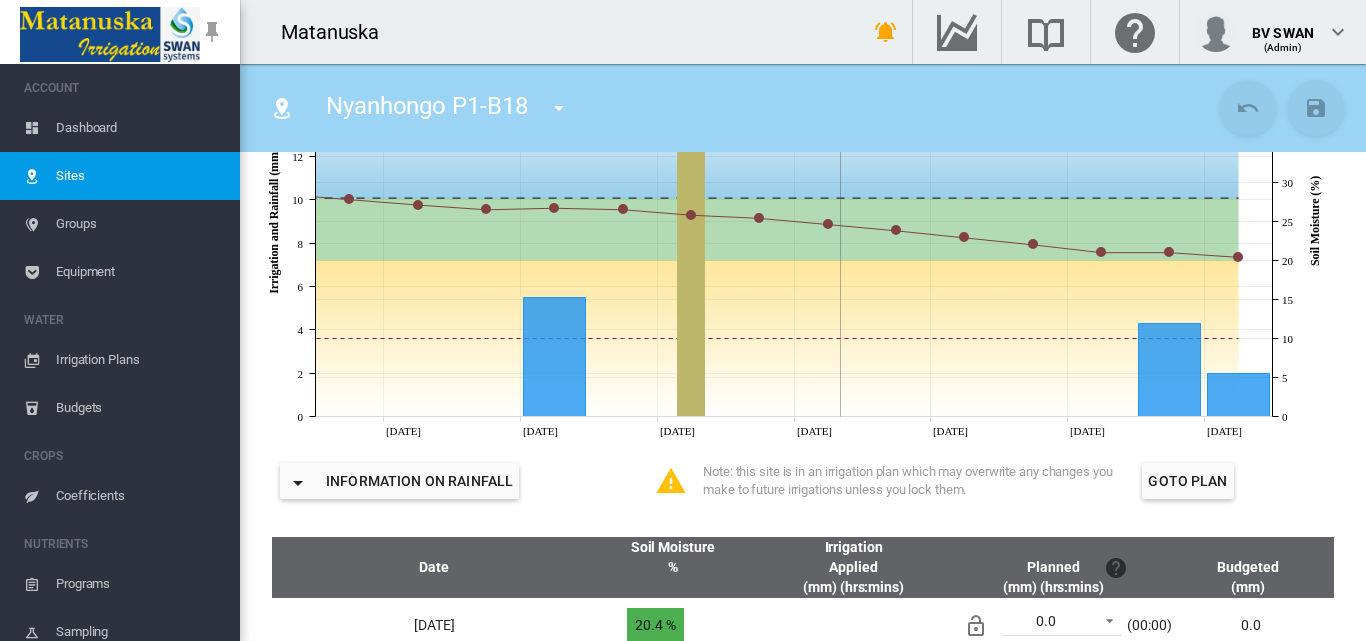 click at bounding box center (559, 108) 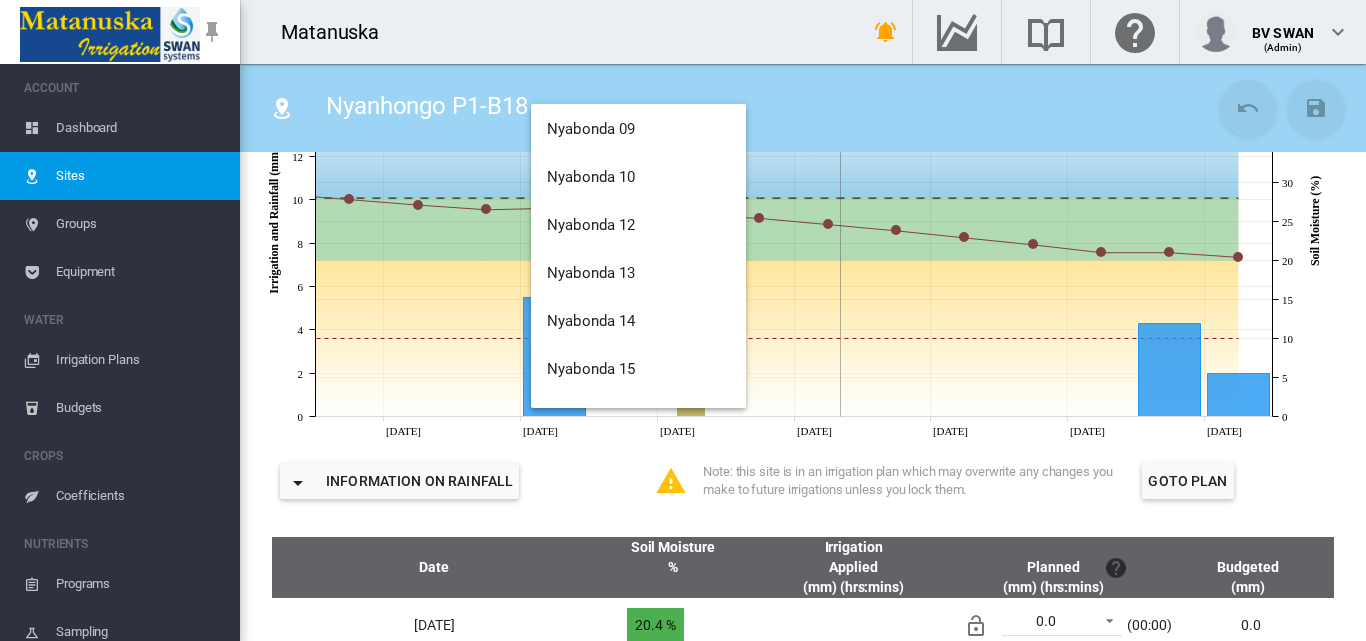 scroll, scrollTop: 4791, scrollLeft: 0, axis: vertical 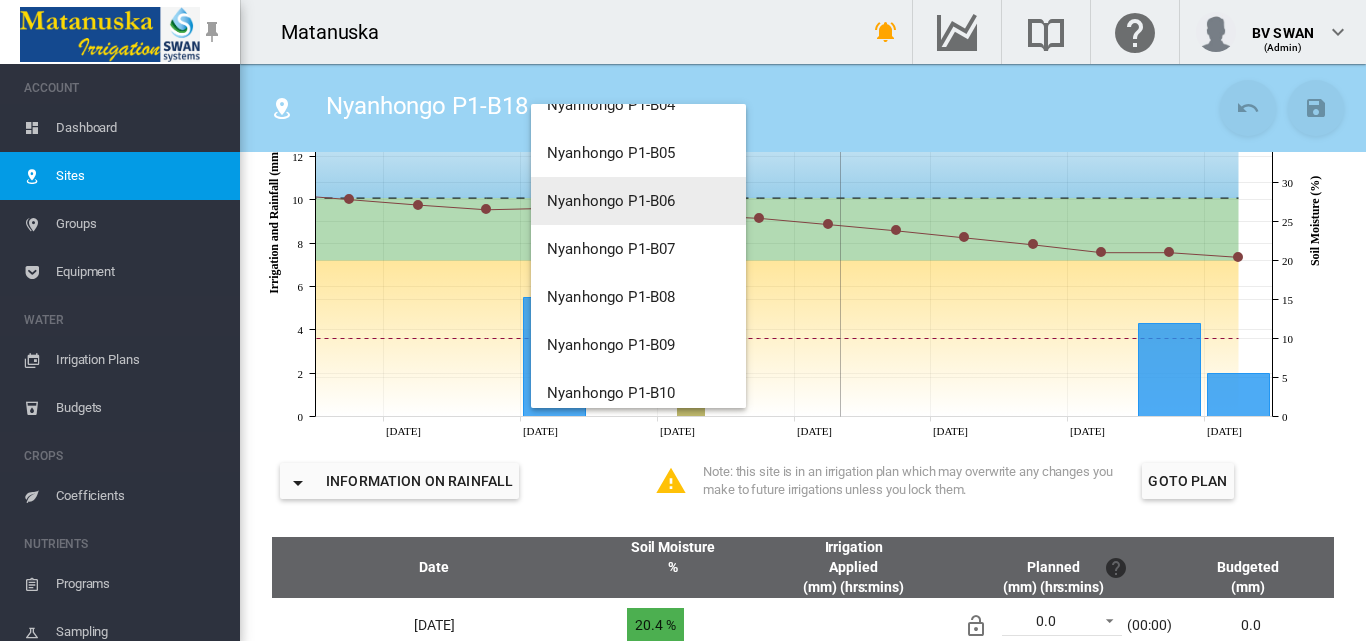 click on "Nyanhongo P1-B06" at bounding box center (611, 201) 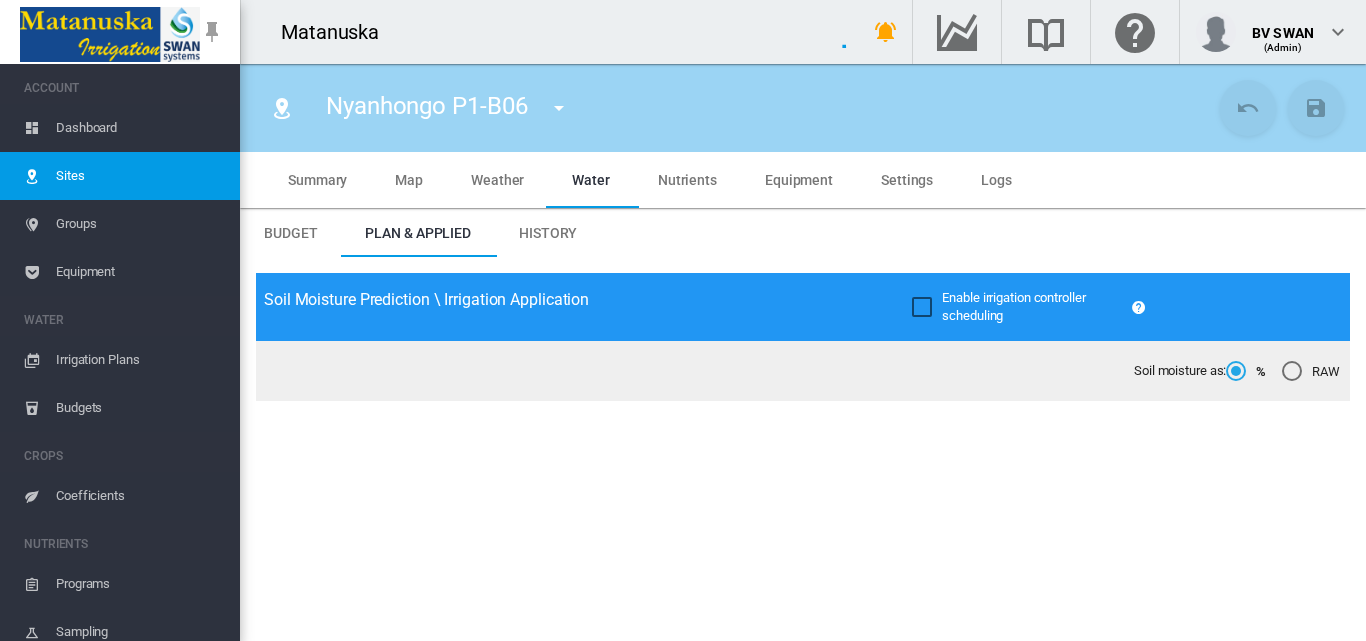 type on "**********" 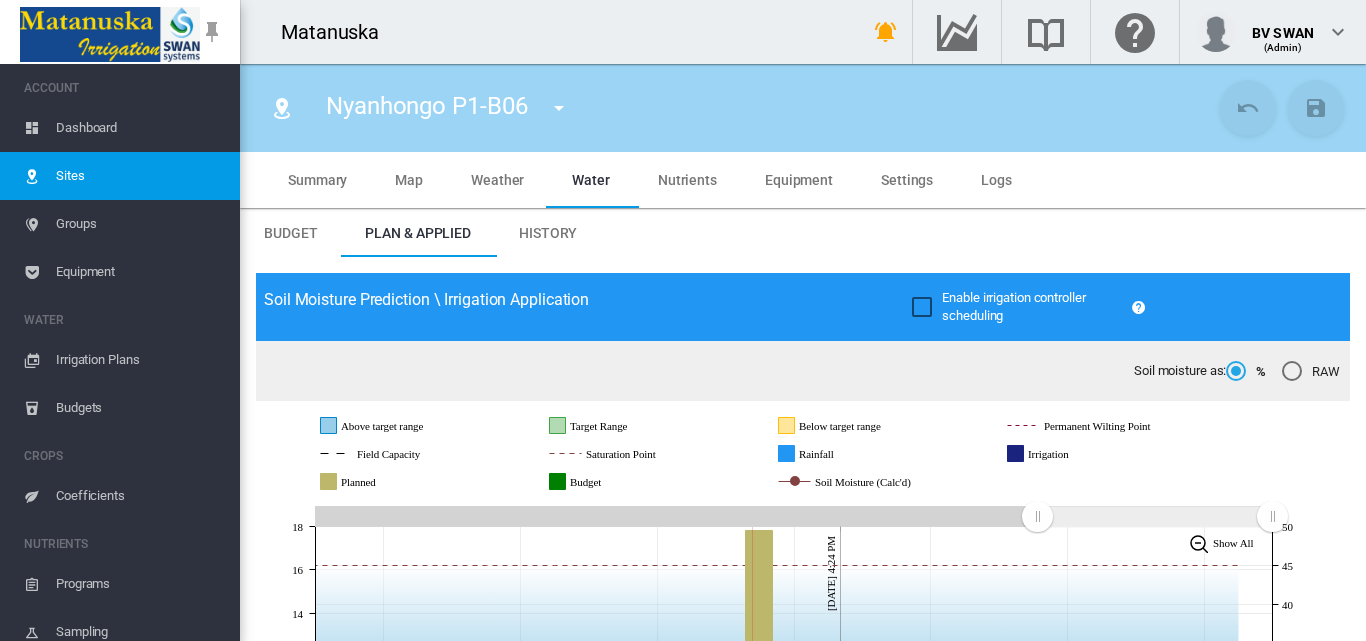 scroll, scrollTop: 400, scrollLeft: 0, axis: vertical 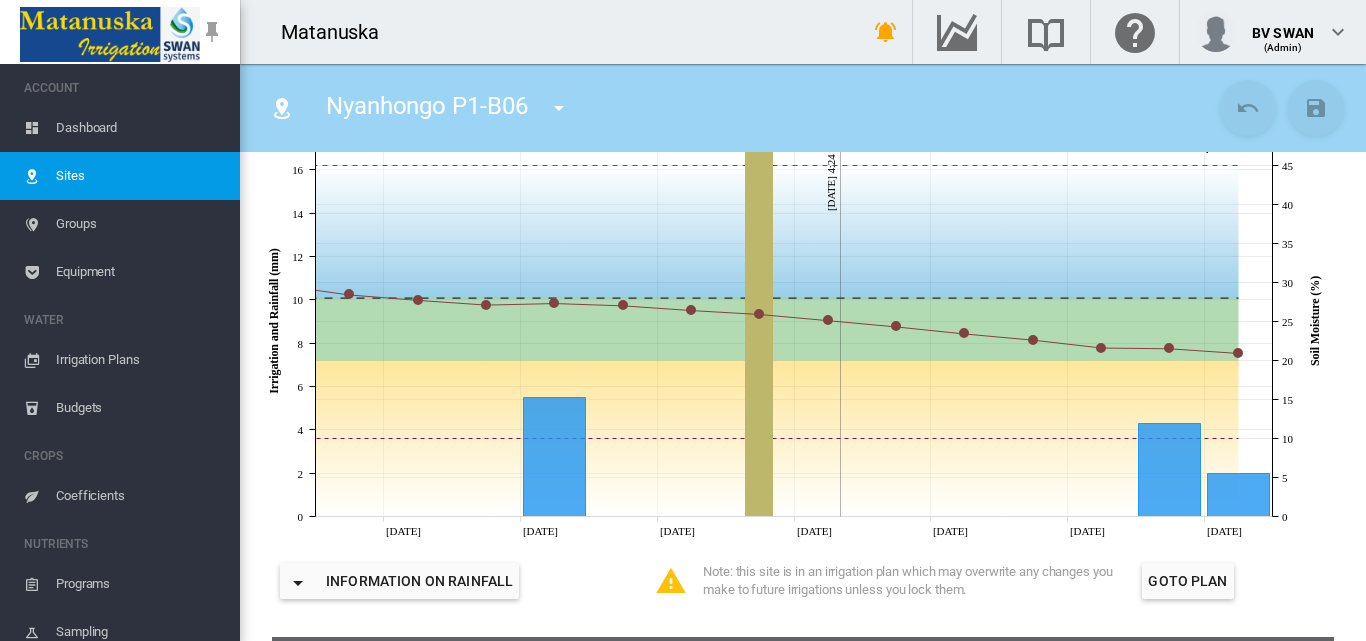 click at bounding box center [559, 108] 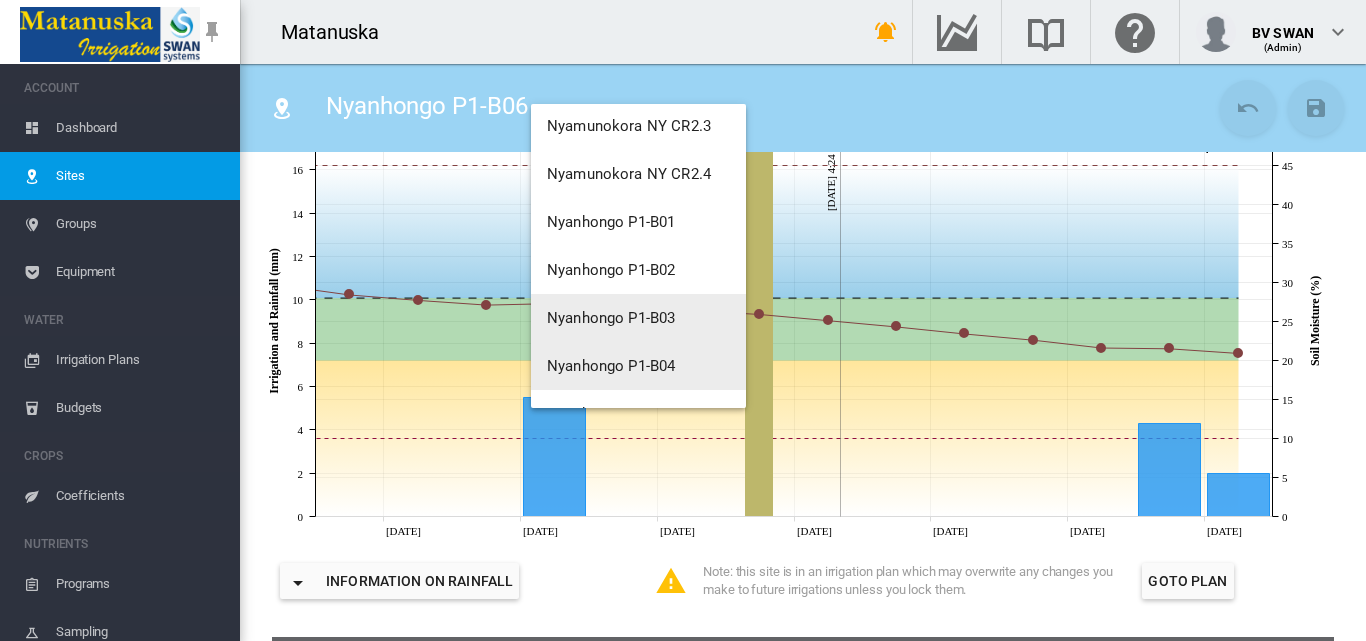 scroll, scrollTop: 5500, scrollLeft: 0, axis: vertical 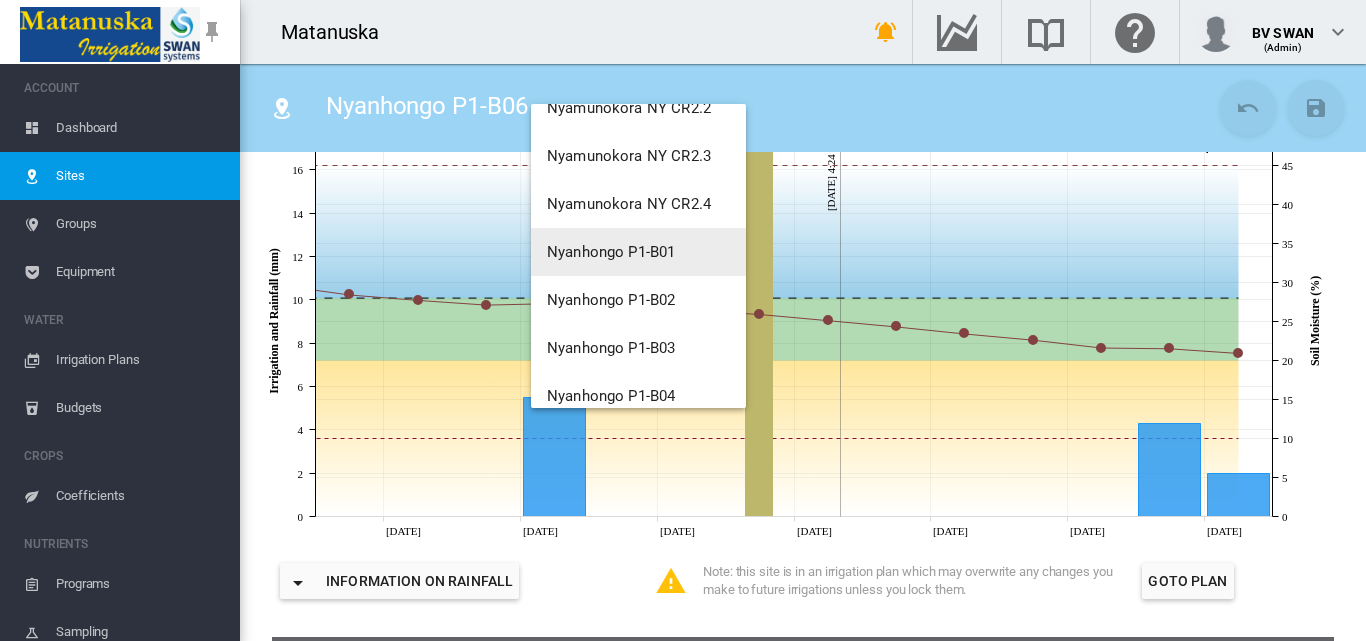 click on "Nyanhongo P1-B01" at bounding box center [638, 252] 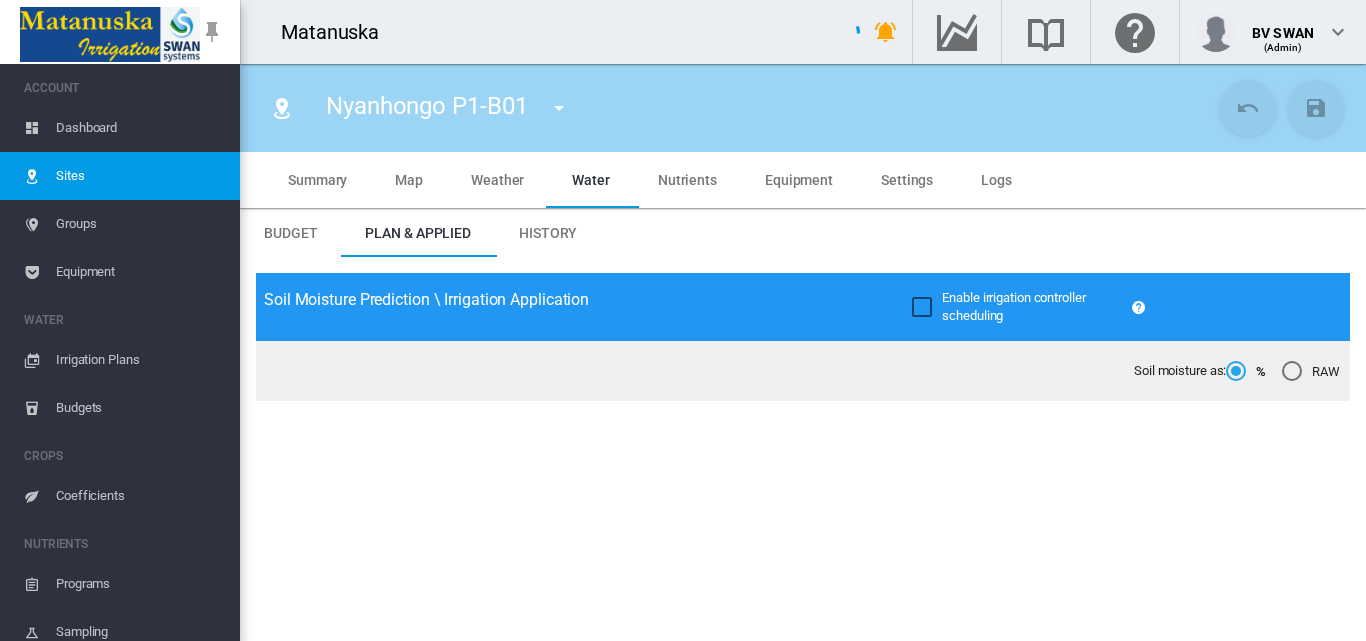 type on "**********" 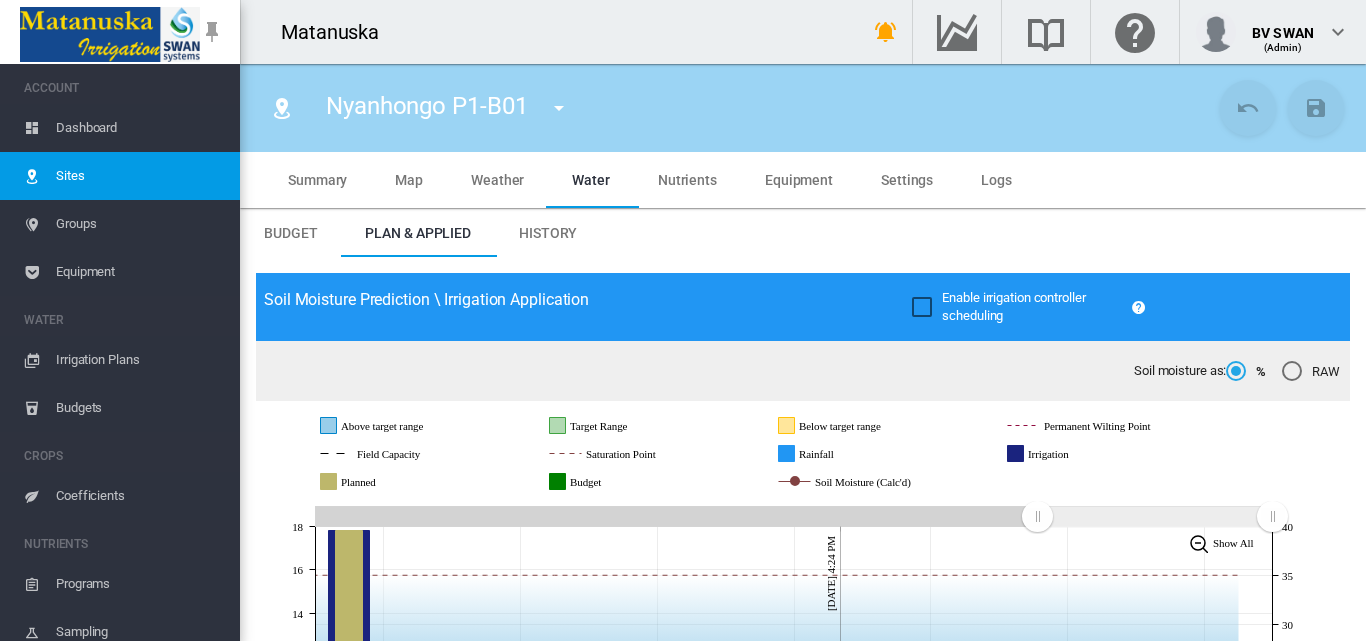 scroll, scrollTop: 400, scrollLeft: 0, axis: vertical 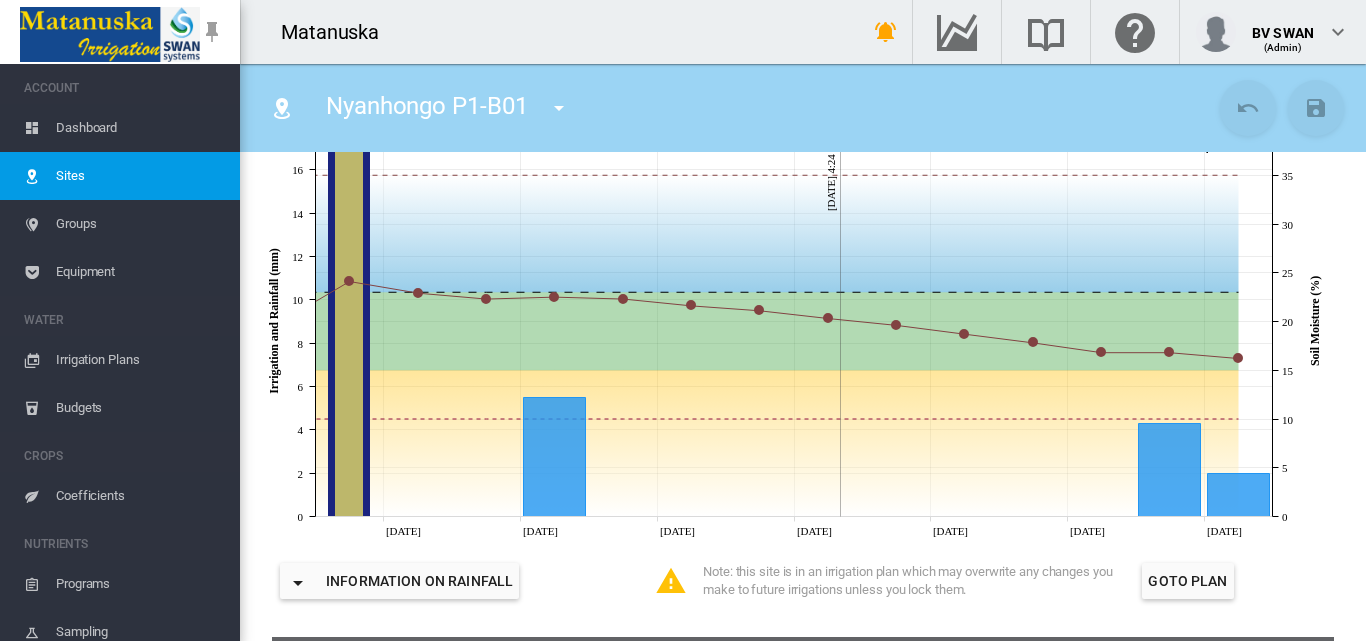 click on "Irrigation Plans" at bounding box center [140, 360] 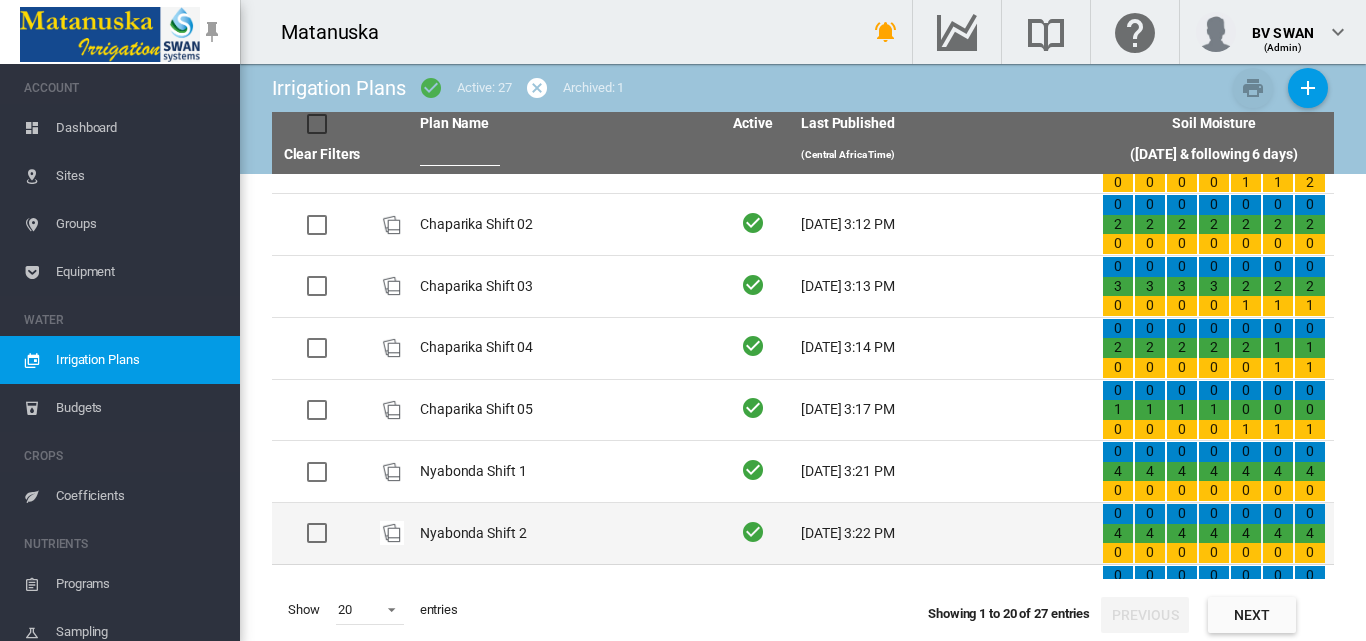 scroll, scrollTop: 831, scrollLeft: 0, axis: vertical 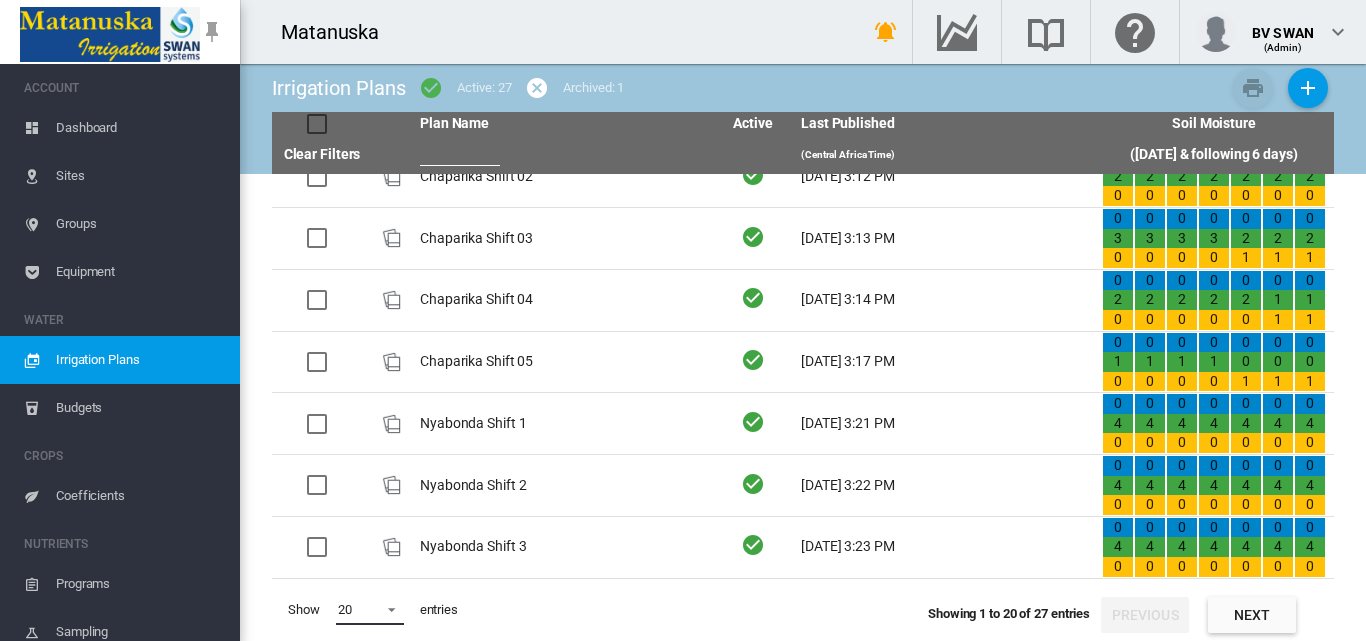 click at bounding box center [386, 608] 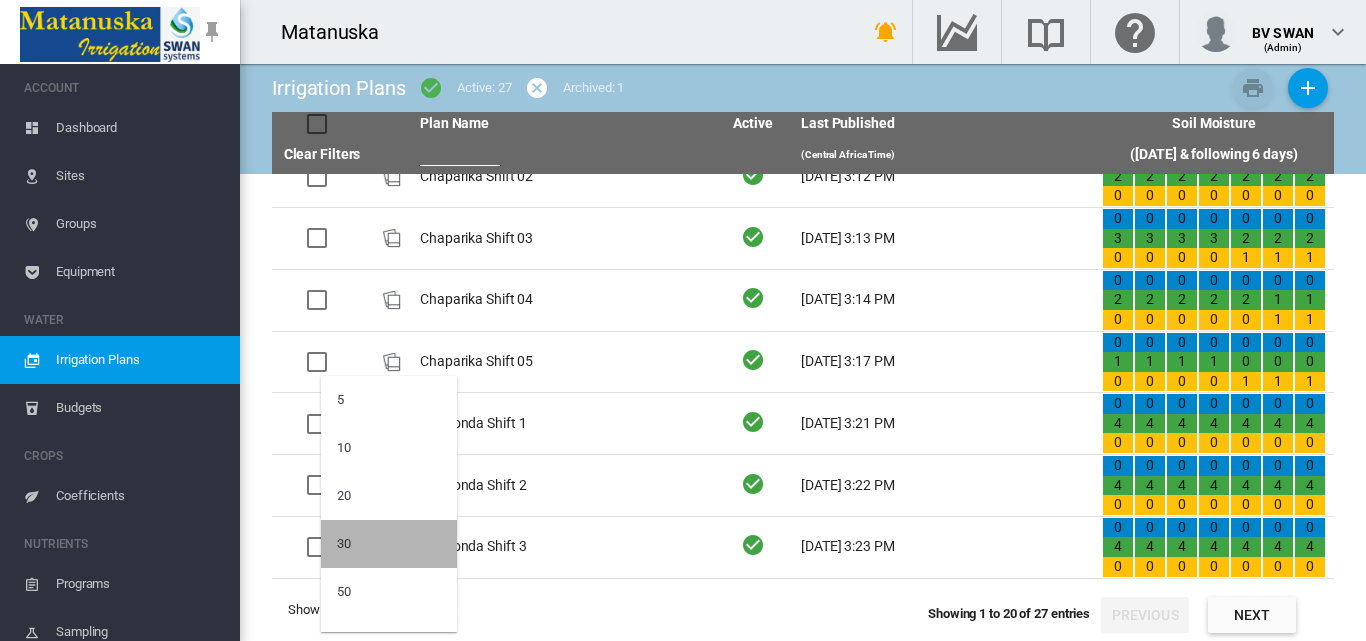 click on "30" at bounding box center [389, 544] 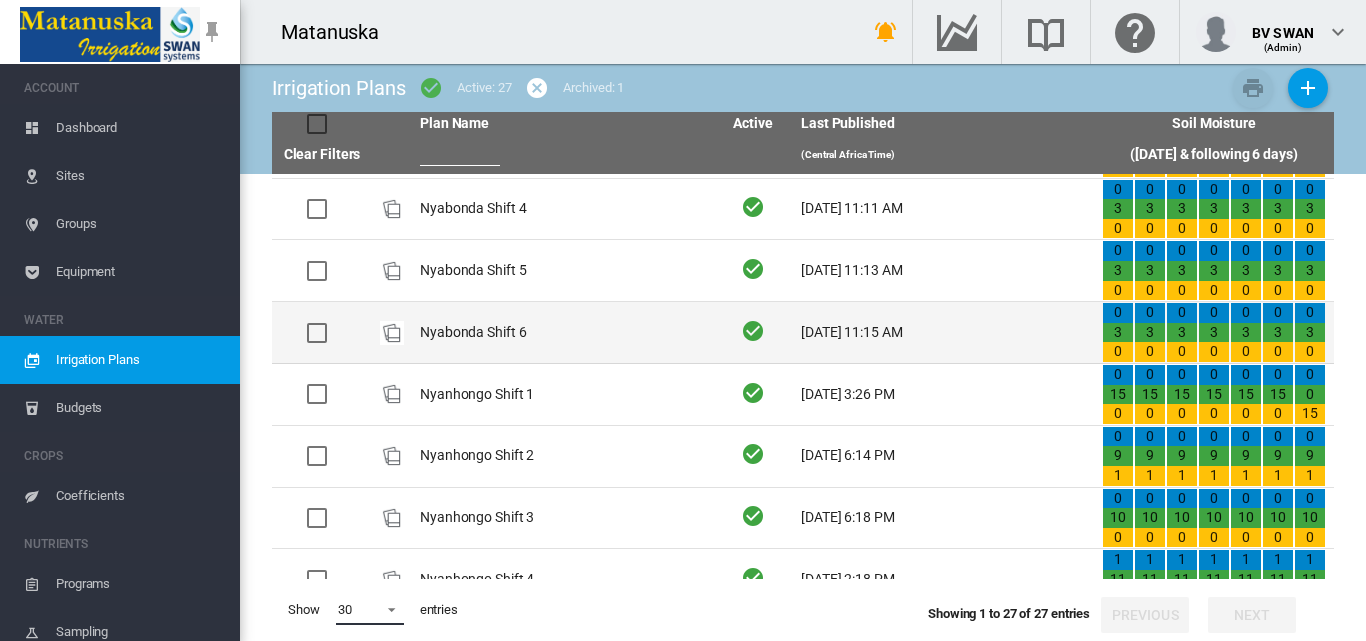 scroll, scrollTop: 1263, scrollLeft: 0, axis: vertical 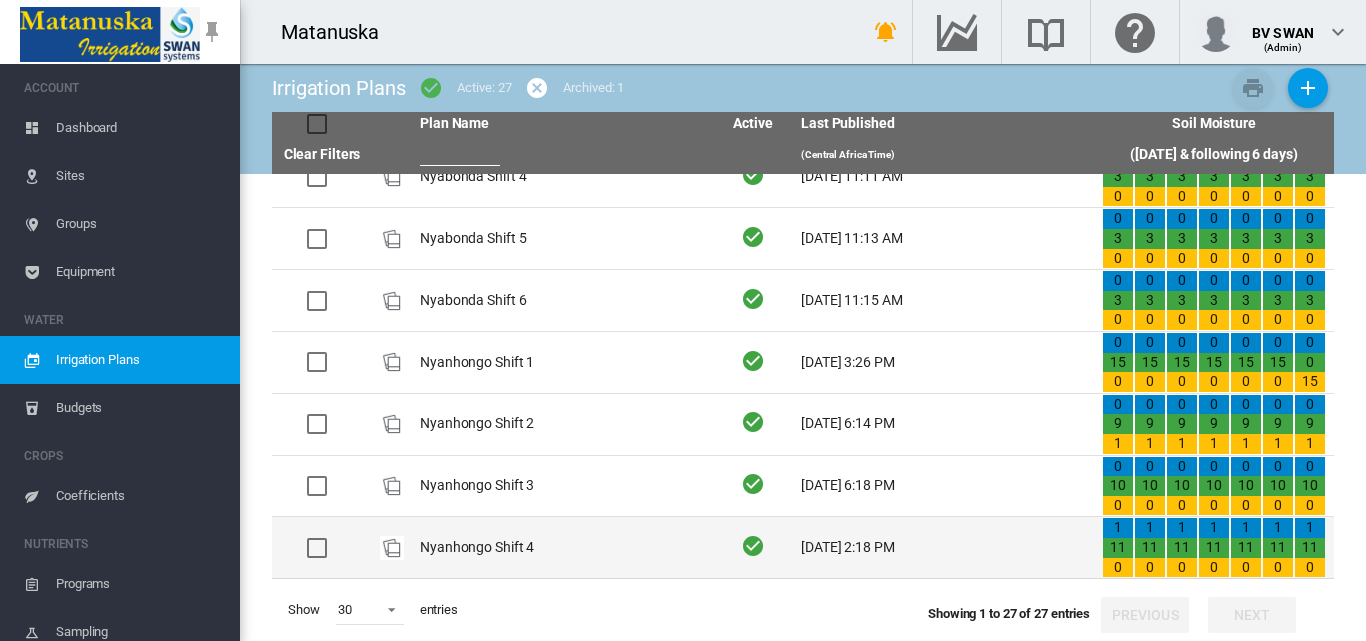 click on "Nyanhongo Shift 4" at bounding box center [562, 547] 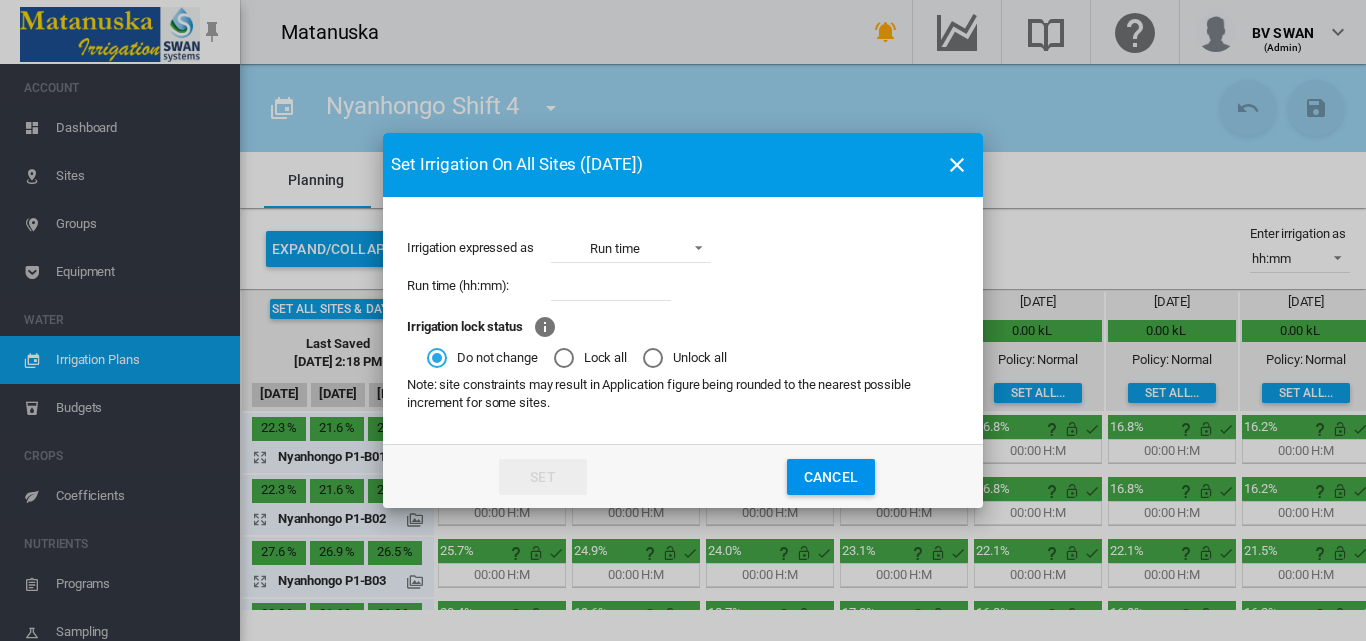 click at bounding box center (611, 286) 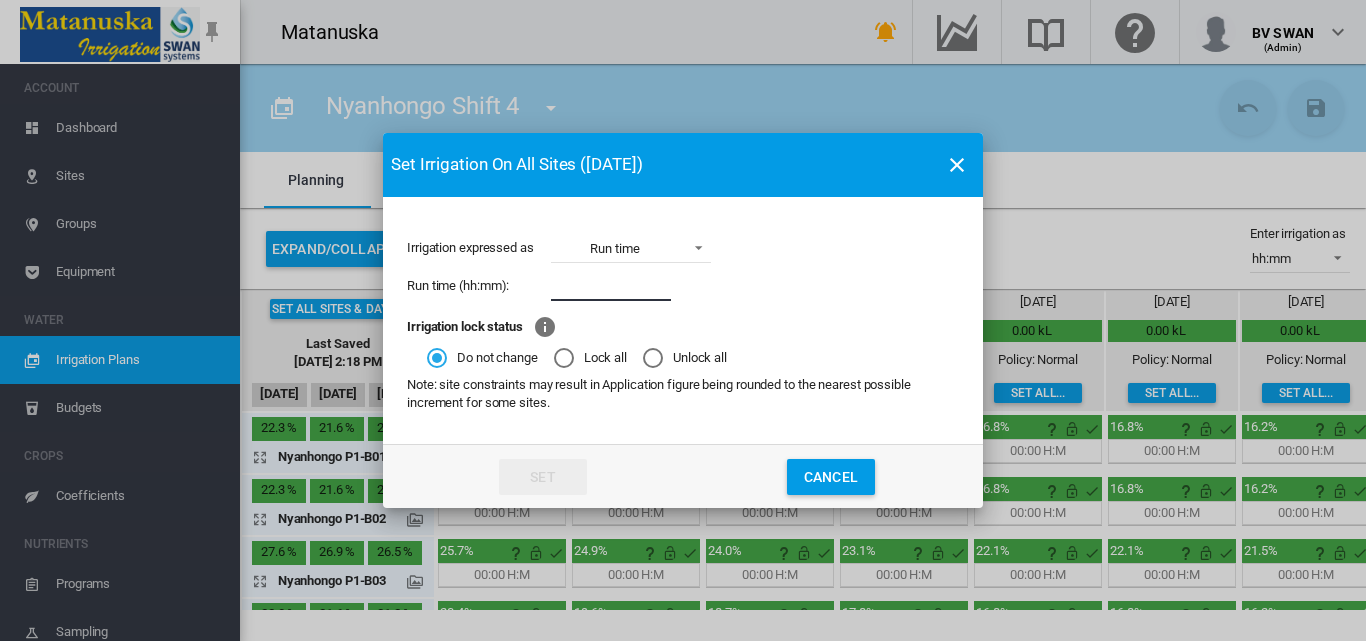 type on "****" 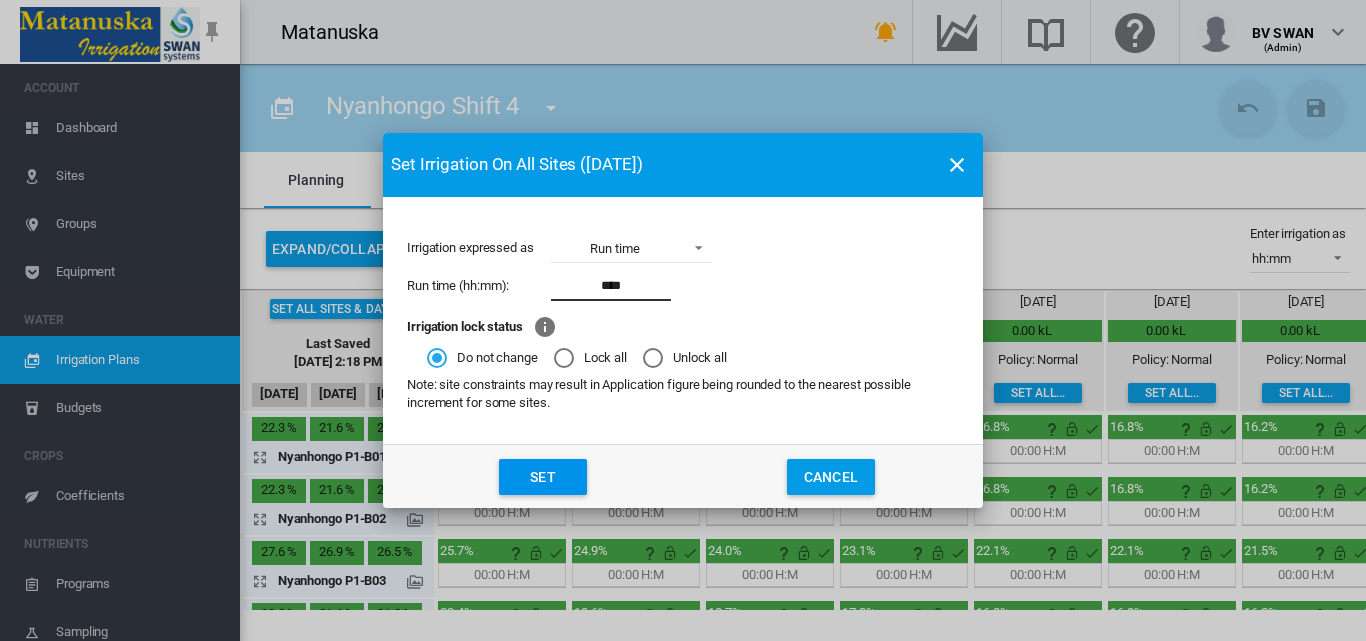 click on "Set" 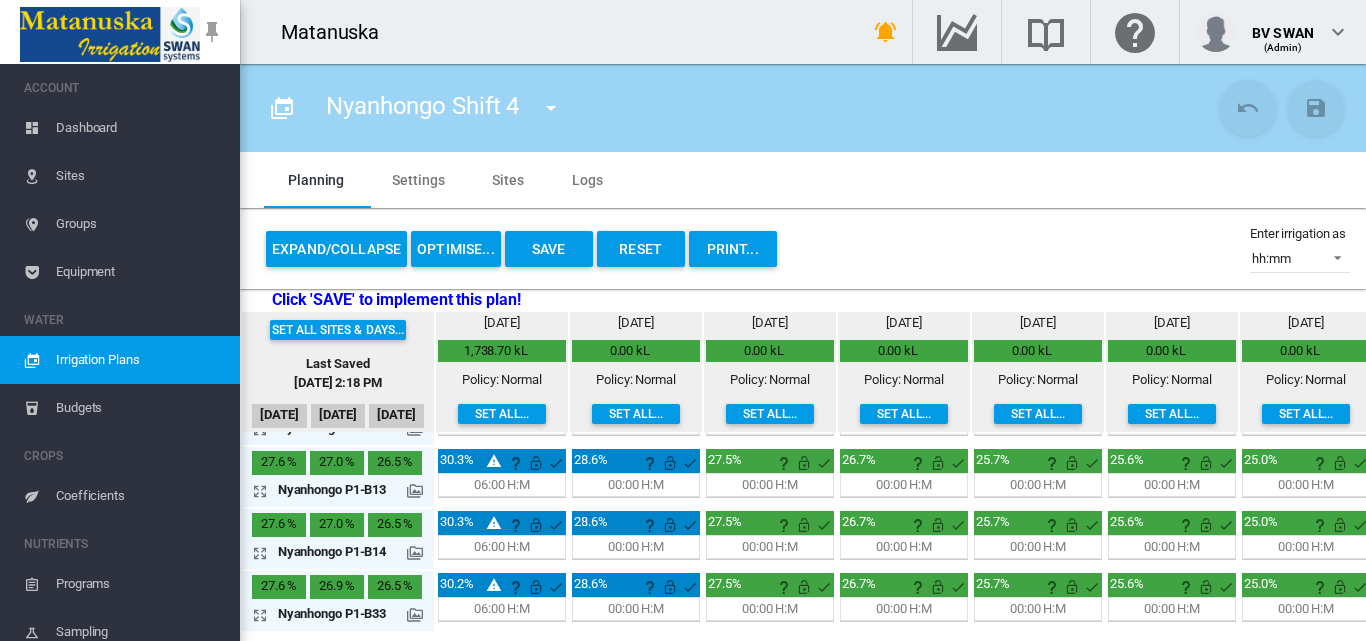 scroll, scrollTop: 562, scrollLeft: 0, axis: vertical 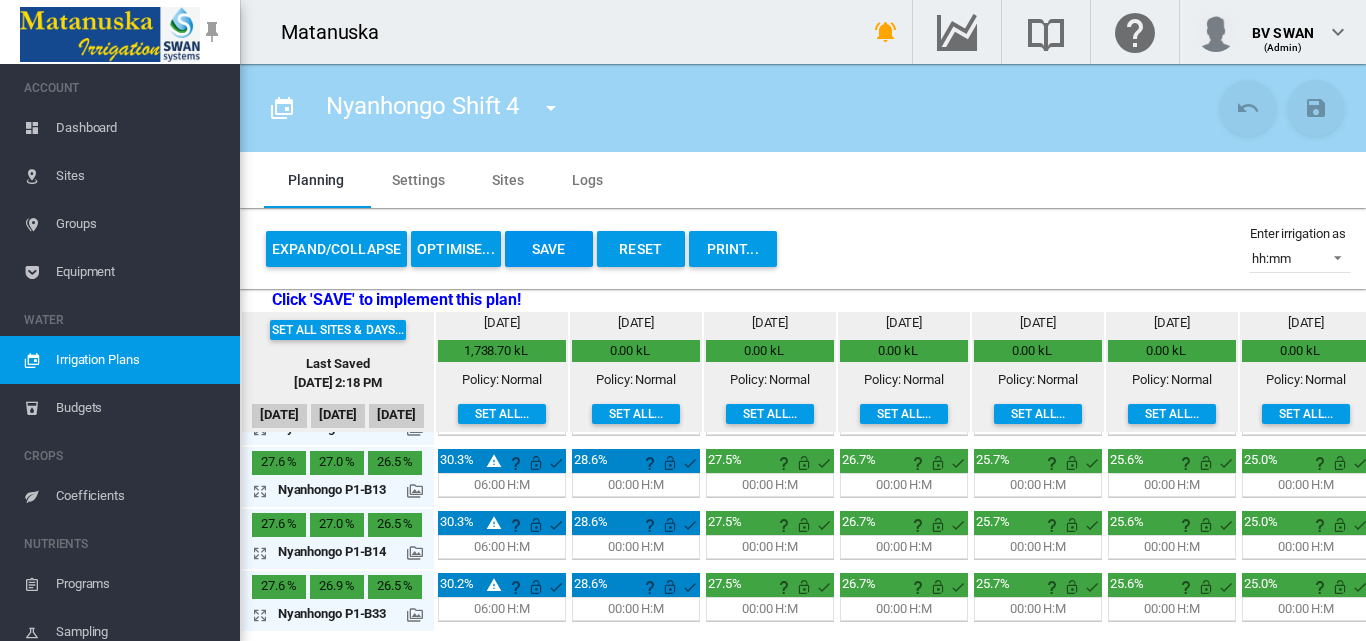 click on "Save" at bounding box center [549, 249] 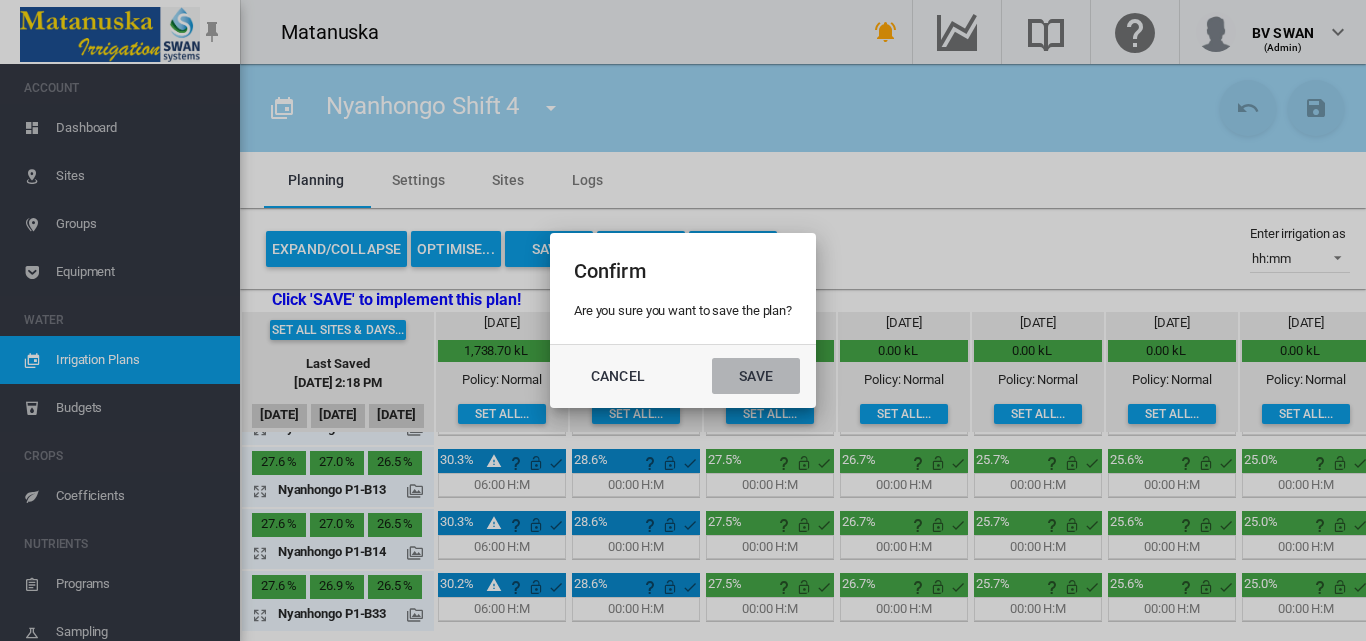 click on "Save" 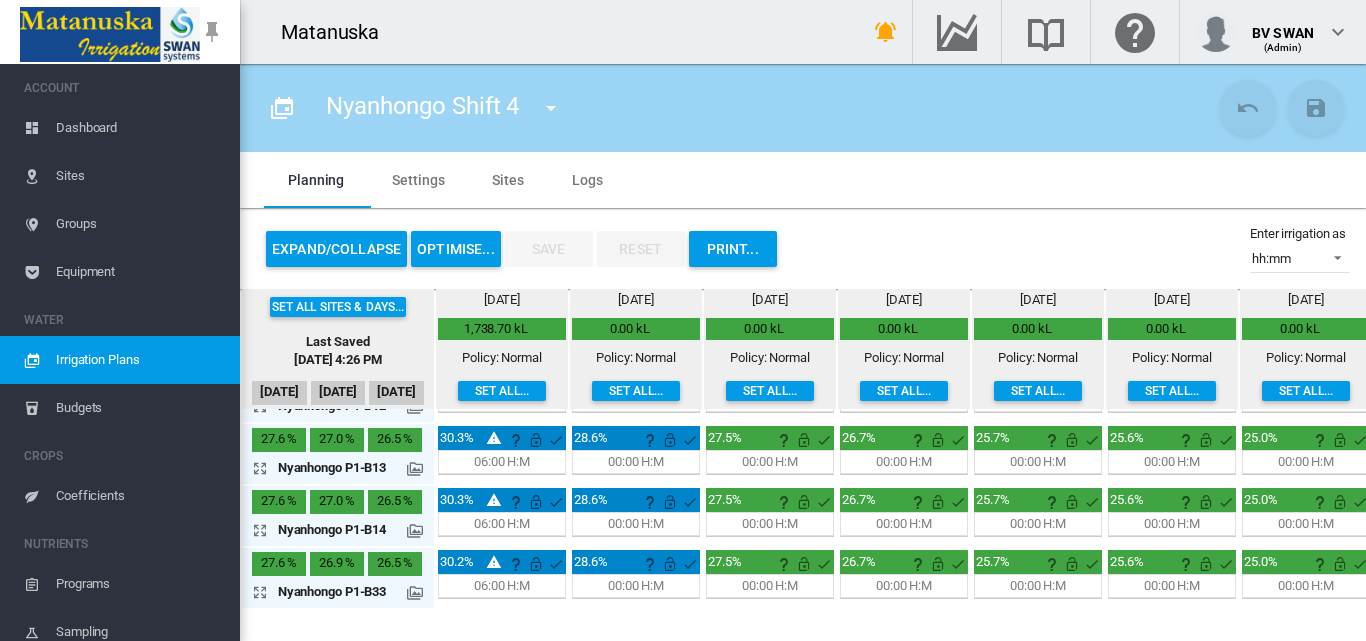 click on "Dashboard" at bounding box center (140, 128) 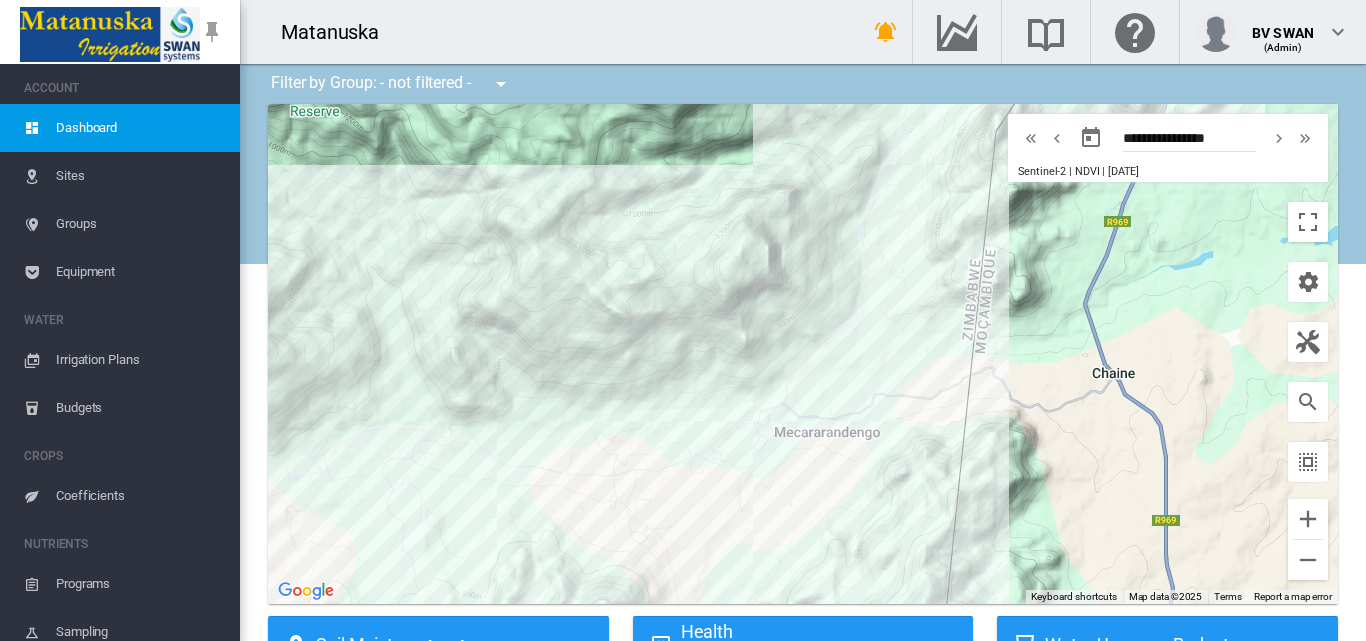 drag, startPoint x: 791, startPoint y: 389, endPoint x: 723, endPoint y: 563, distance: 186.81541 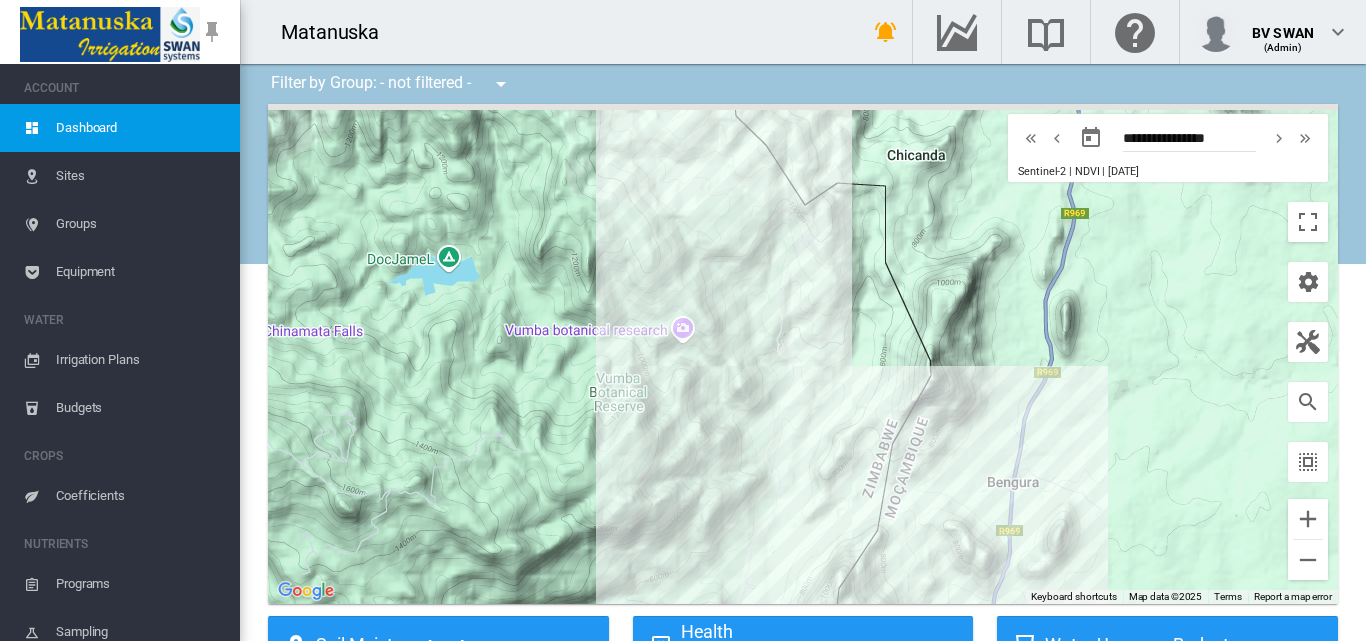 drag, startPoint x: 820, startPoint y: 359, endPoint x: 776, endPoint y: 510, distance: 157.28 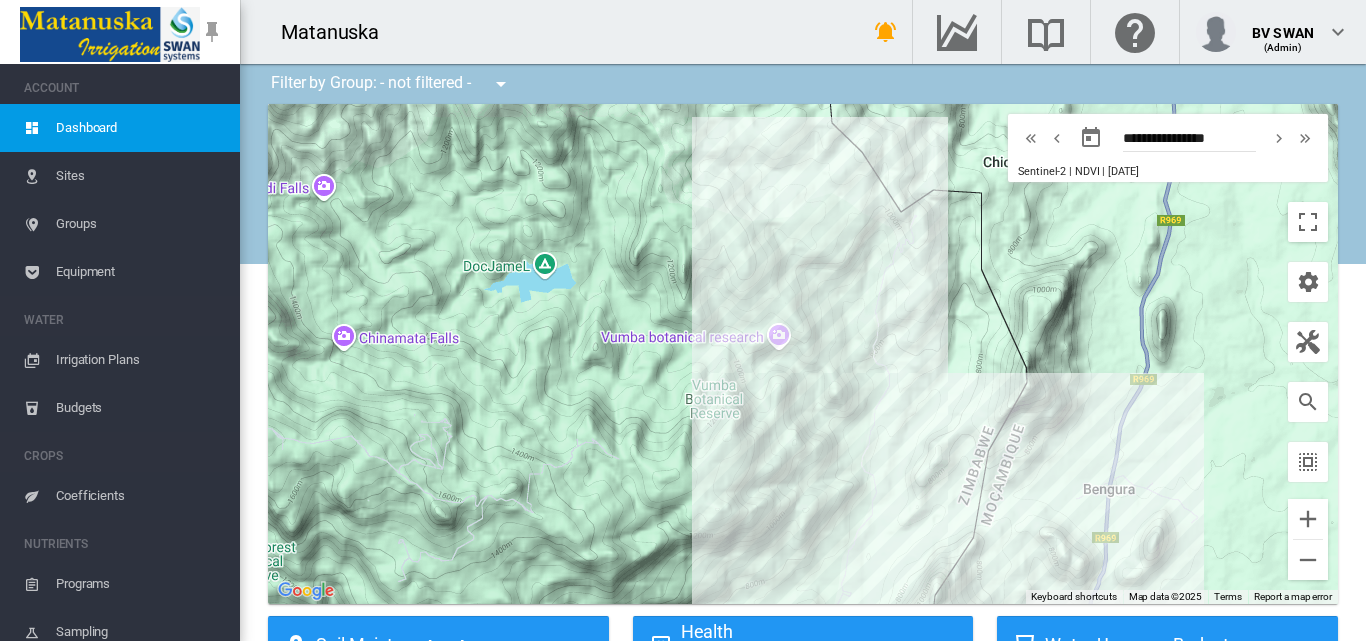 drag, startPoint x: 798, startPoint y: 529, endPoint x: 769, endPoint y: 439, distance: 94.55686 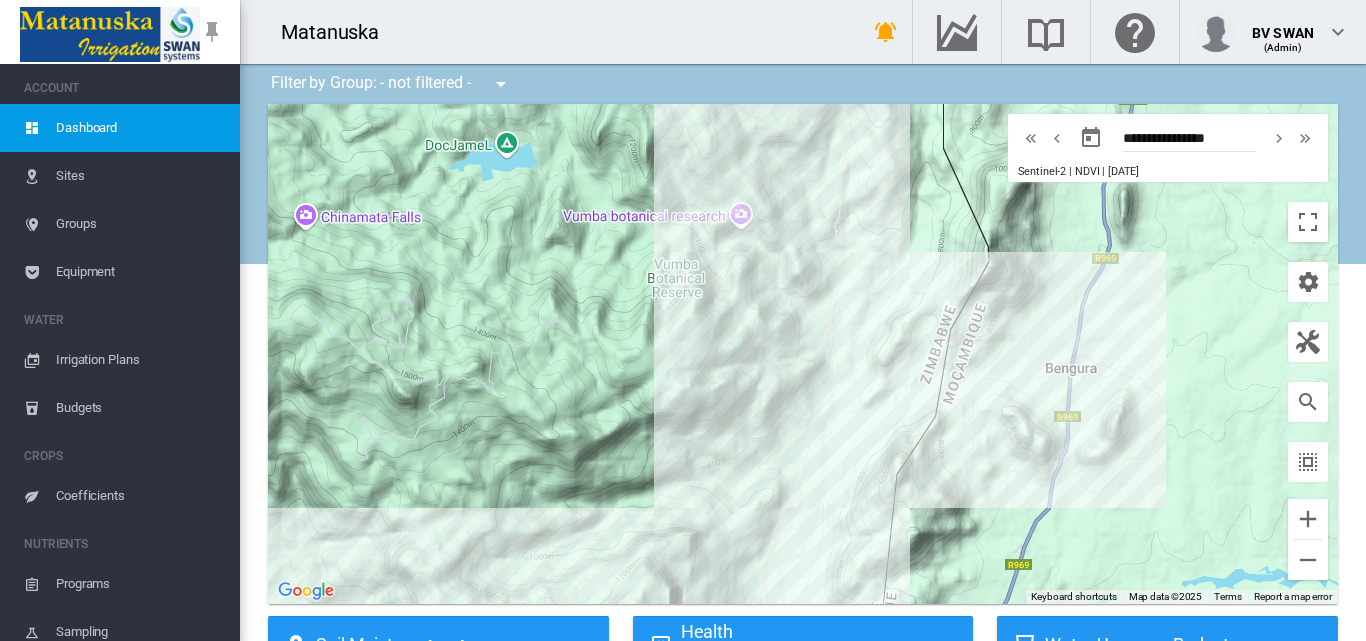 click on "Sites" at bounding box center [140, 176] 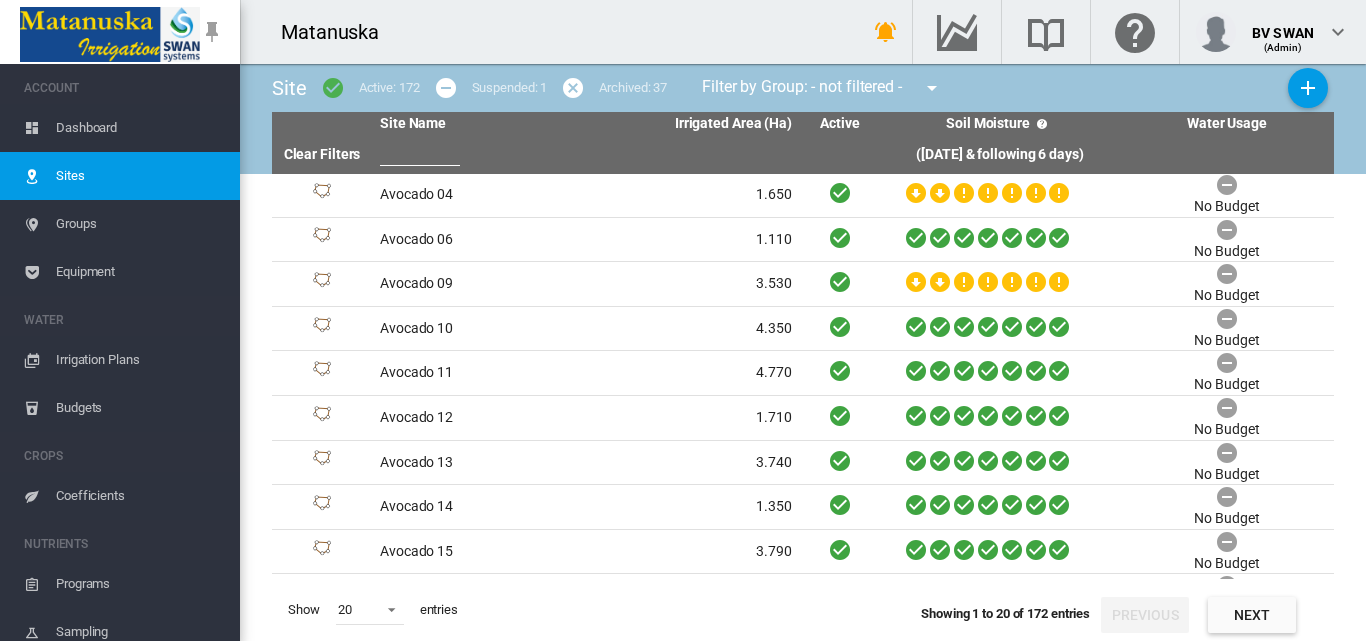 scroll, scrollTop: 0, scrollLeft: 0, axis: both 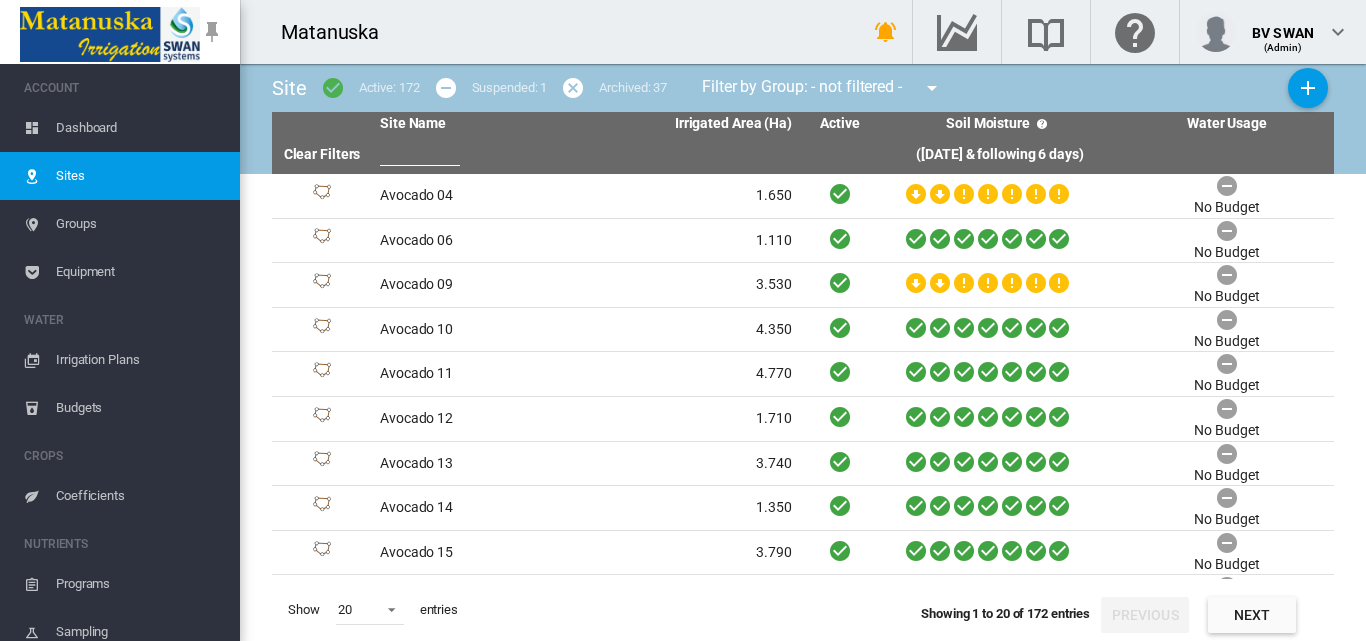 click on "Dashboard" at bounding box center [140, 128] 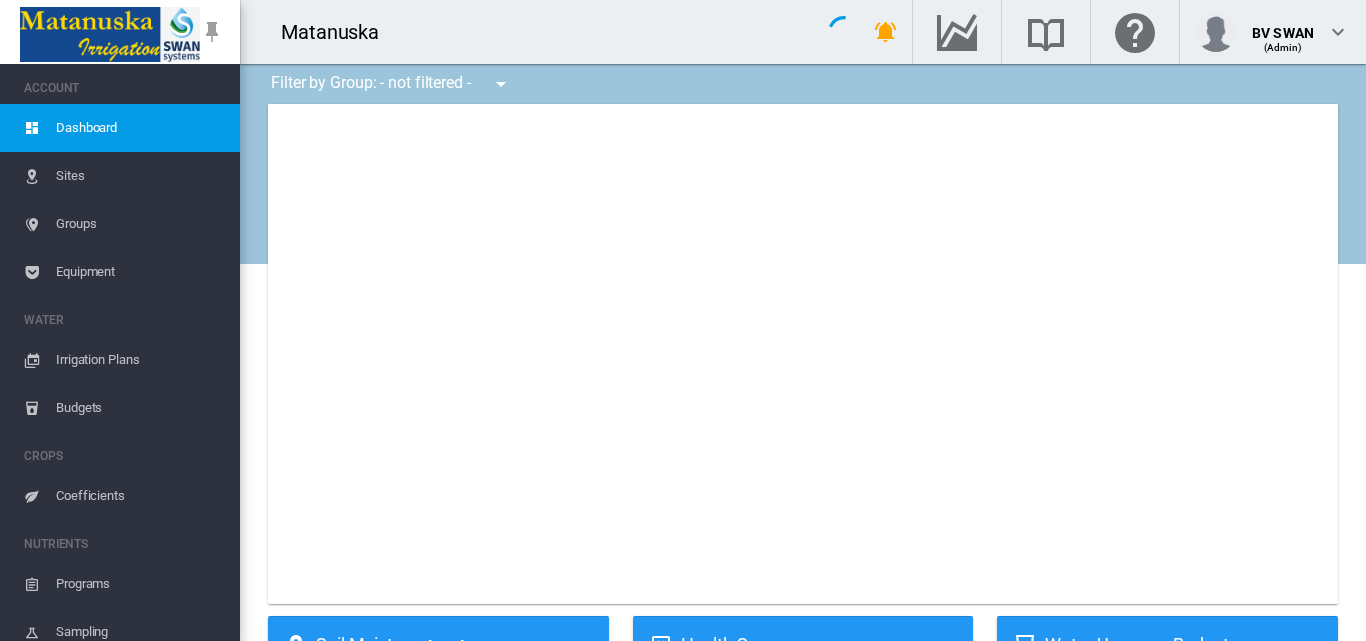 click on "Irrigation Plans" at bounding box center [140, 360] 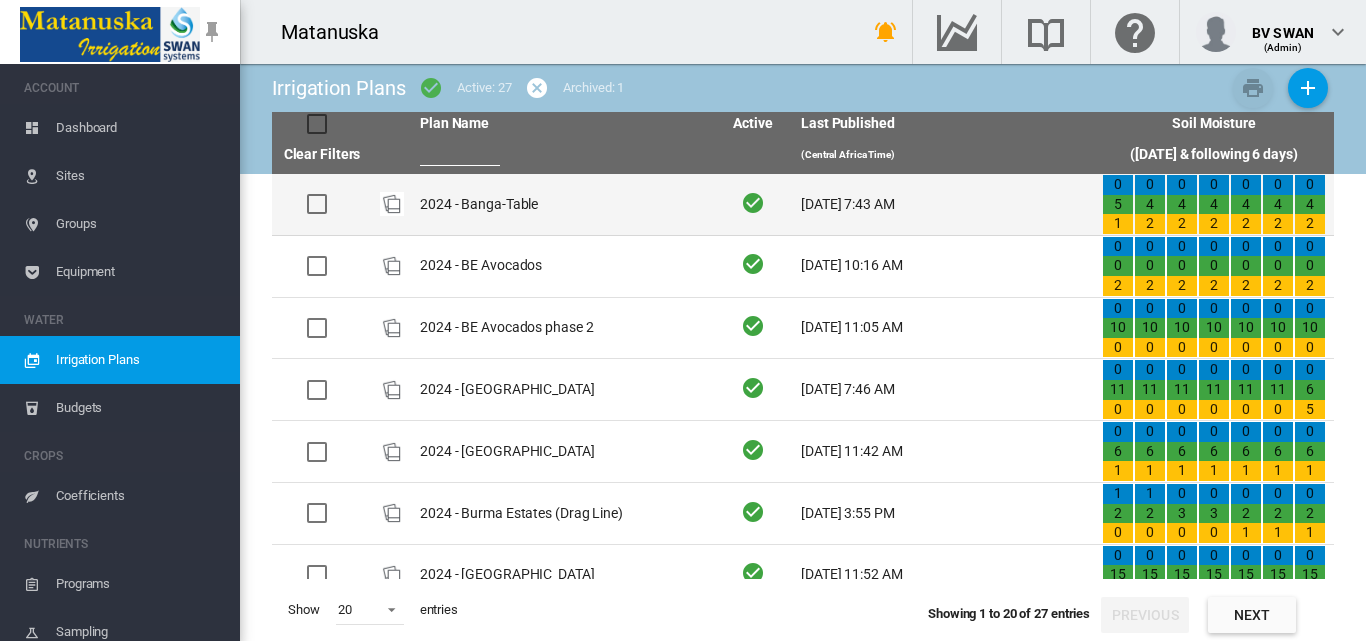click on "2024 - Banga-Table" at bounding box center (562, 204) 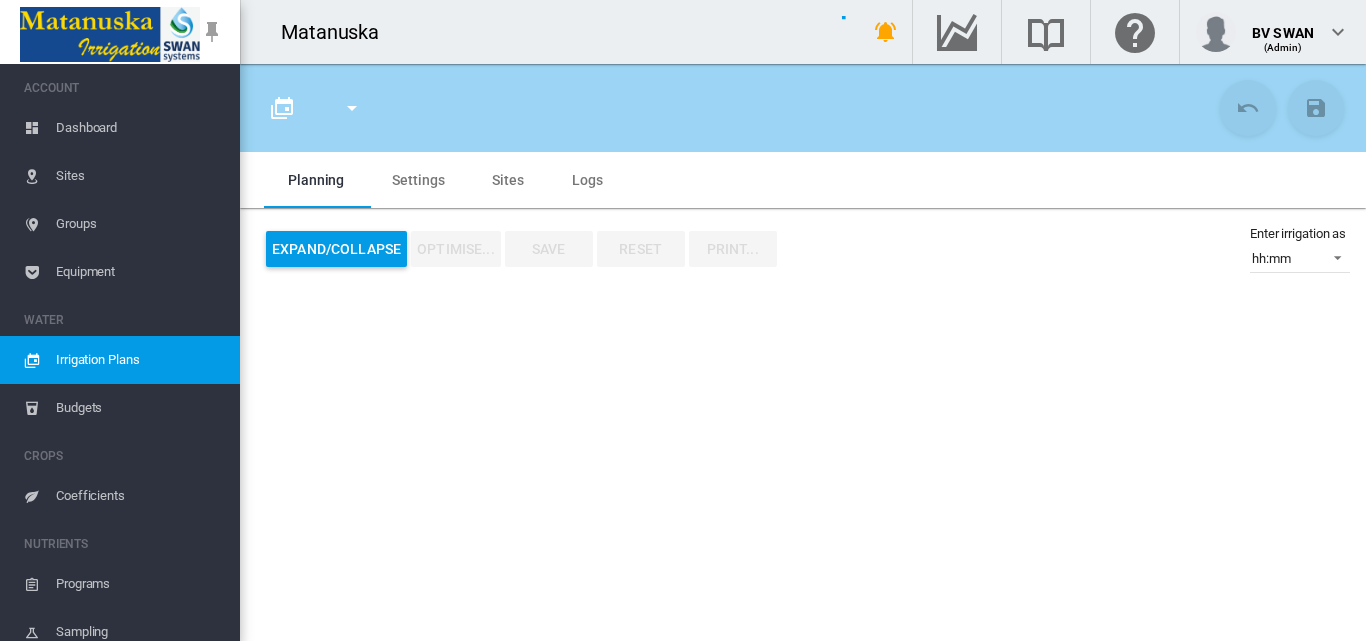 type on "**********" 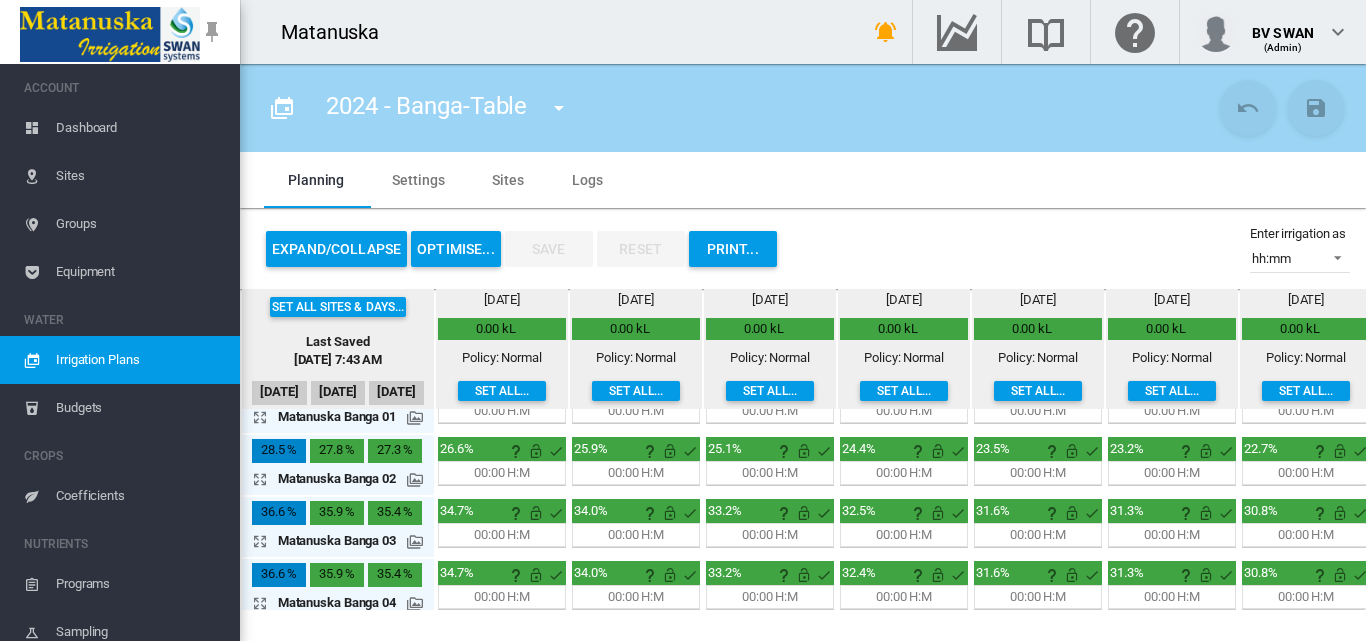 scroll, scrollTop: 0, scrollLeft: 0, axis: both 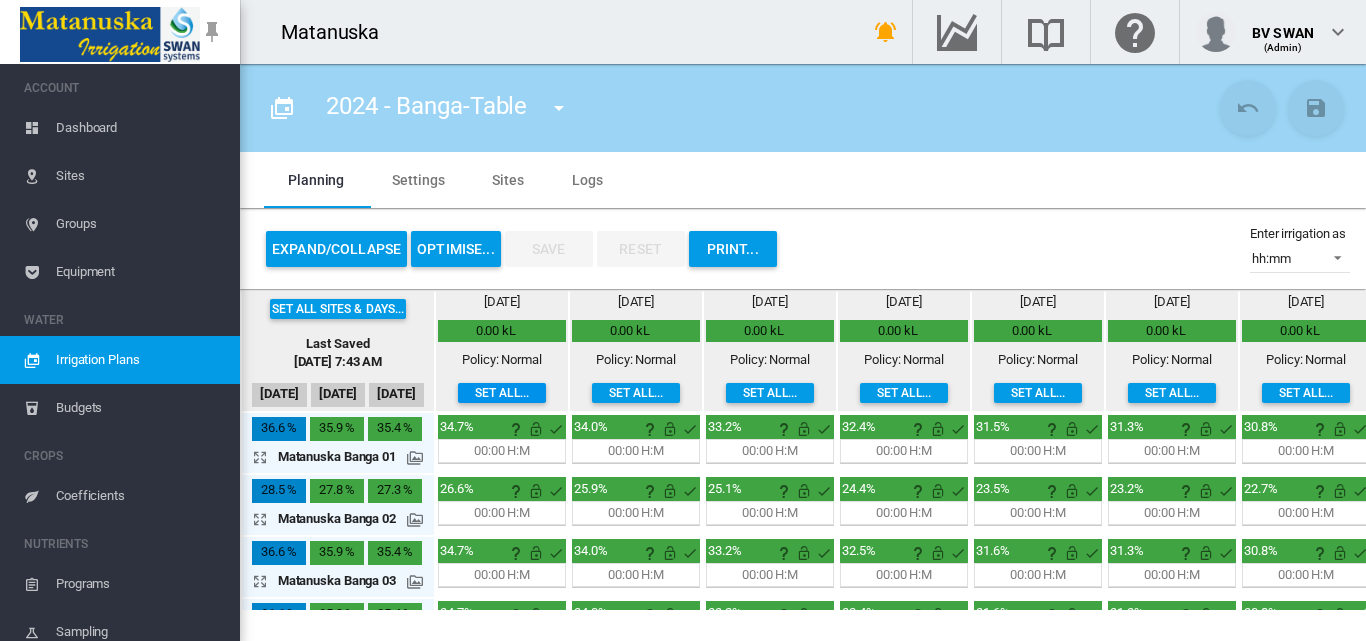 click on "Set all..." at bounding box center [502, 393] 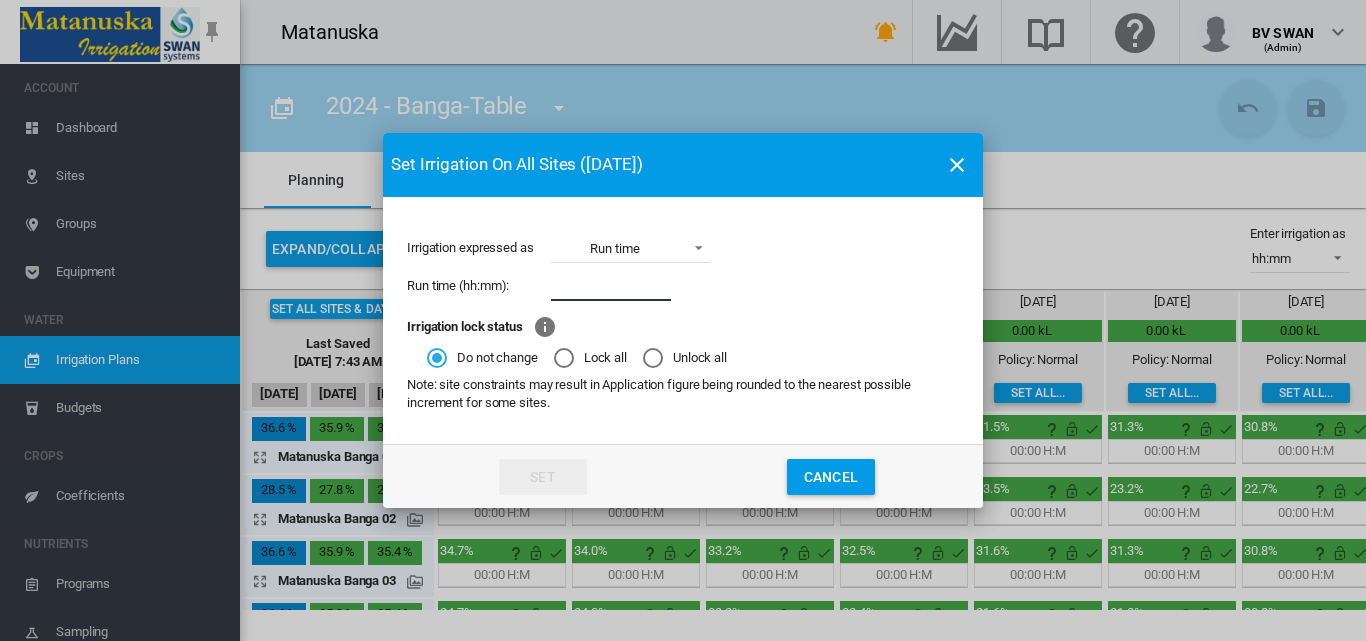 click at bounding box center (611, 286) 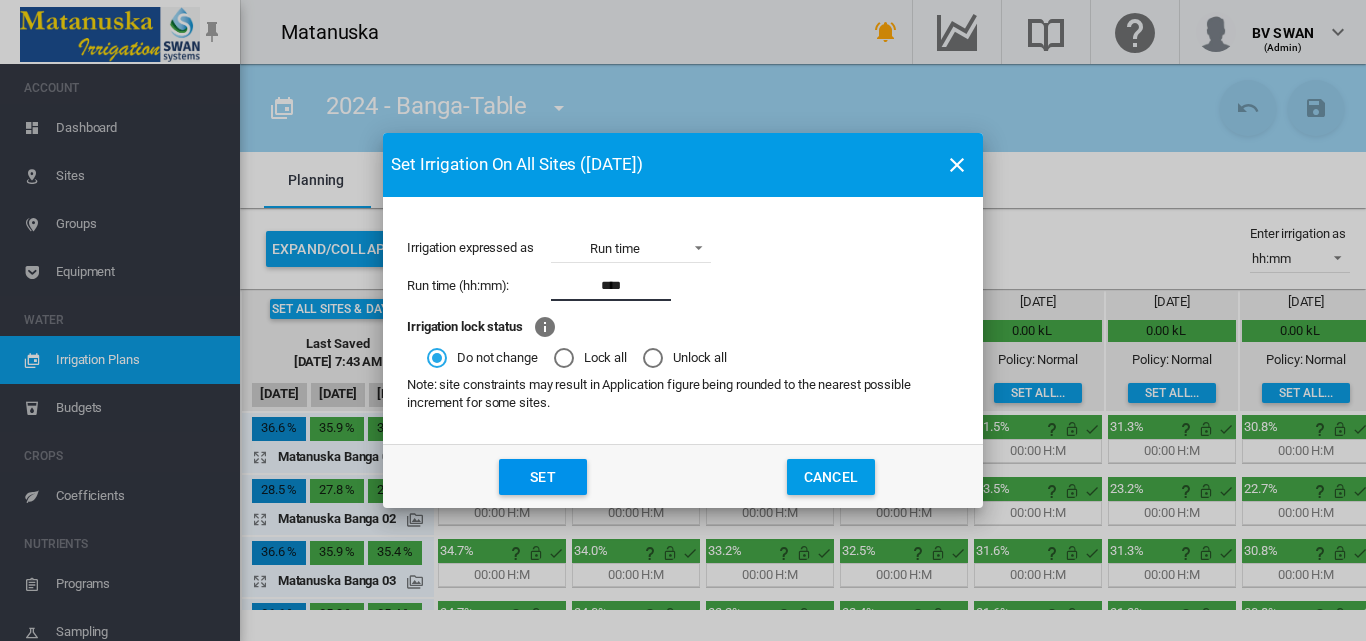 click on "Set" 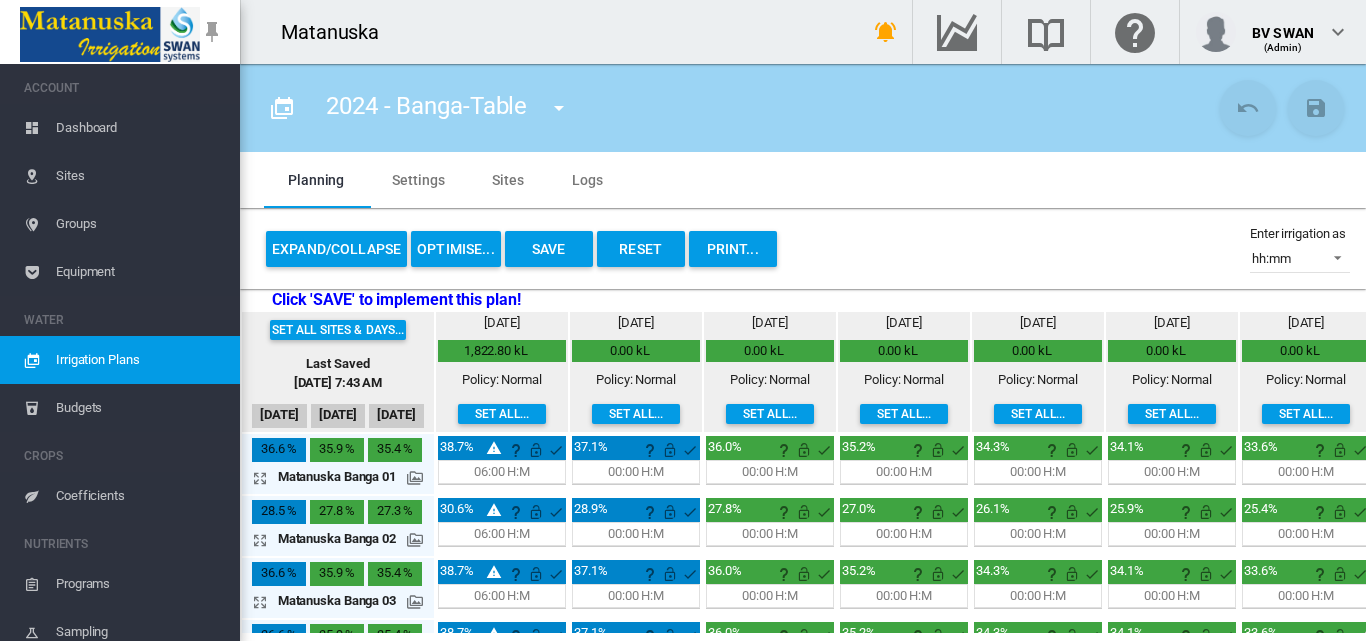 scroll, scrollTop: 0, scrollLeft: 0, axis: both 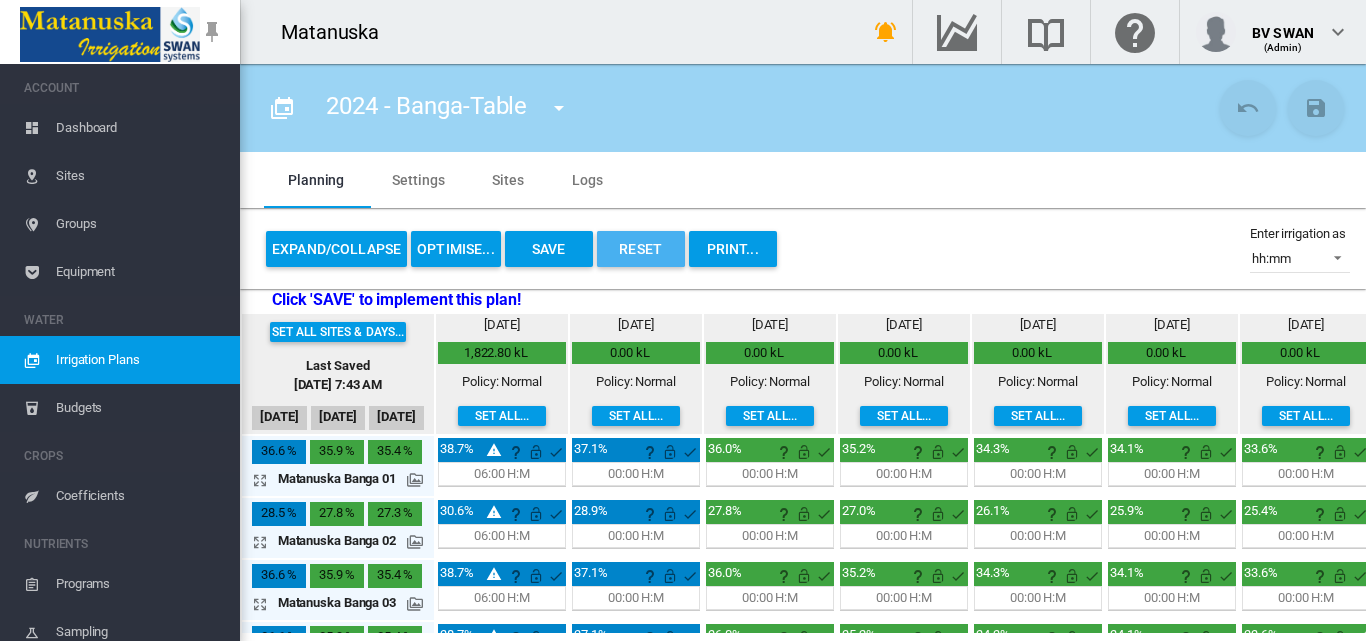 click on "Reset" at bounding box center (641, 249) 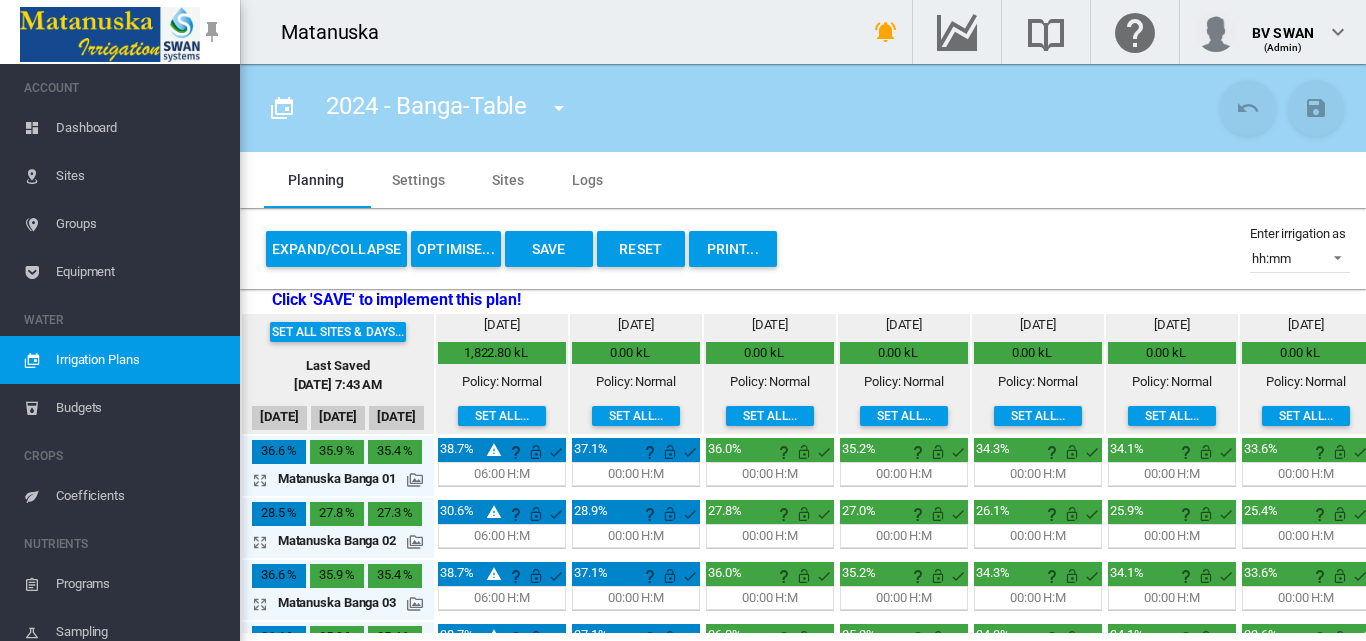 scroll, scrollTop: 0, scrollLeft: 0, axis: both 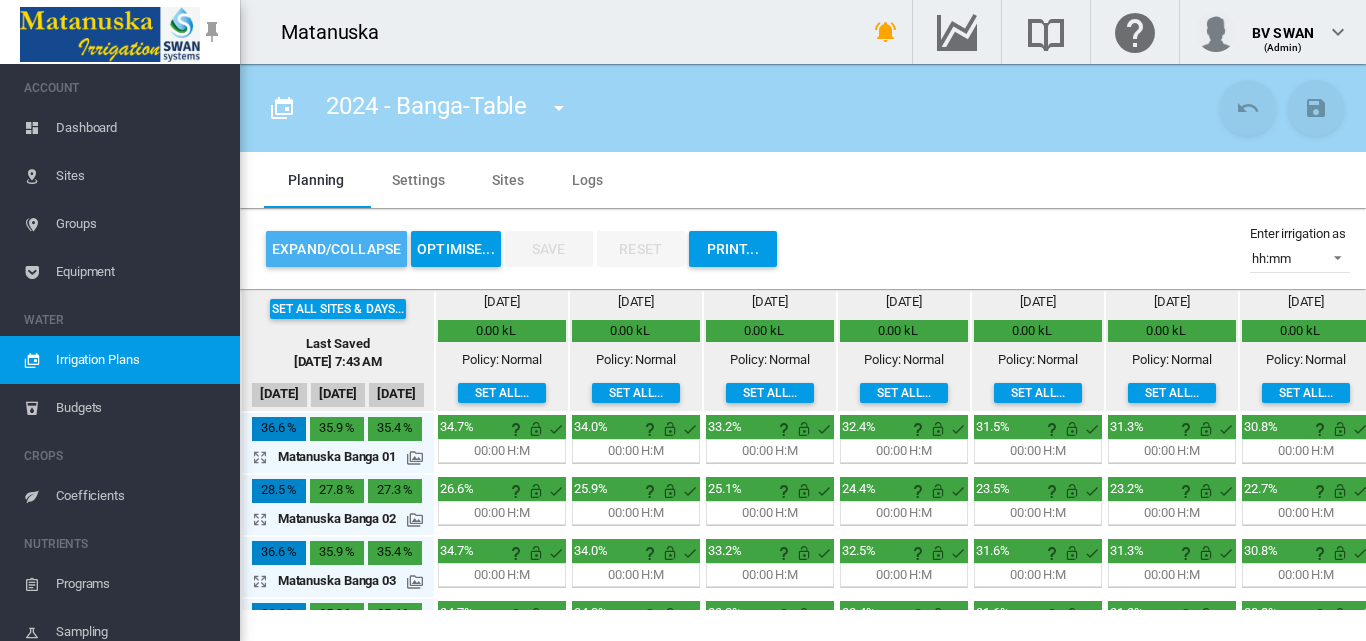 click on "Expand/Collapse" at bounding box center [336, 249] 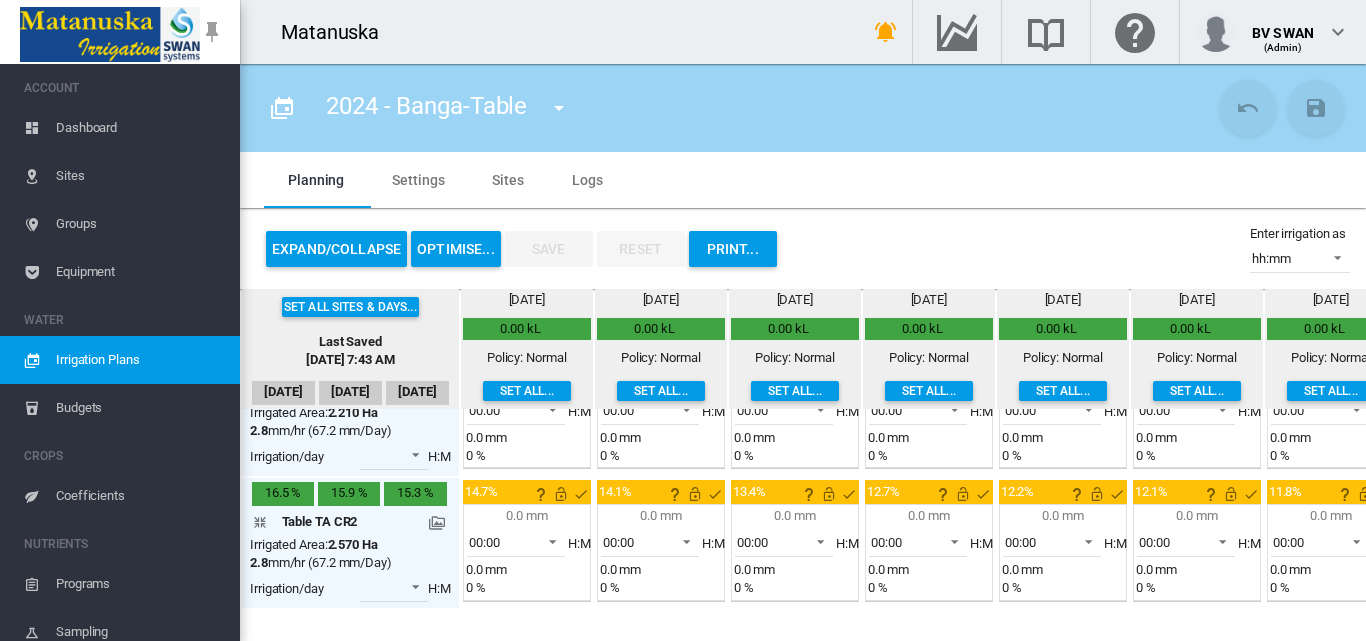 scroll, scrollTop: 612, scrollLeft: 0, axis: vertical 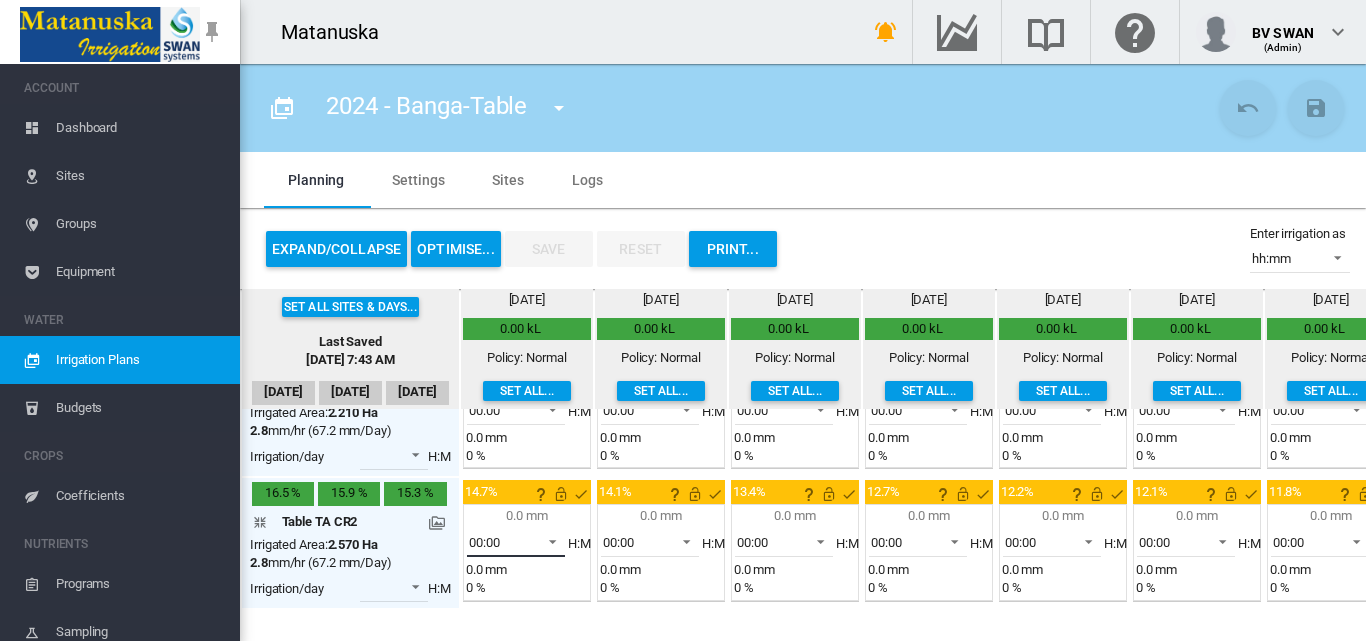 click at bounding box center [547, 540] 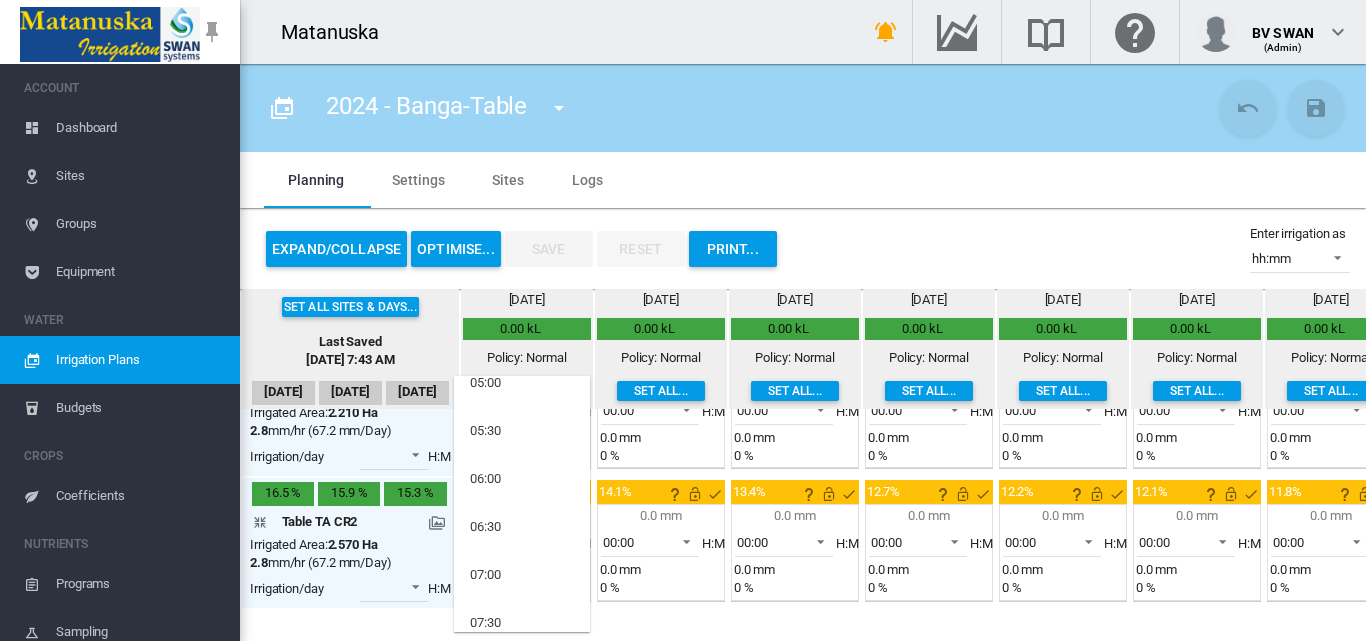 scroll, scrollTop: 300, scrollLeft: 0, axis: vertical 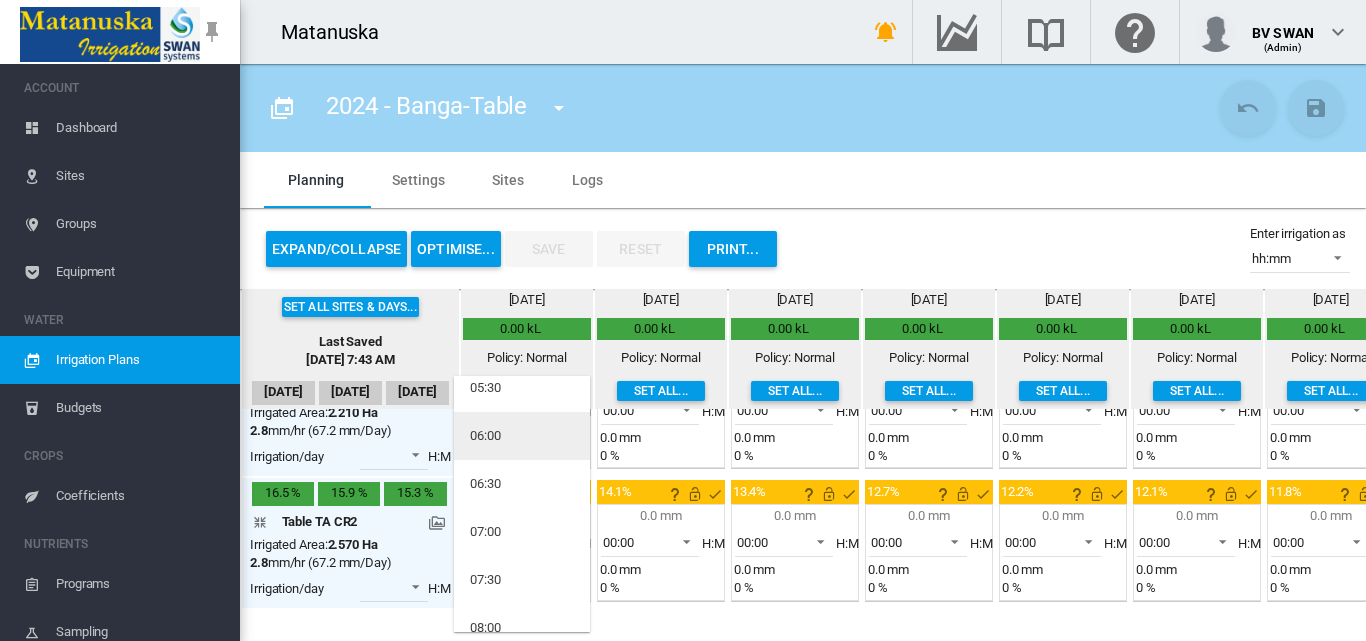 click on "06:00" at bounding box center (485, 436) 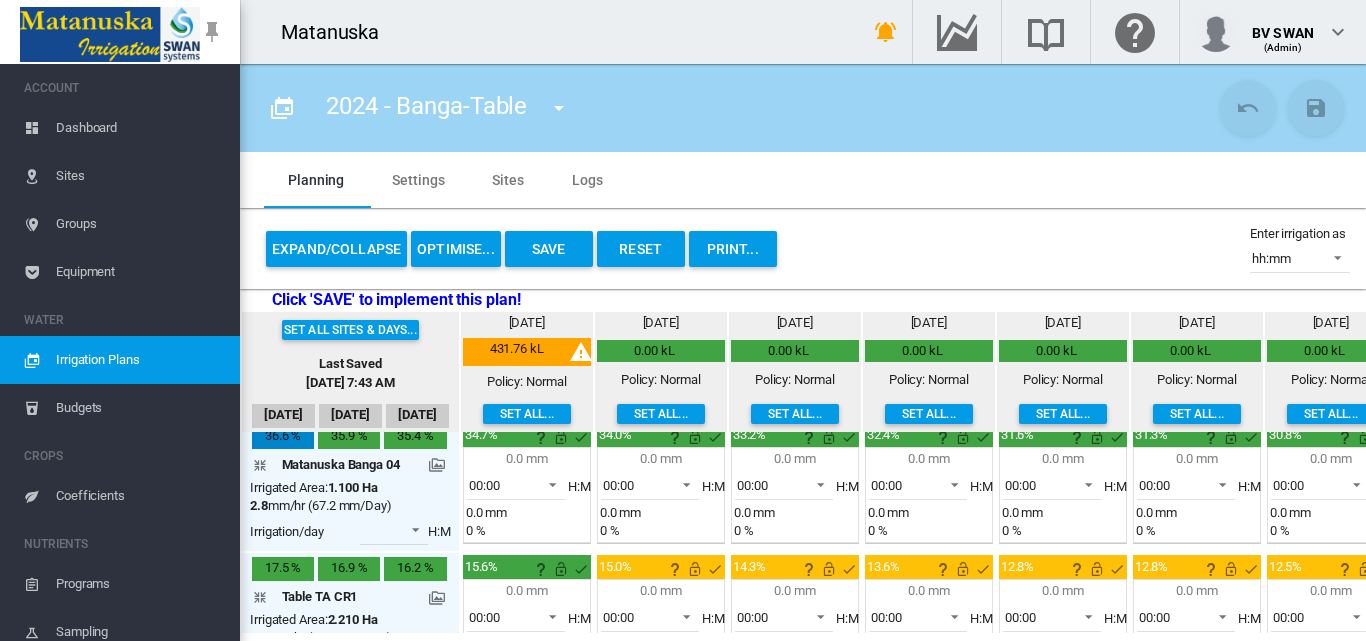 scroll, scrollTop: 512, scrollLeft: 0, axis: vertical 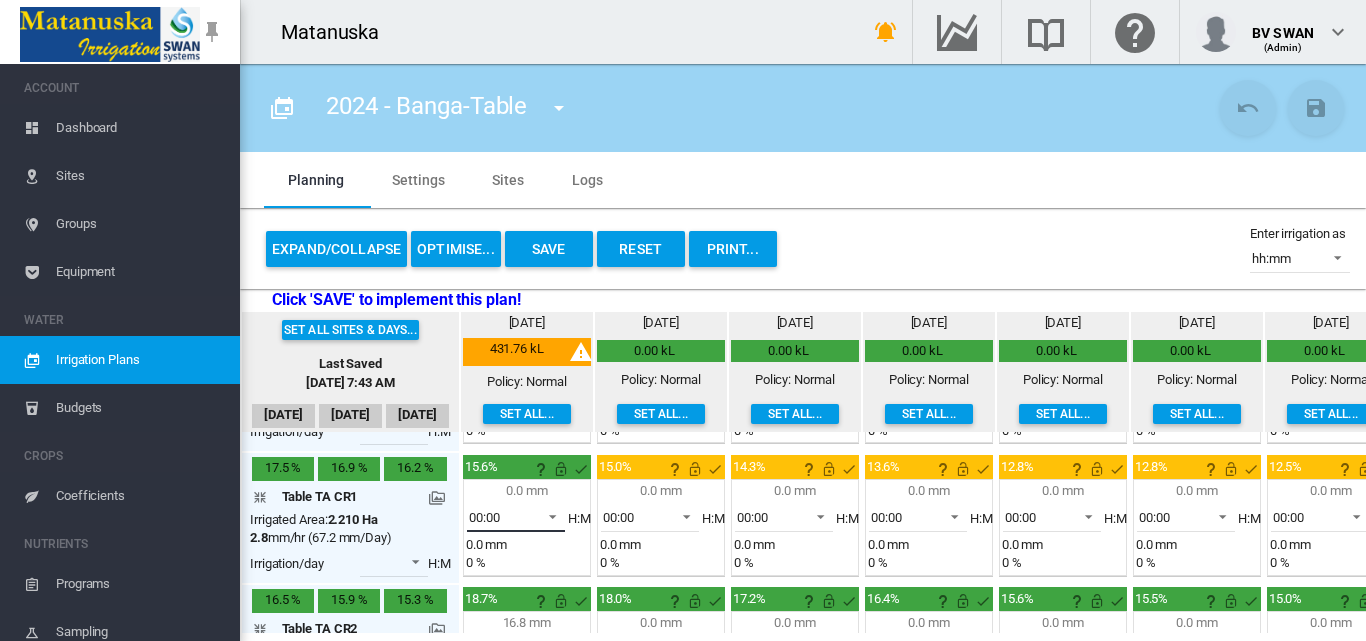 click at bounding box center [547, 515] 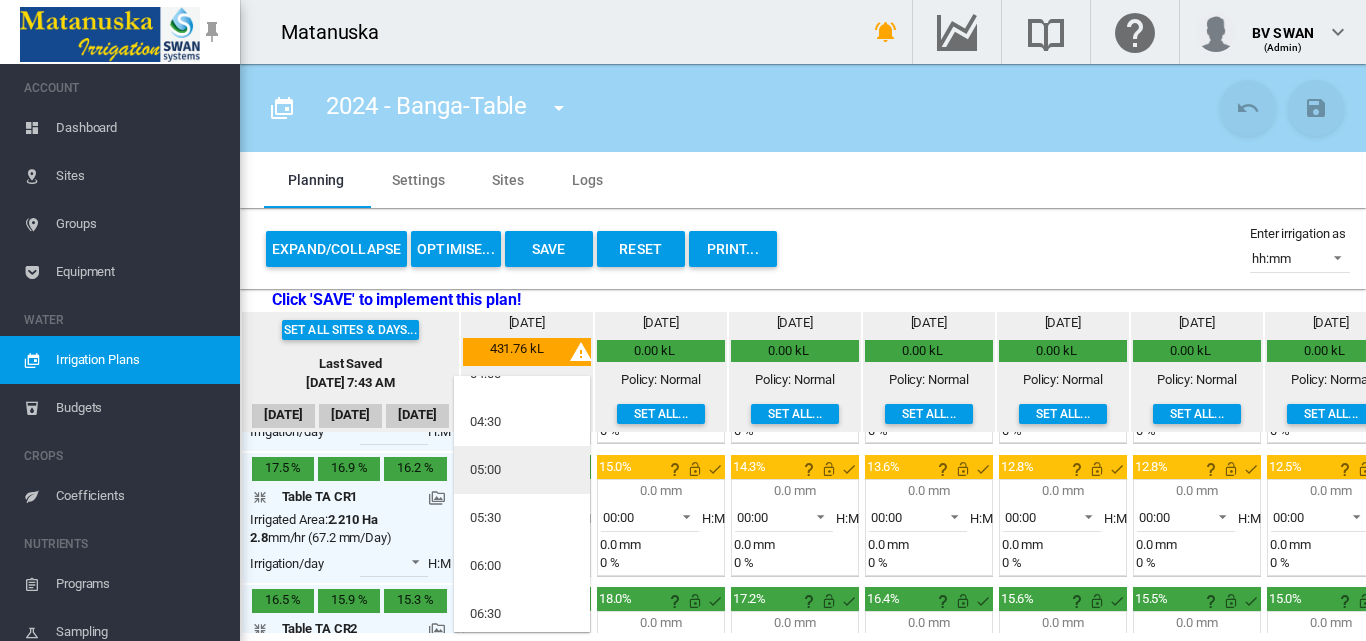 scroll, scrollTop: 200, scrollLeft: 0, axis: vertical 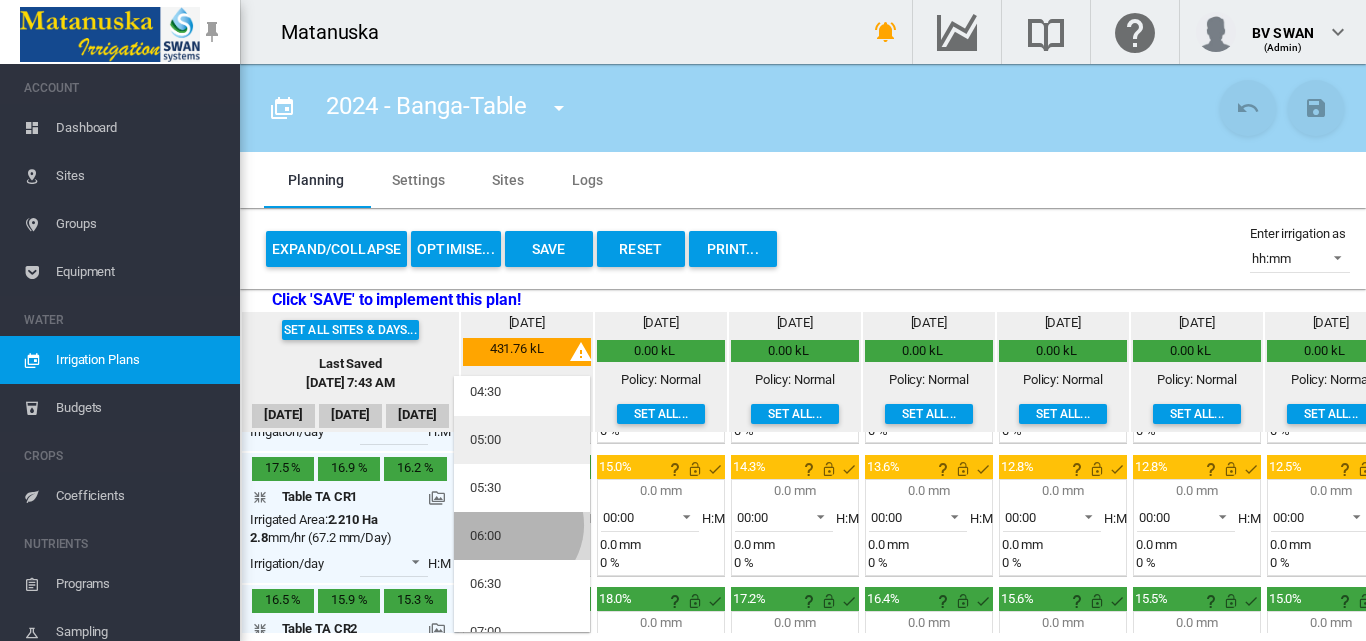 click on "06:00" at bounding box center (522, 536) 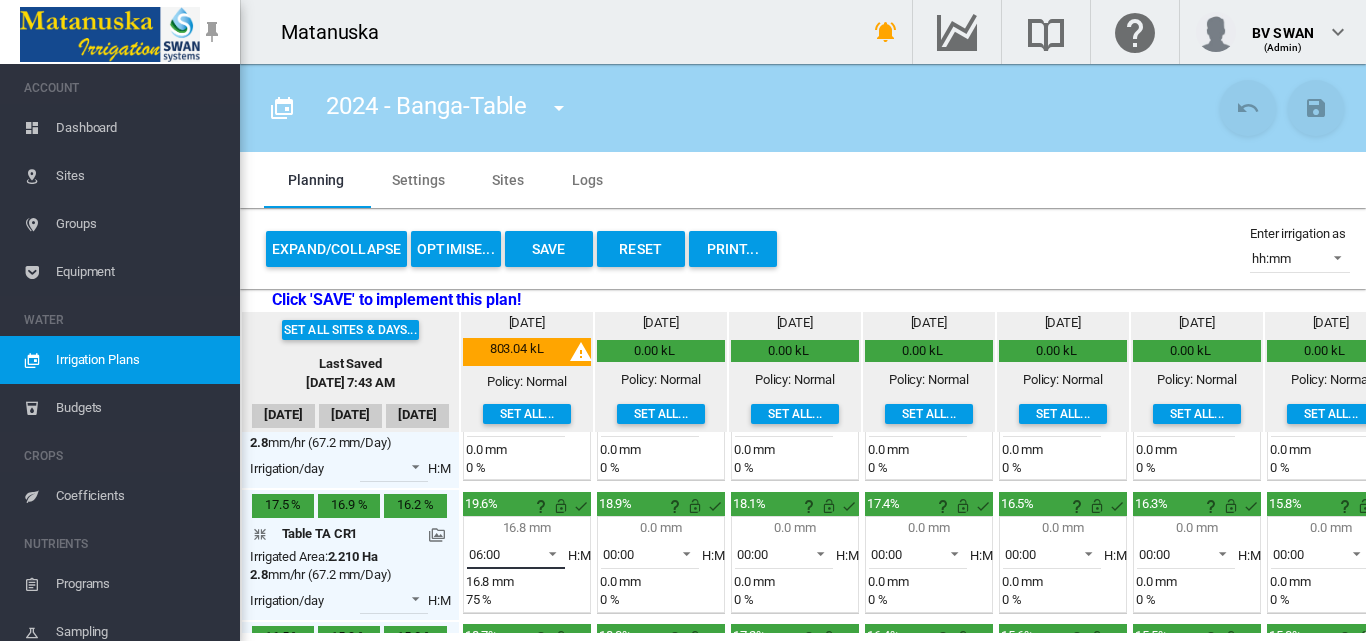 scroll, scrollTop: 412, scrollLeft: 0, axis: vertical 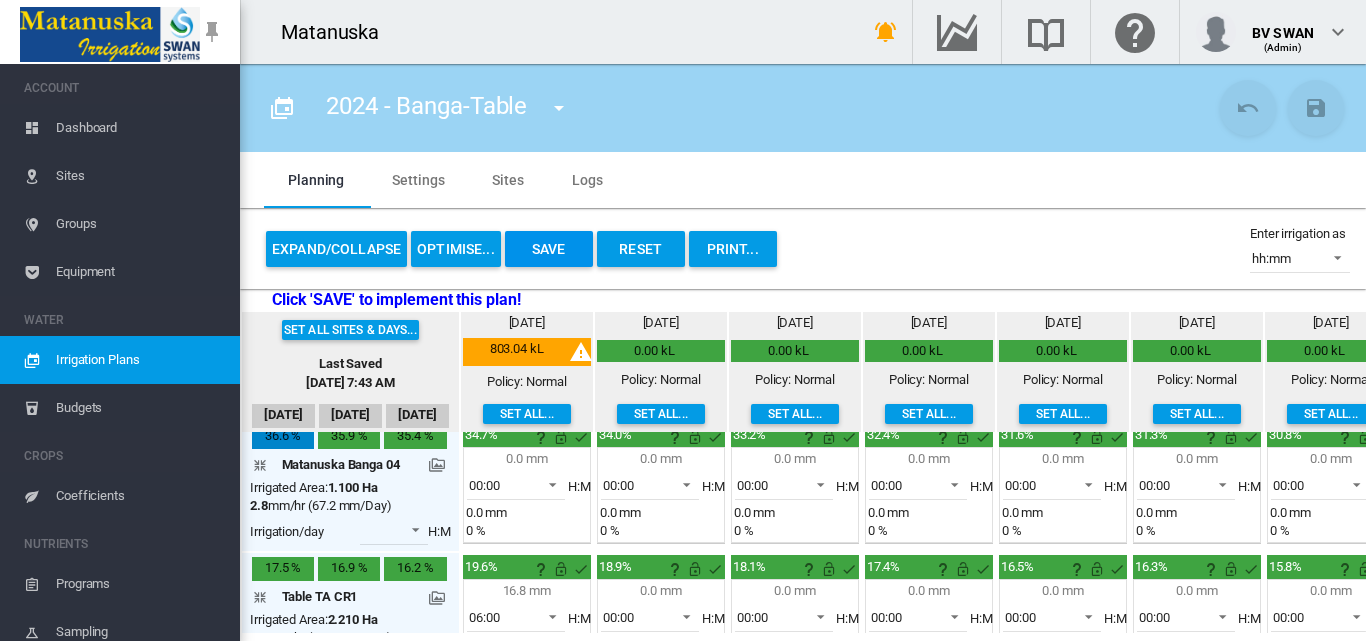 click on "Save" at bounding box center [549, 249] 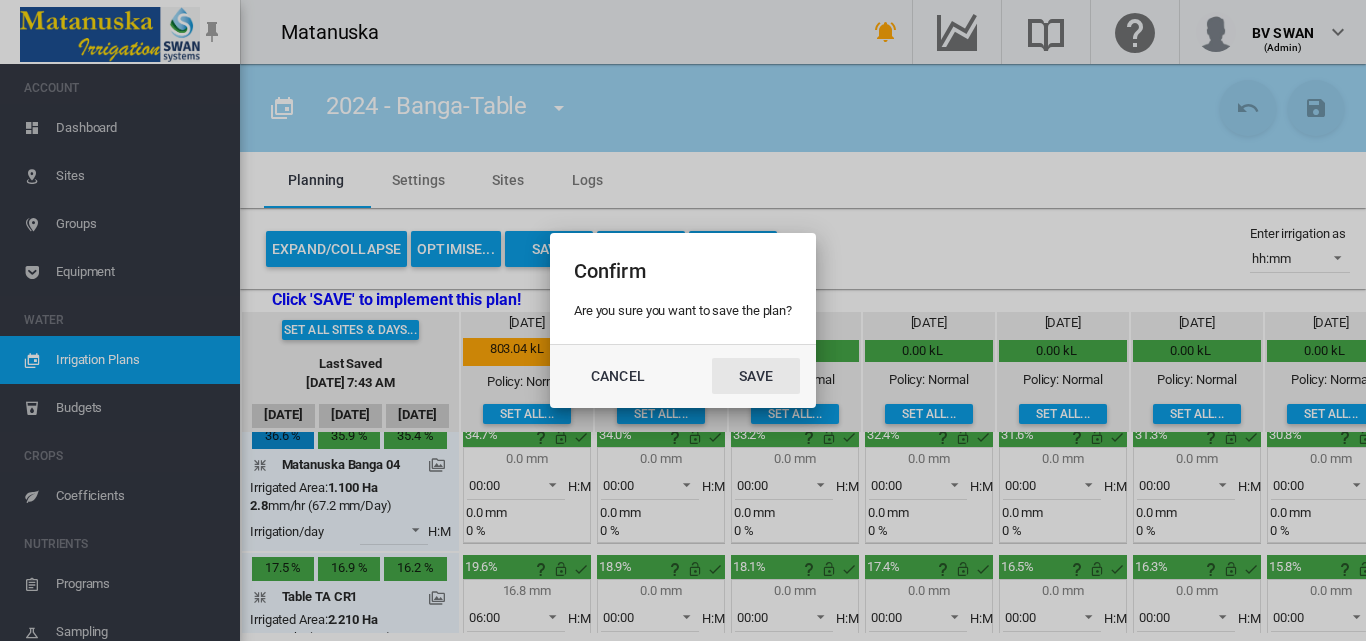 click on "Save" 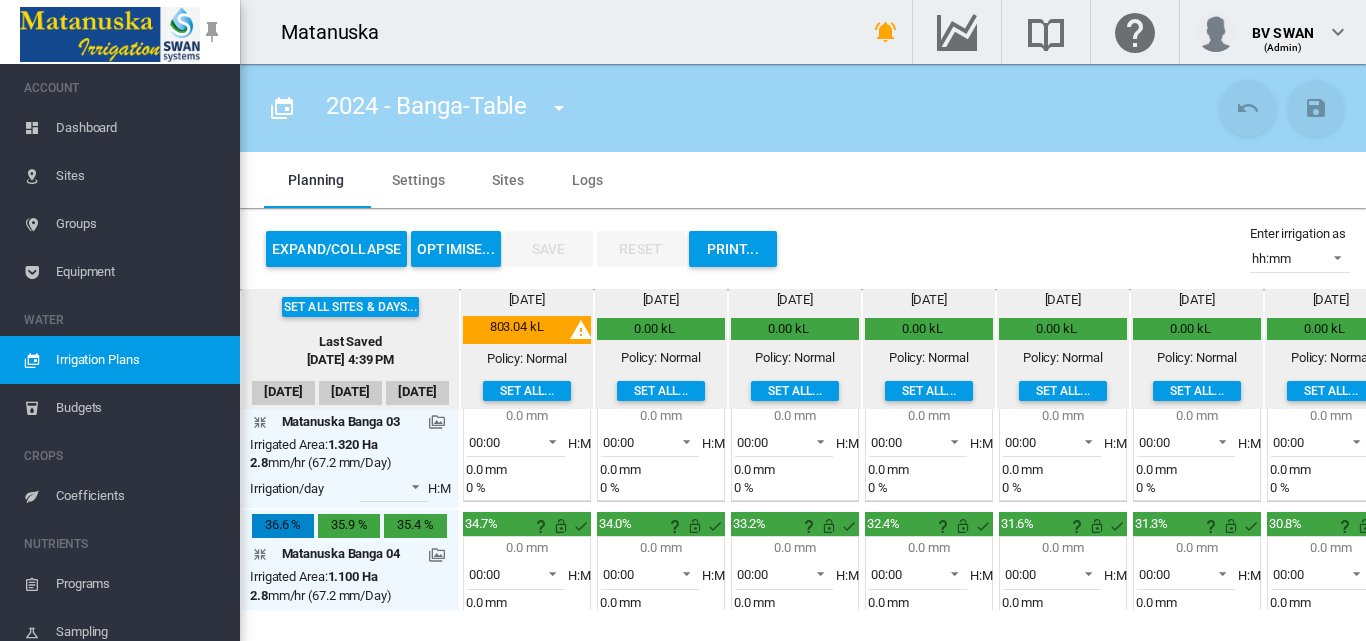 scroll, scrollTop: 0, scrollLeft: 0, axis: both 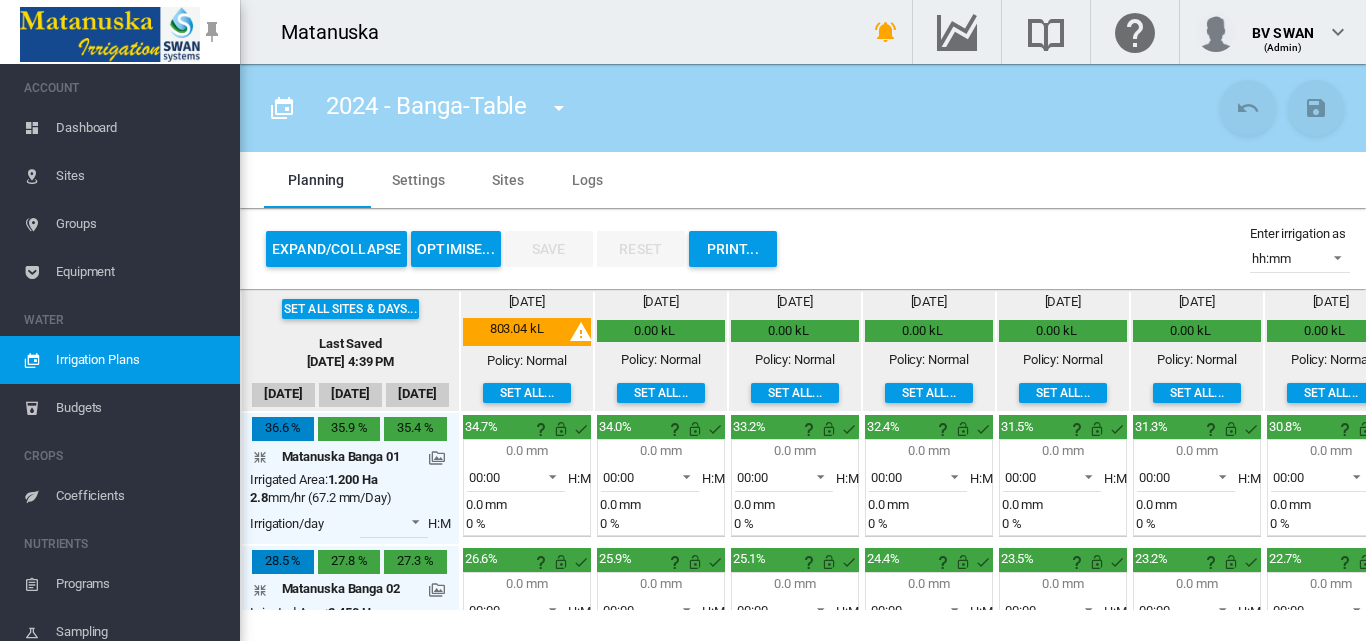 click at bounding box center [559, 108] 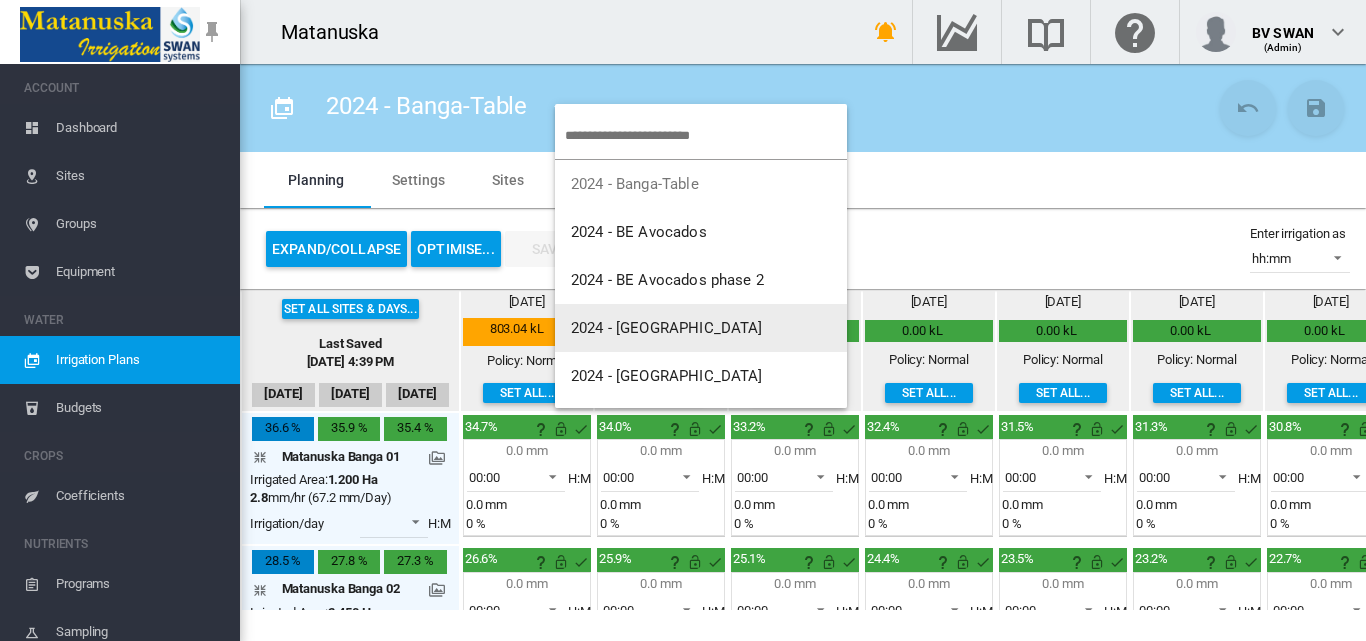 click on "2024 - [GEOGRAPHIC_DATA]" at bounding box center (667, 328) 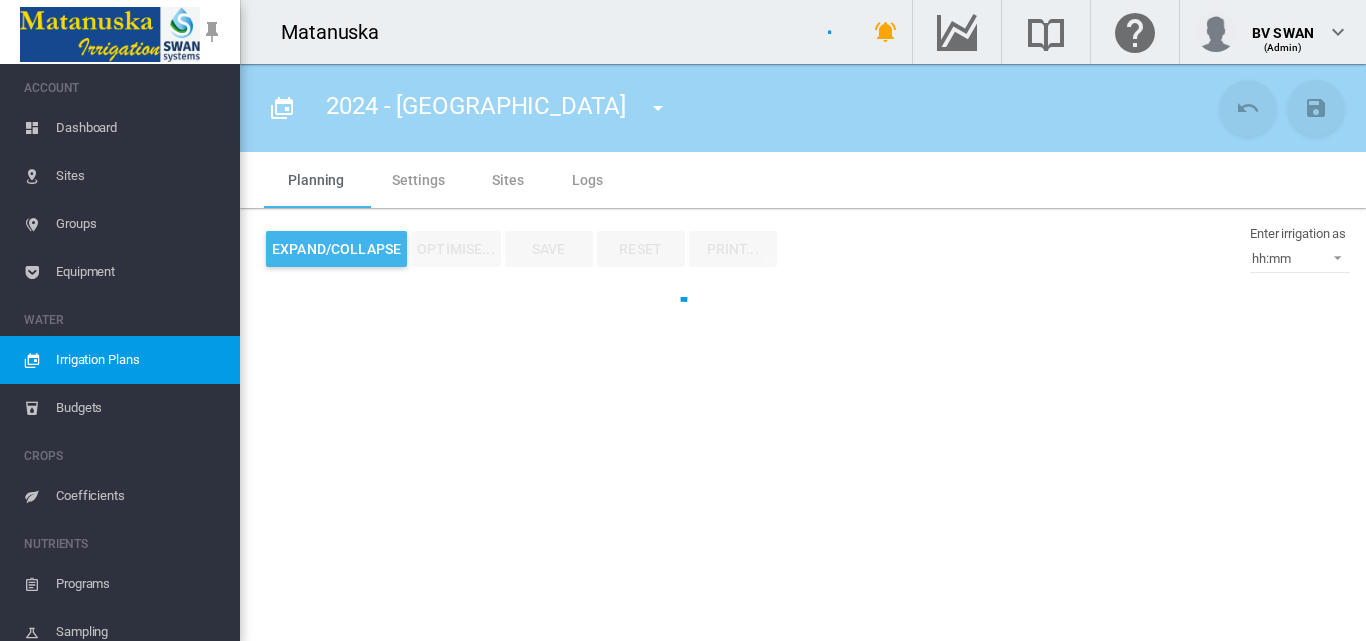 type on "**********" 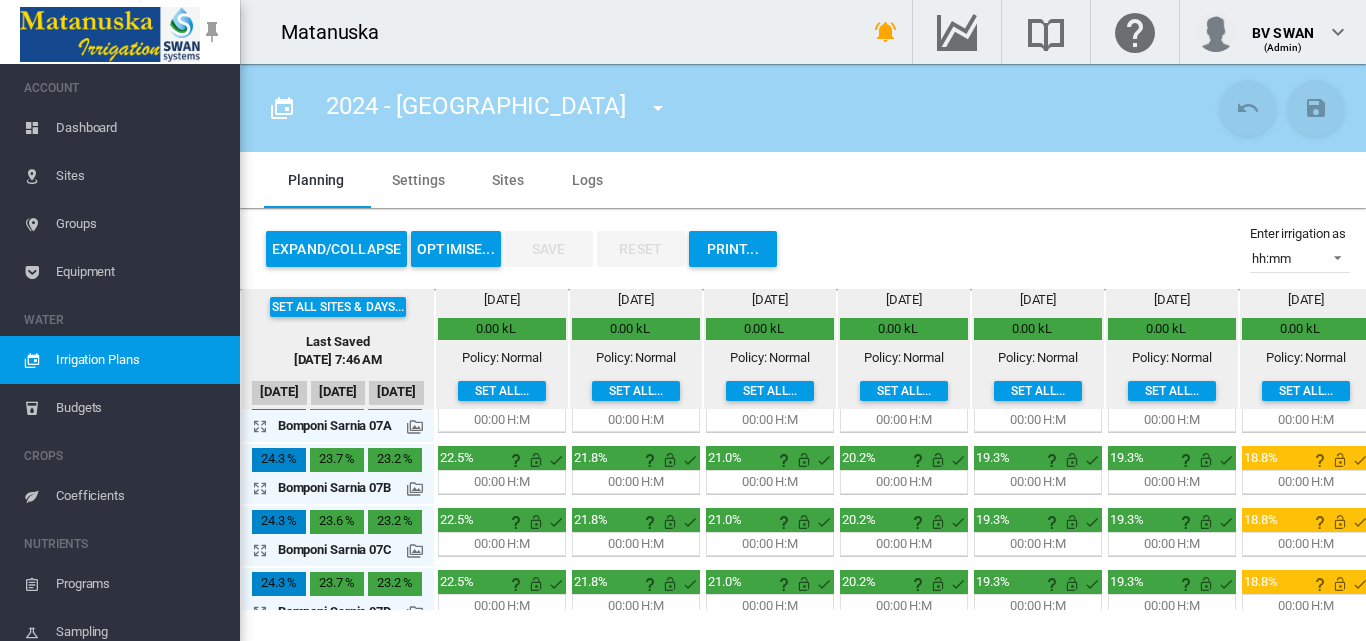 scroll, scrollTop: 500, scrollLeft: 0, axis: vertical 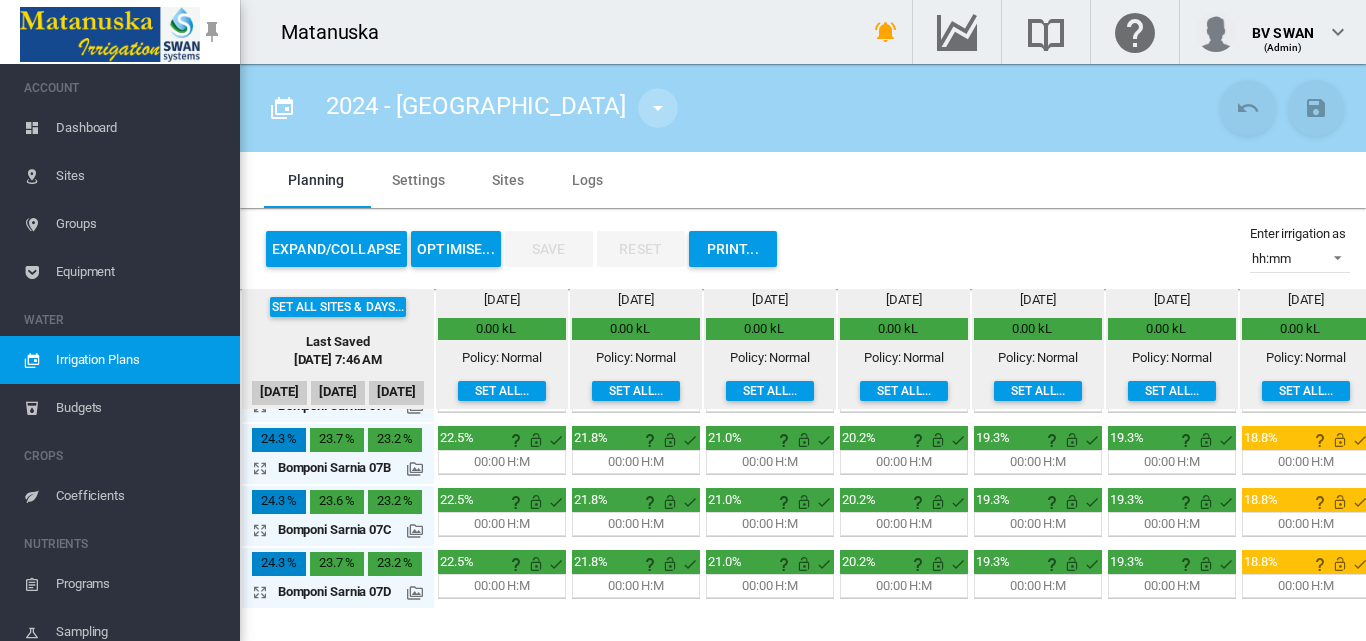 click at bounding box center [658, 108] 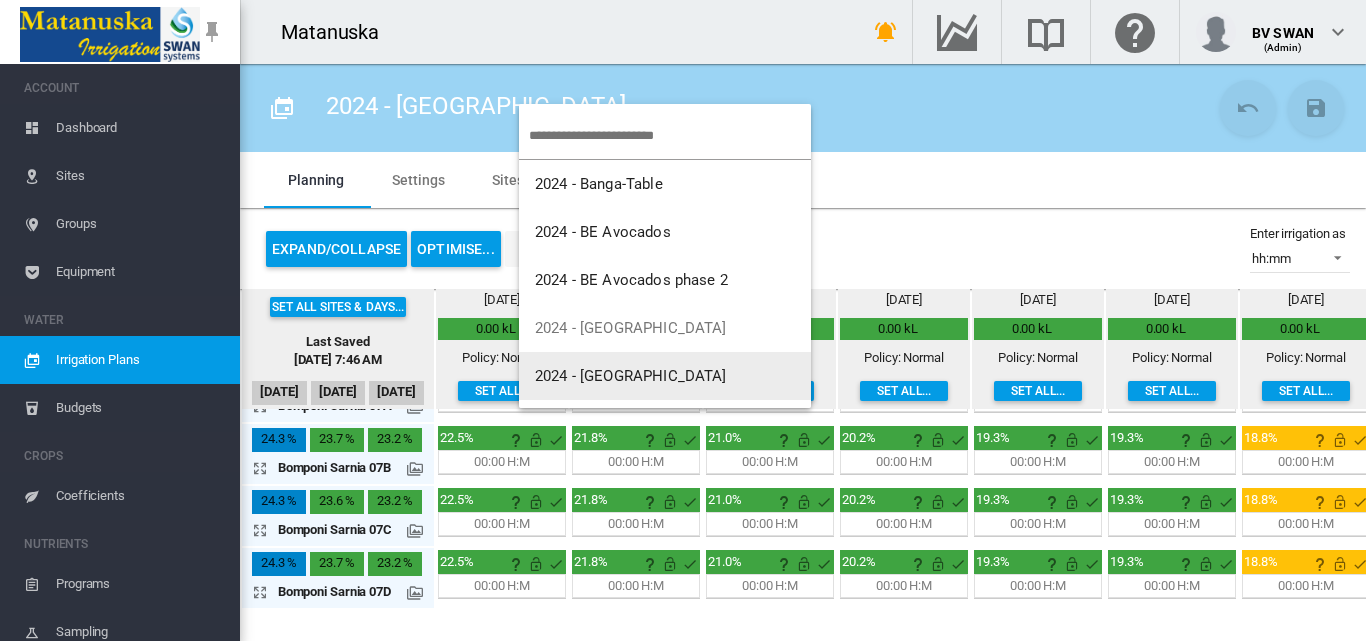click on "2024 - [GEOGRAPHIC_DATA]" at bounding box center [631, 376] 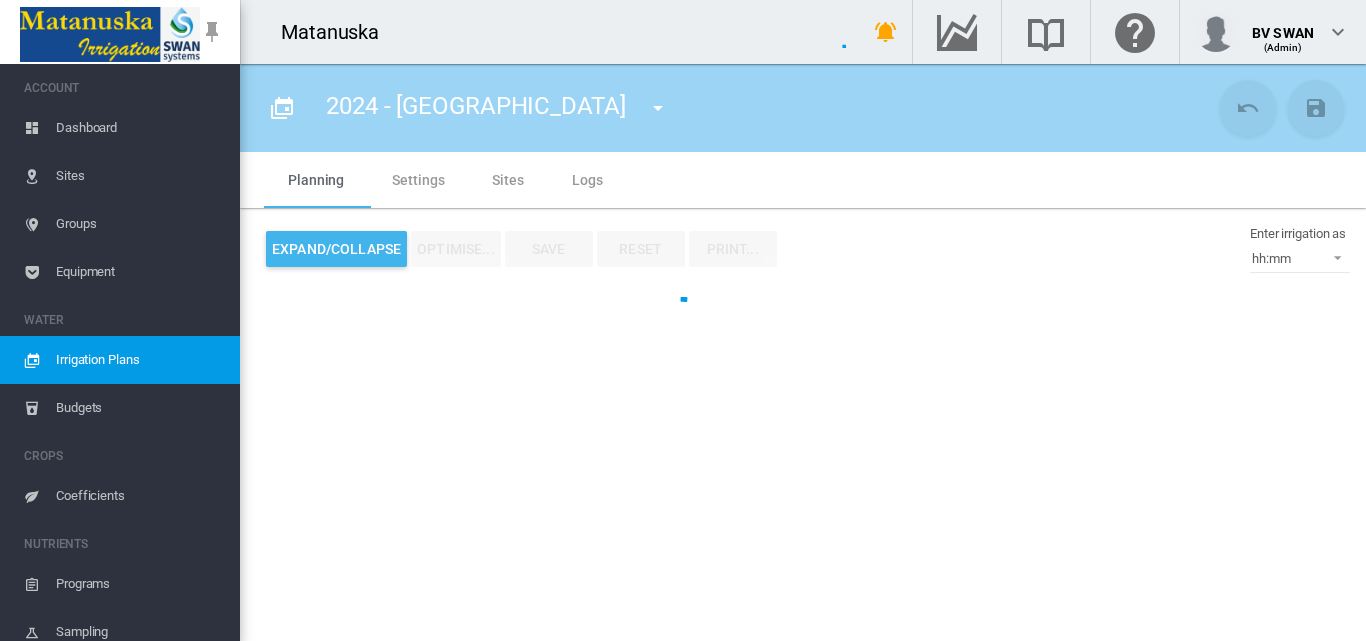 type on "**********" 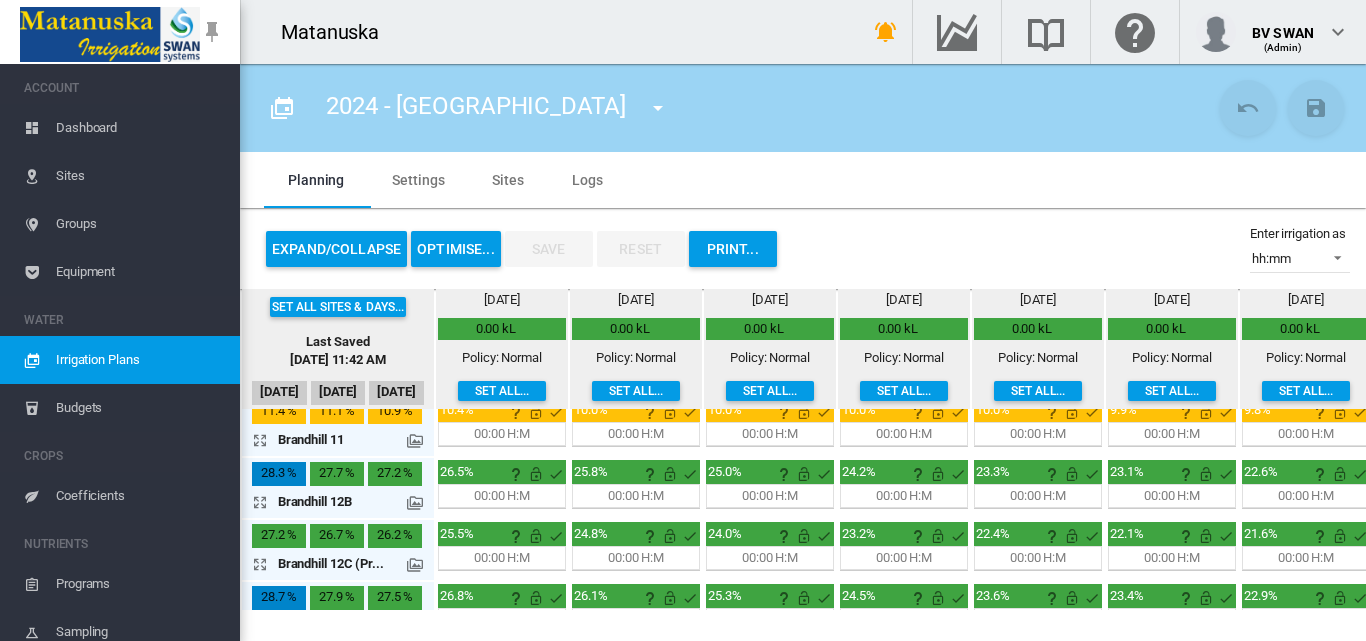 scroll, scrollTop: 0, scrollLeft: 0, axis: both 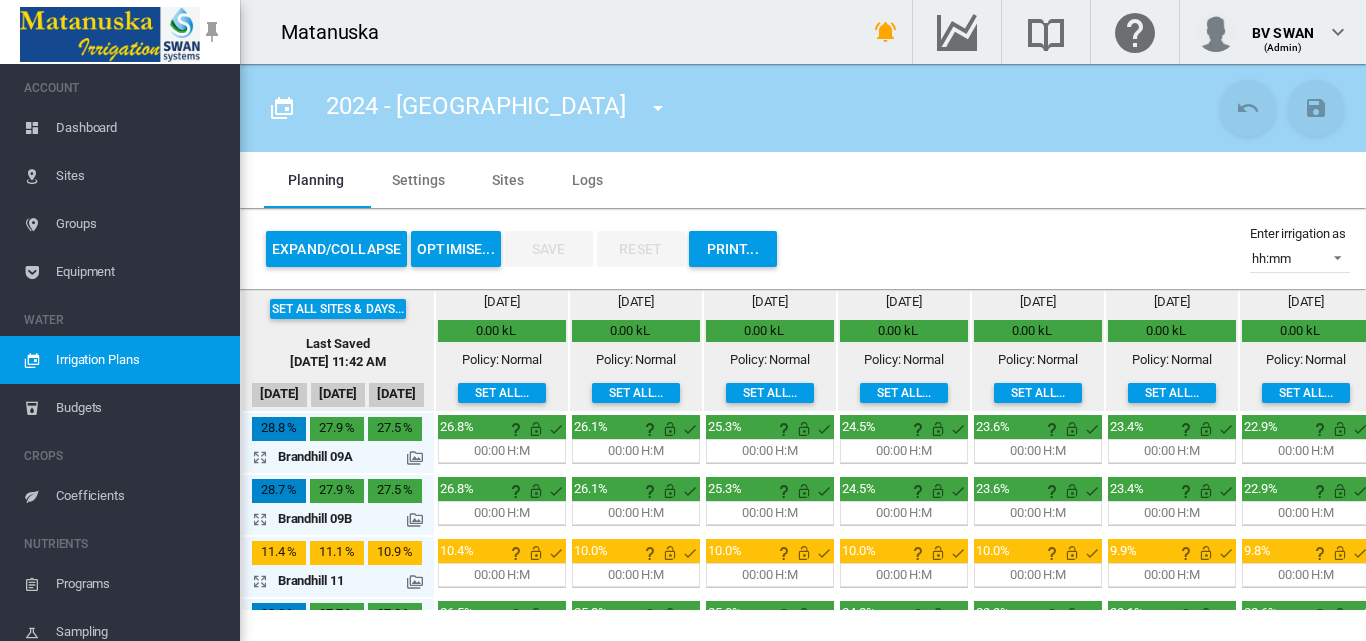 click at bounding box center [658, 108] 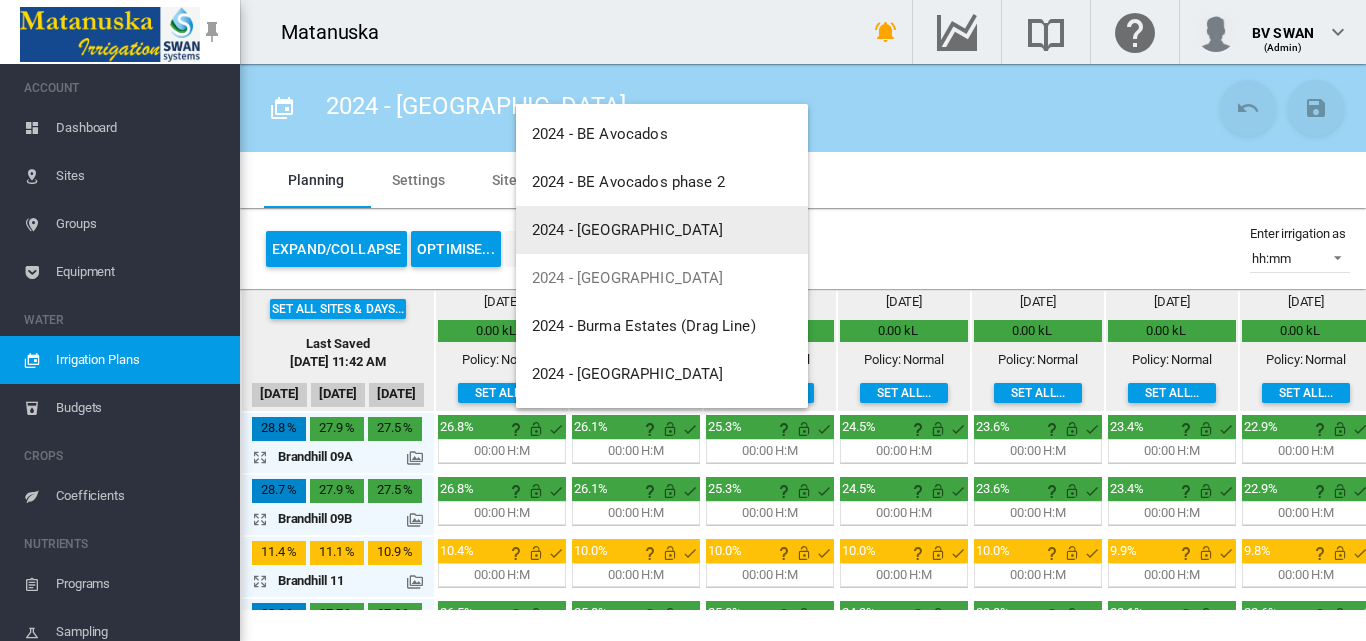 scroll, scrollTop: 100, scrollLeft: 0, axis: vertical 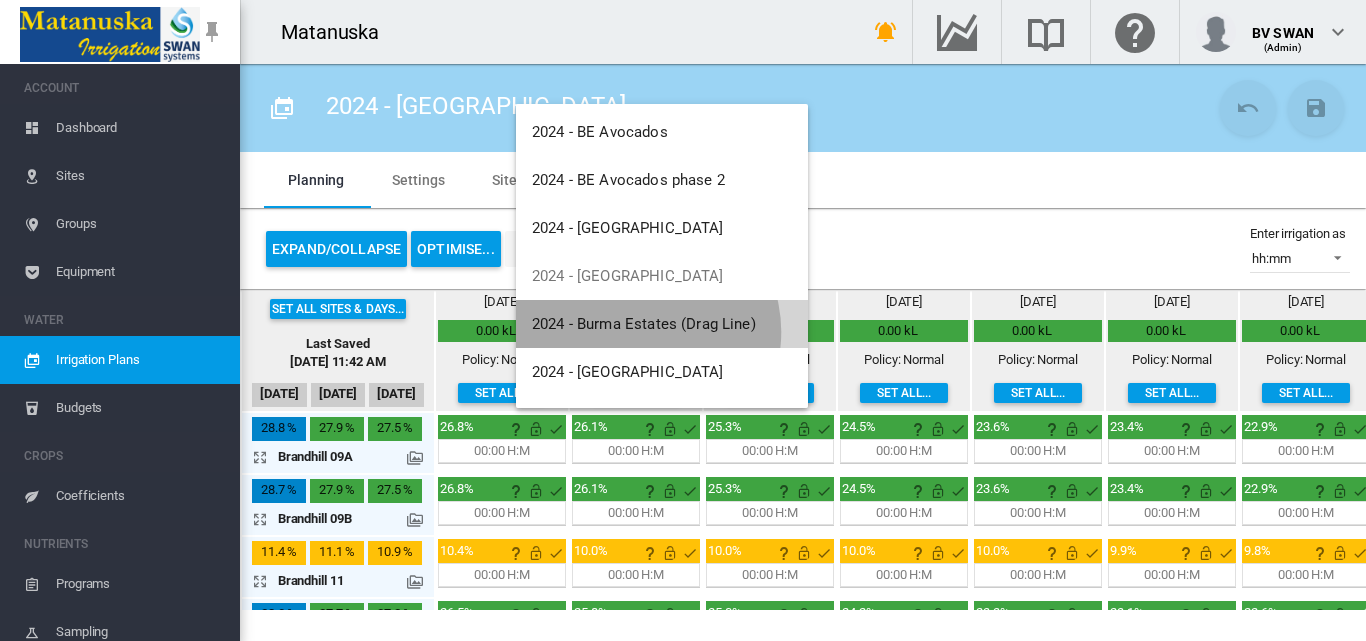 click on "2024 - Burma Estates  (Drag Line)" at bounding box center (644, 324) 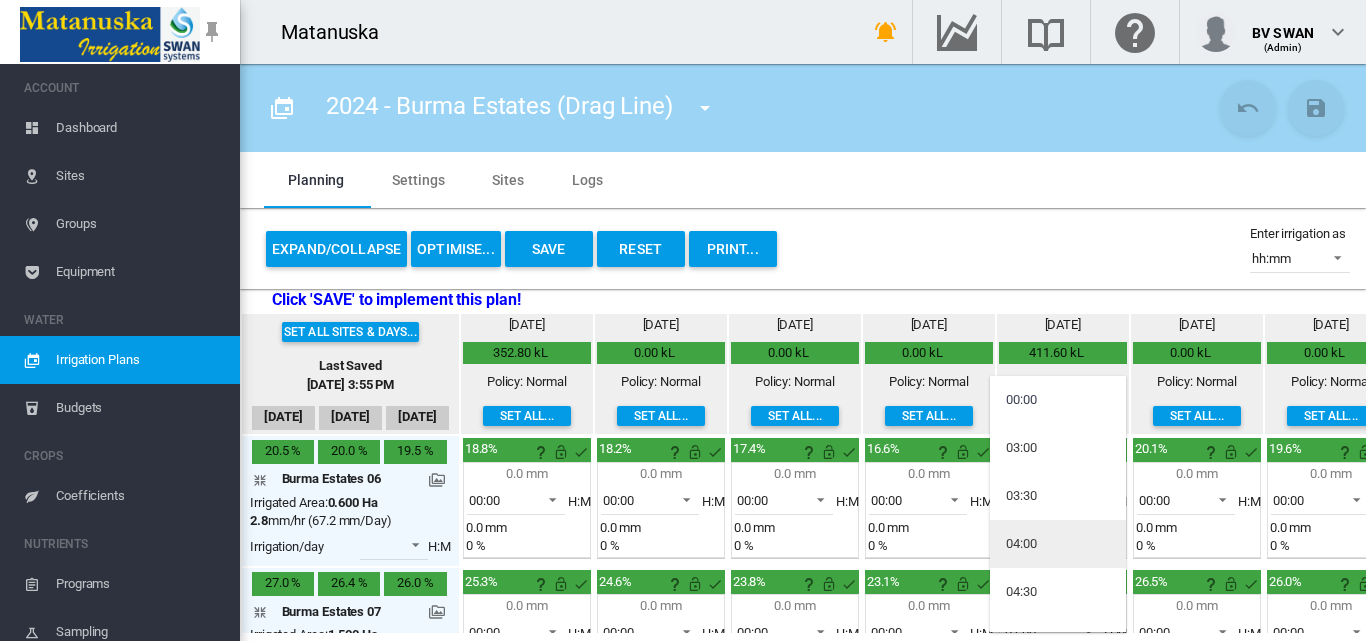 scroll, scrollTop: 0, scrollLeft: 0, axis: both 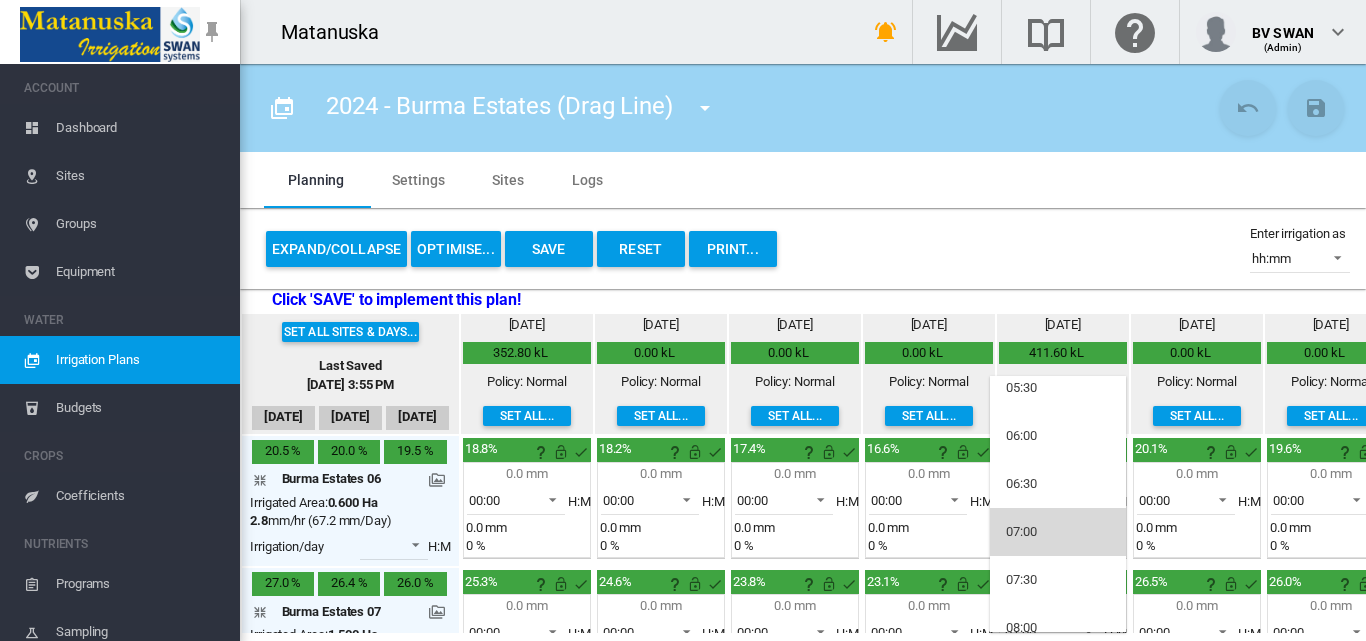 click on "07:00" at bounding box center [1058, 532] 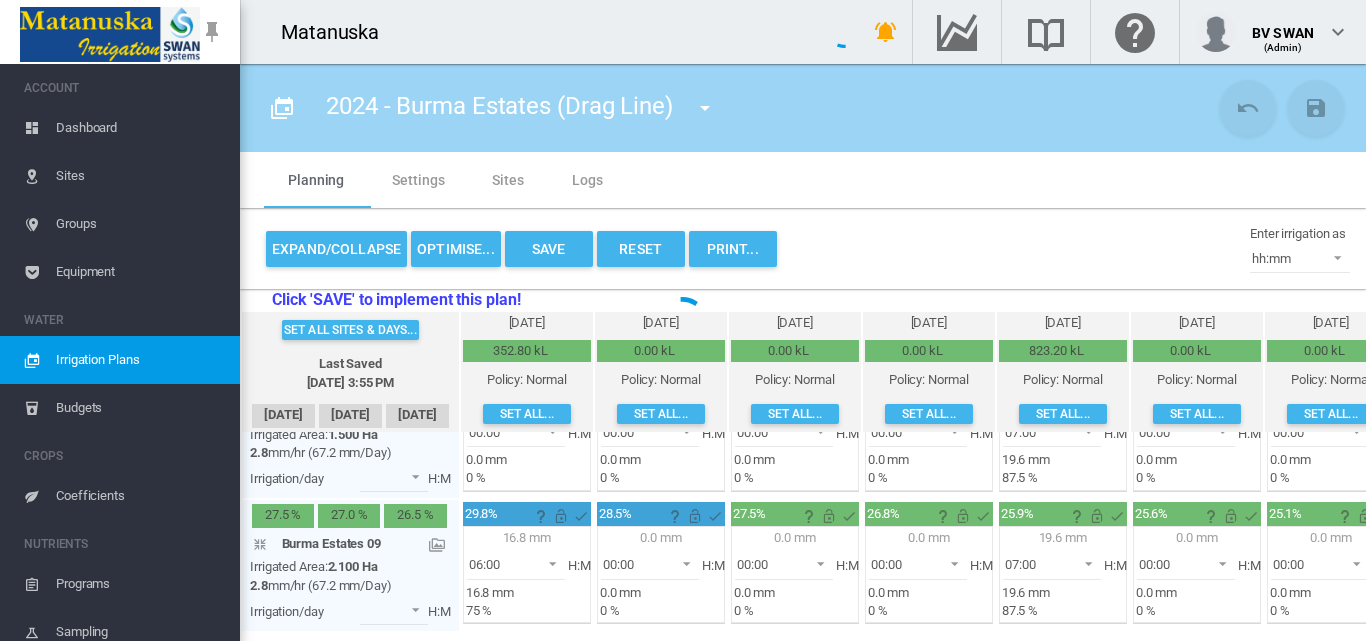 scroll, scrollTop: 300, scrollLeft: 0, axis: vertical 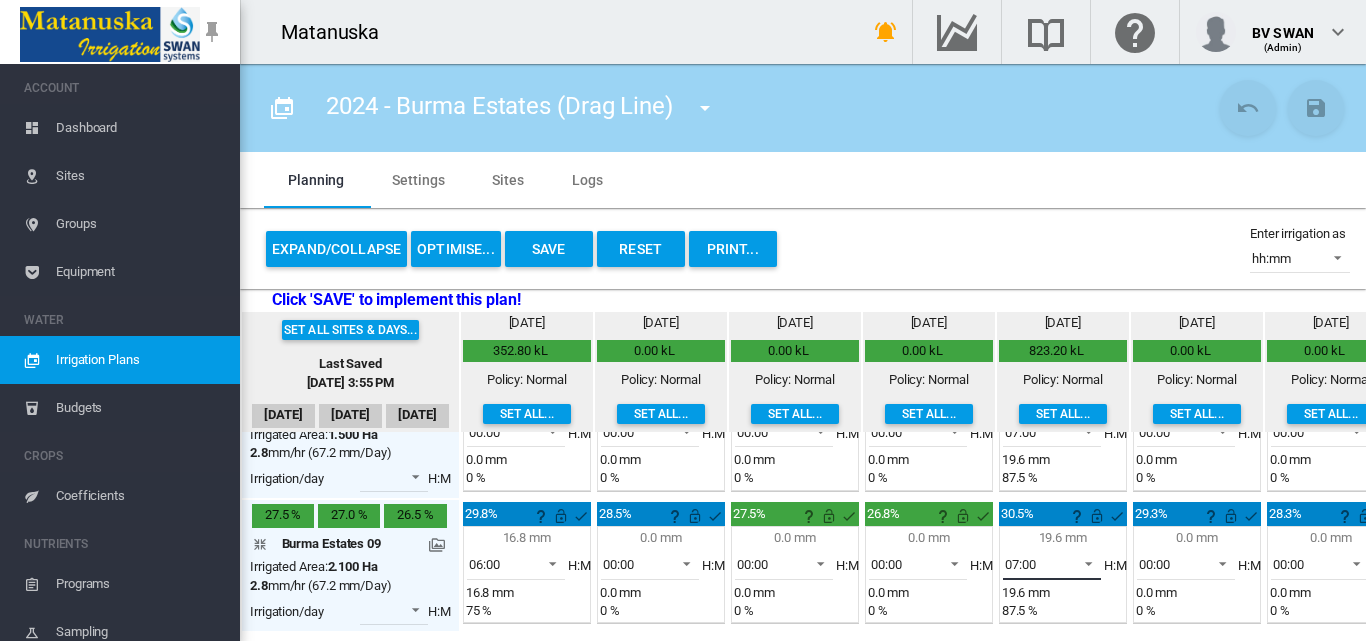 click at bounding box center [1083, 562] 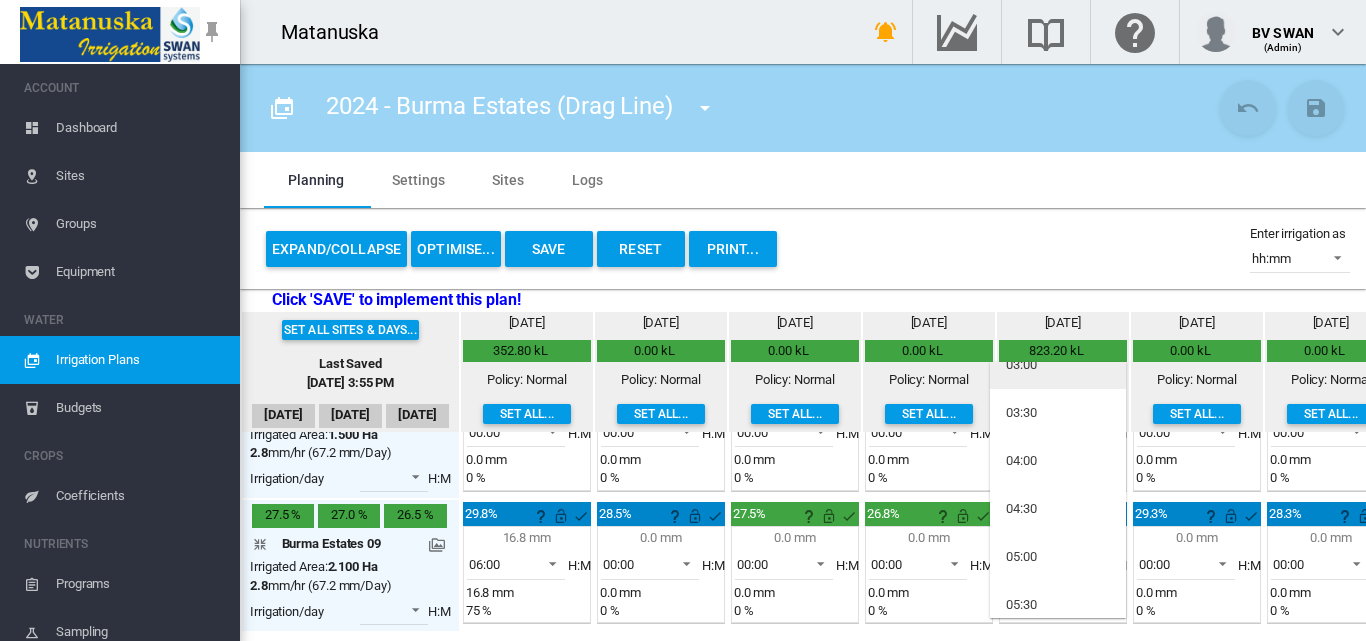 scroll, scrollTop: 0, scrollLeft: 0, axis: both 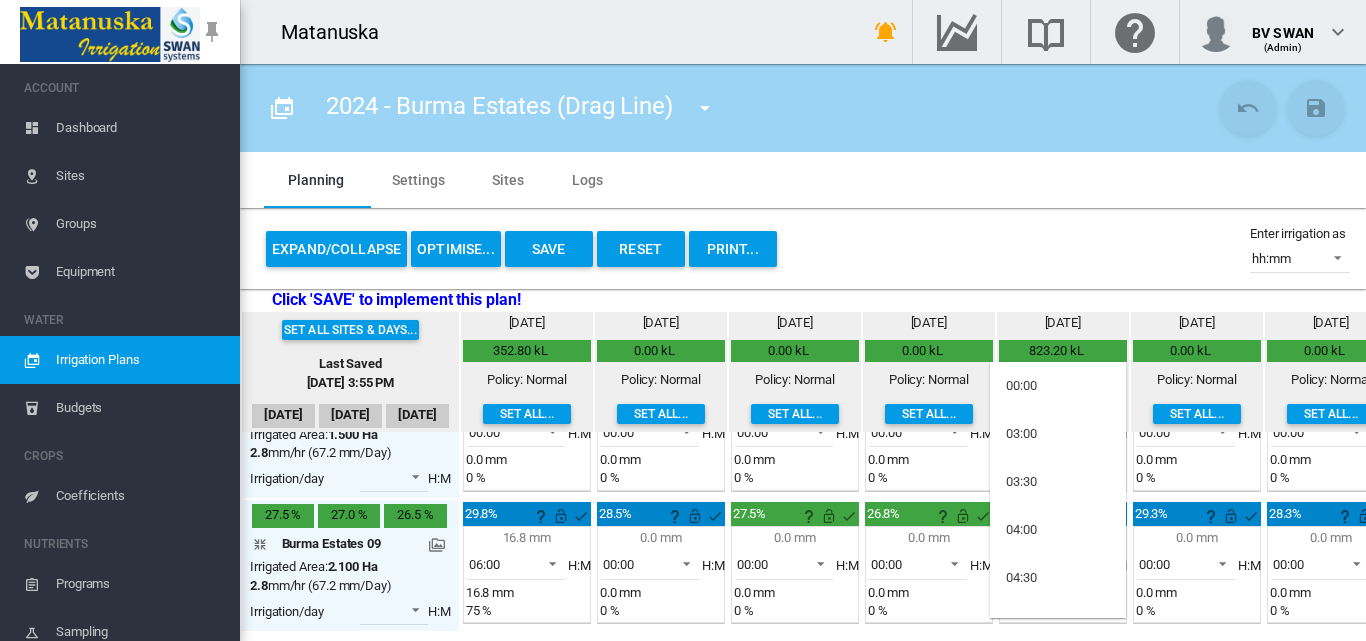 click at bounding box center (683, 320) 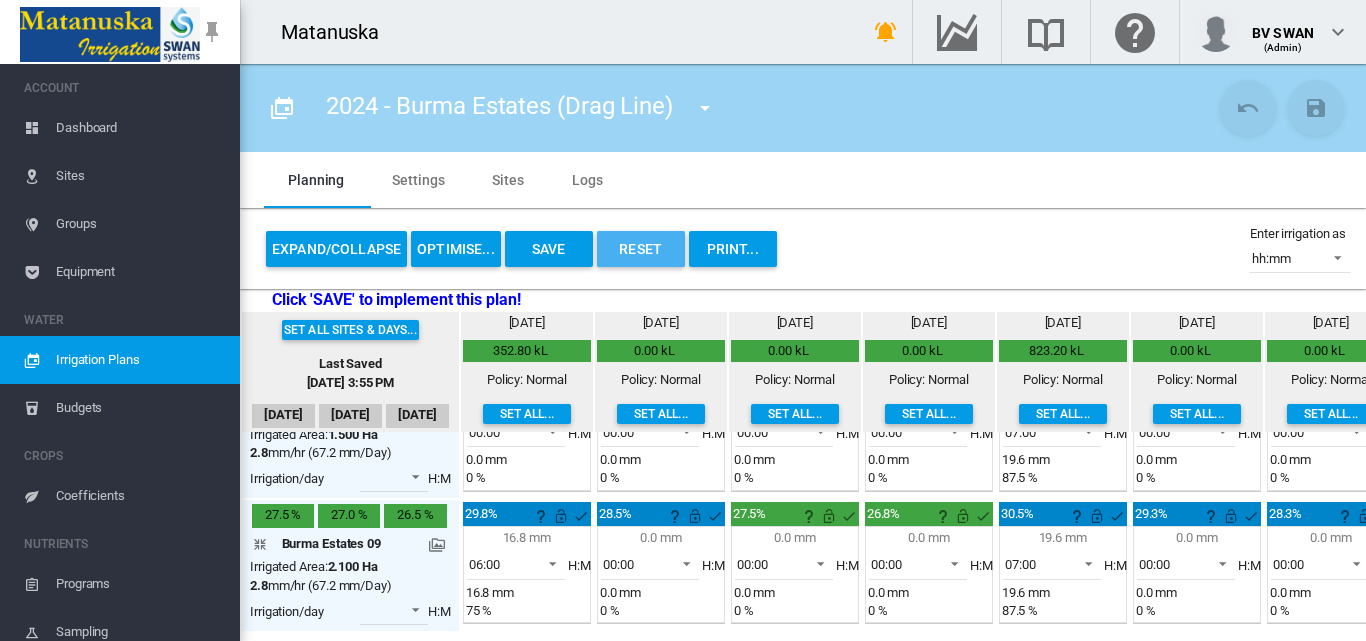 click on "Reset" at bounding box center (641, 249) 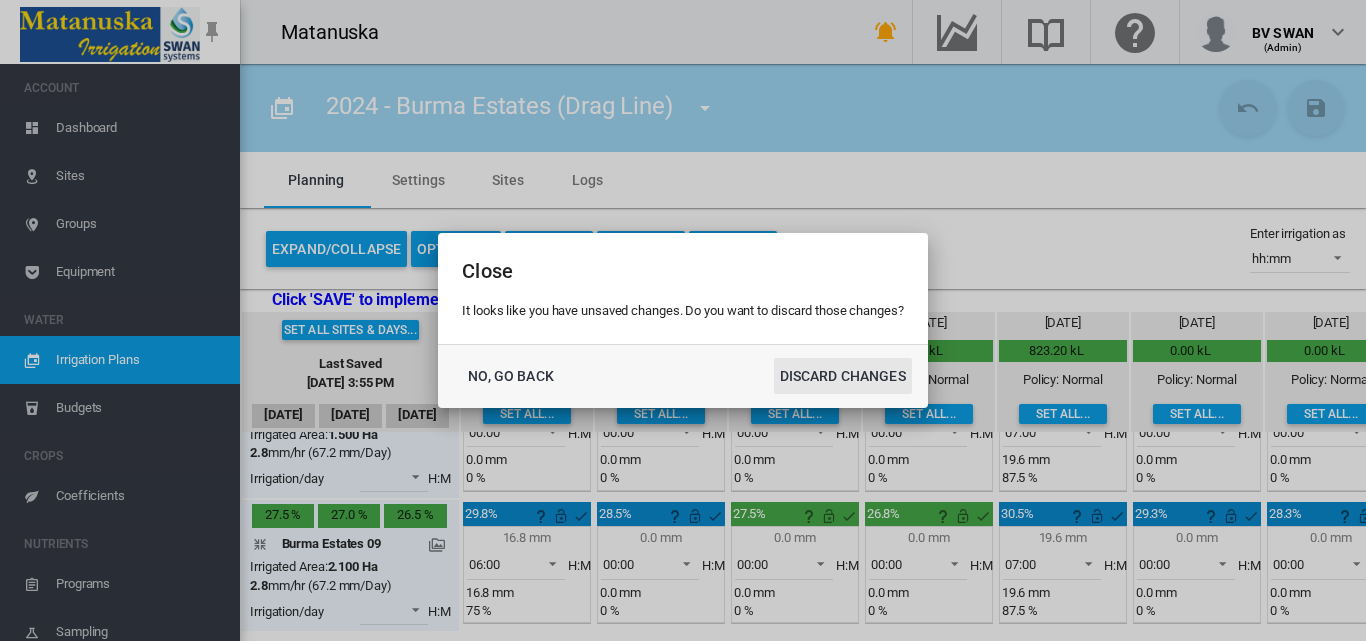 click on "DISCARD CHANGES" 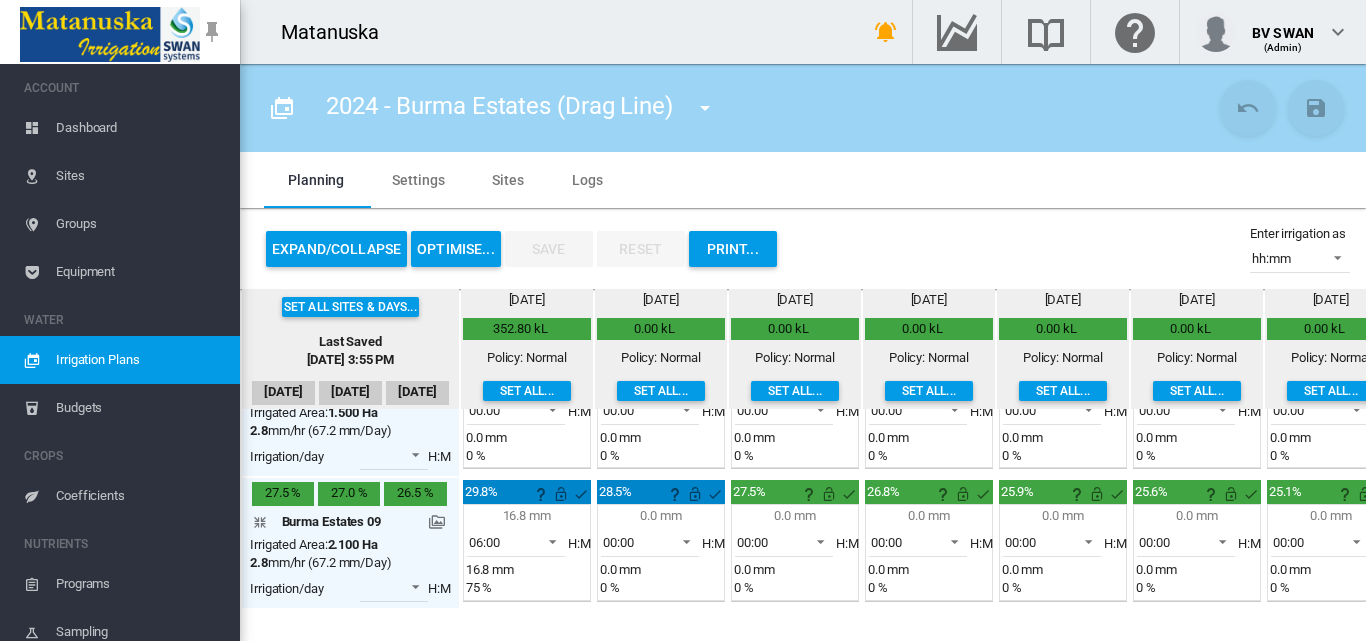 scroll, scrollTop: 0, scrollLeft: 0, axis: both 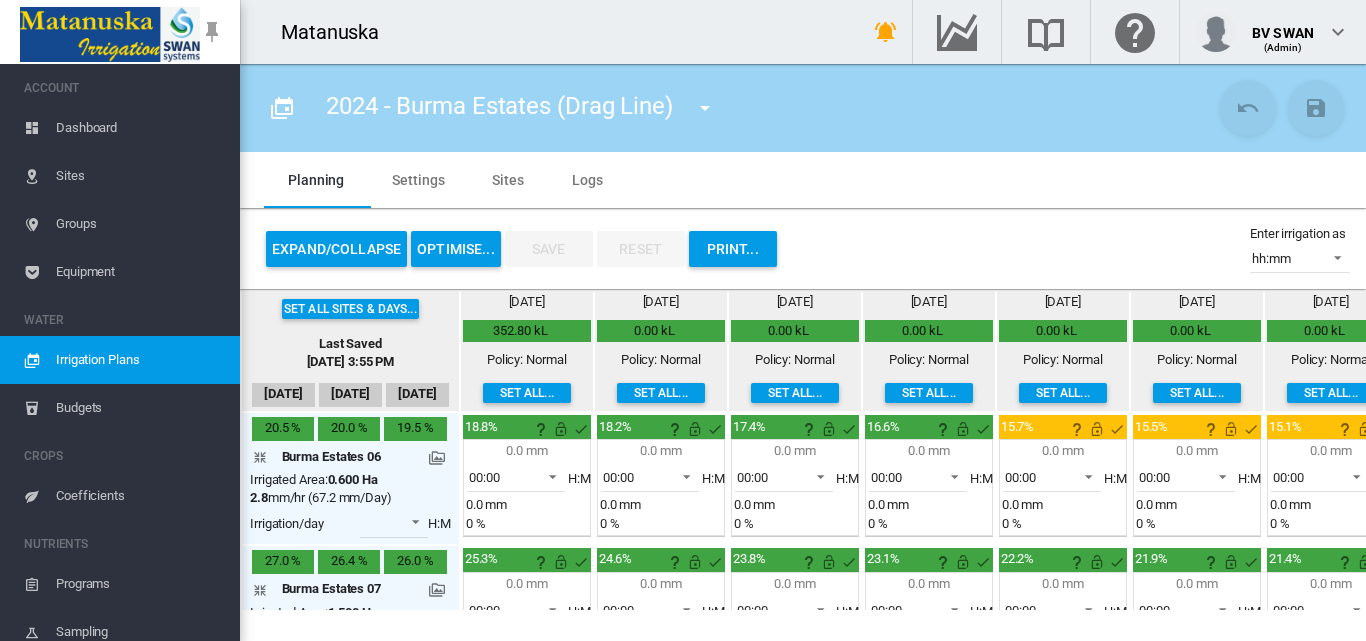 click at bounding box center (705, 108) 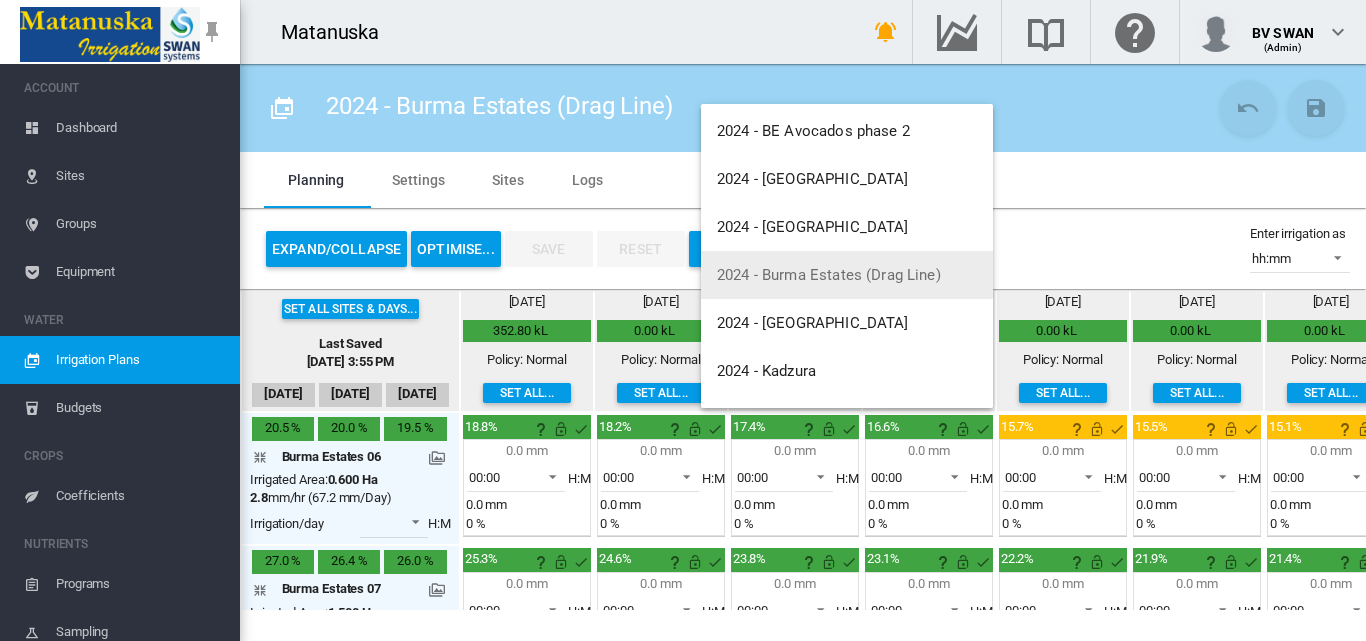 scroll, scrollTop: 200, scrollLeft: 0, axis: vertical 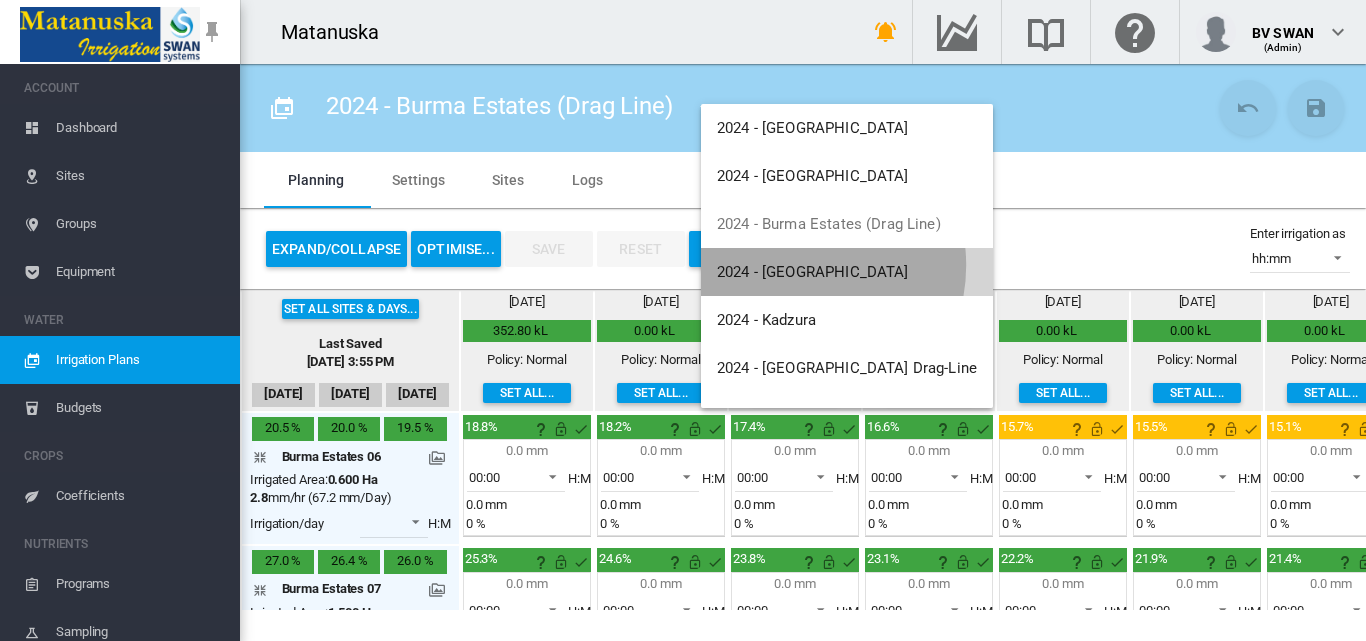 click on "2024 - [GEOGRAPHIC_DATA]" at bounding box center (813, 272) 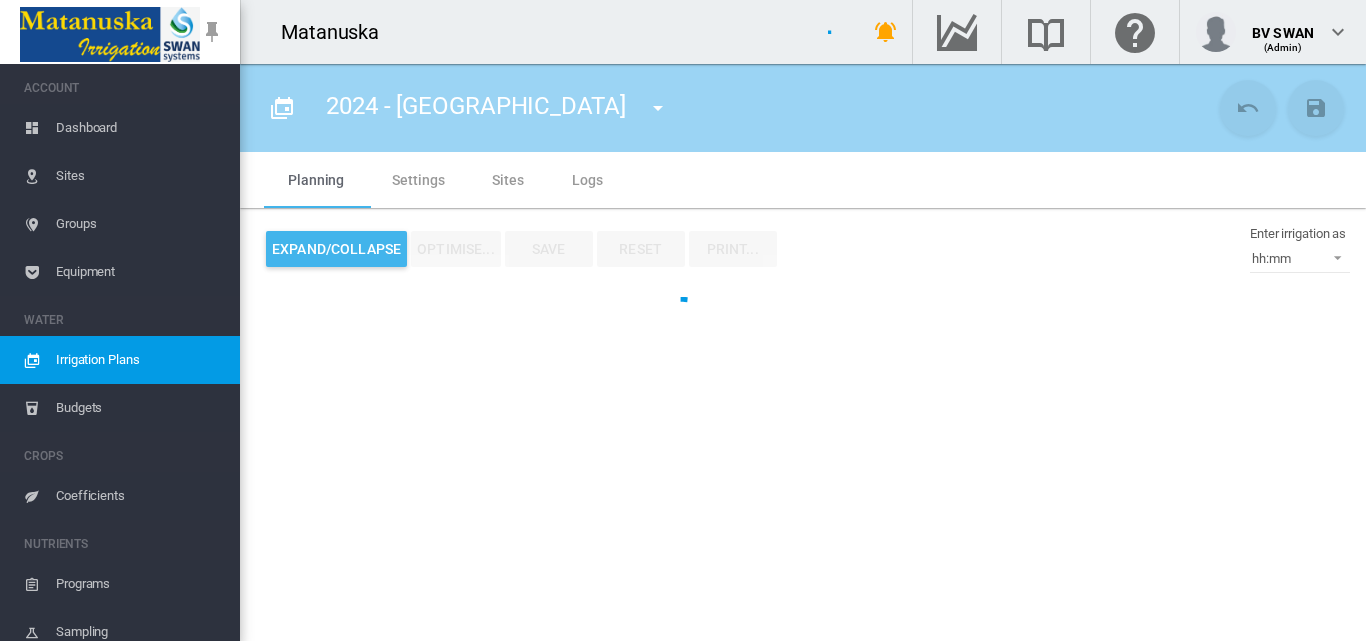 type on "**********" 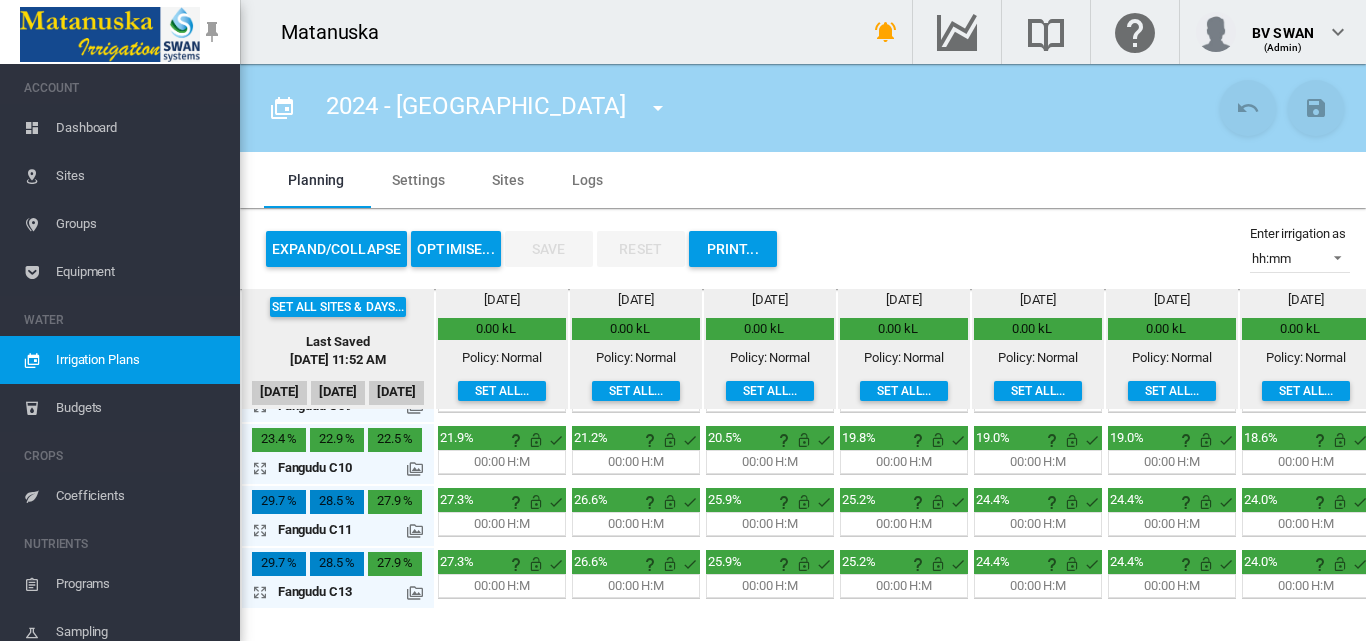 scroll, scrollTop: 748, scrollLeft: 0, axis: vertical 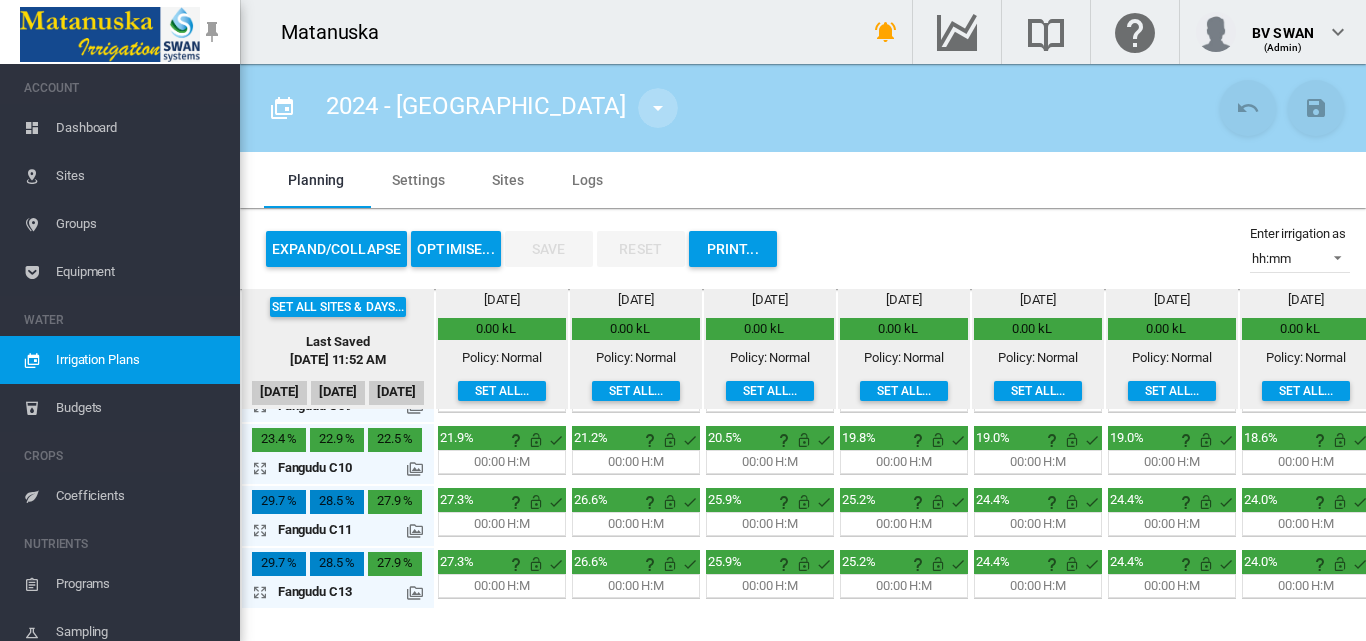 click at bounding box center [658, 108] 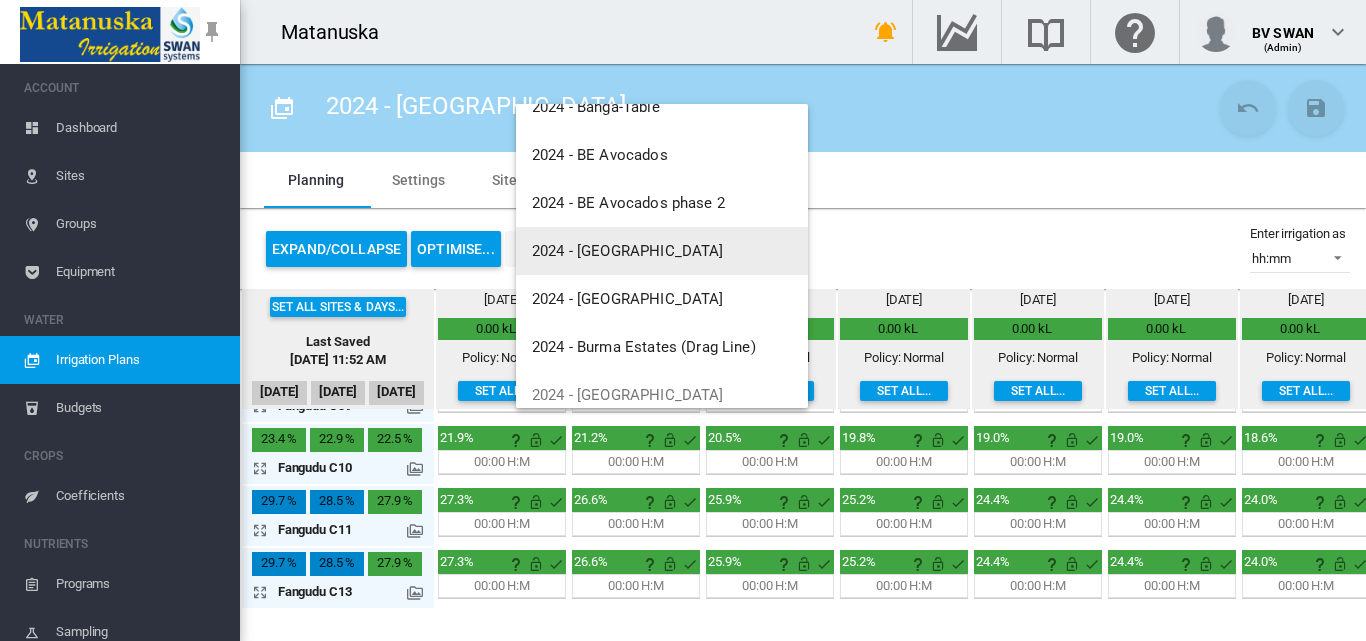 scroll, scrollTop: 200, scrollLeft: 0, axis: vertical 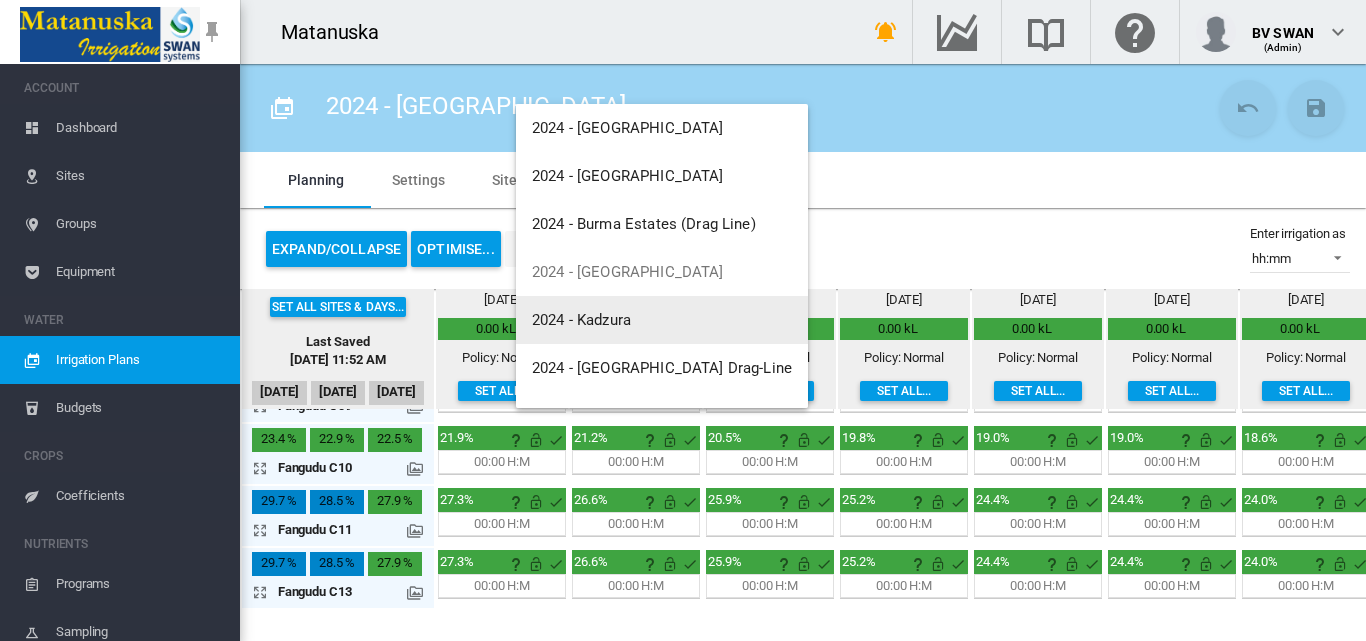 click on "2024 - Kadzura" at bounding box center [581, 320] 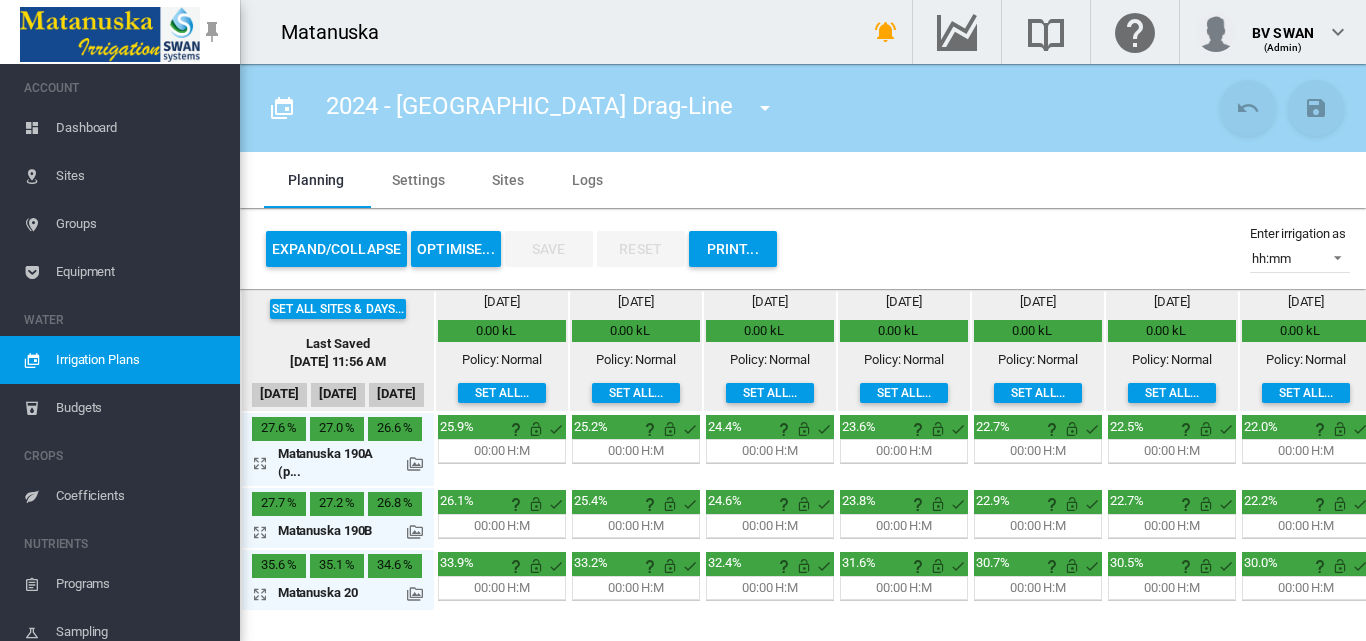 scroll, scrollTop: 0, scrollLeft: 0, axis: both 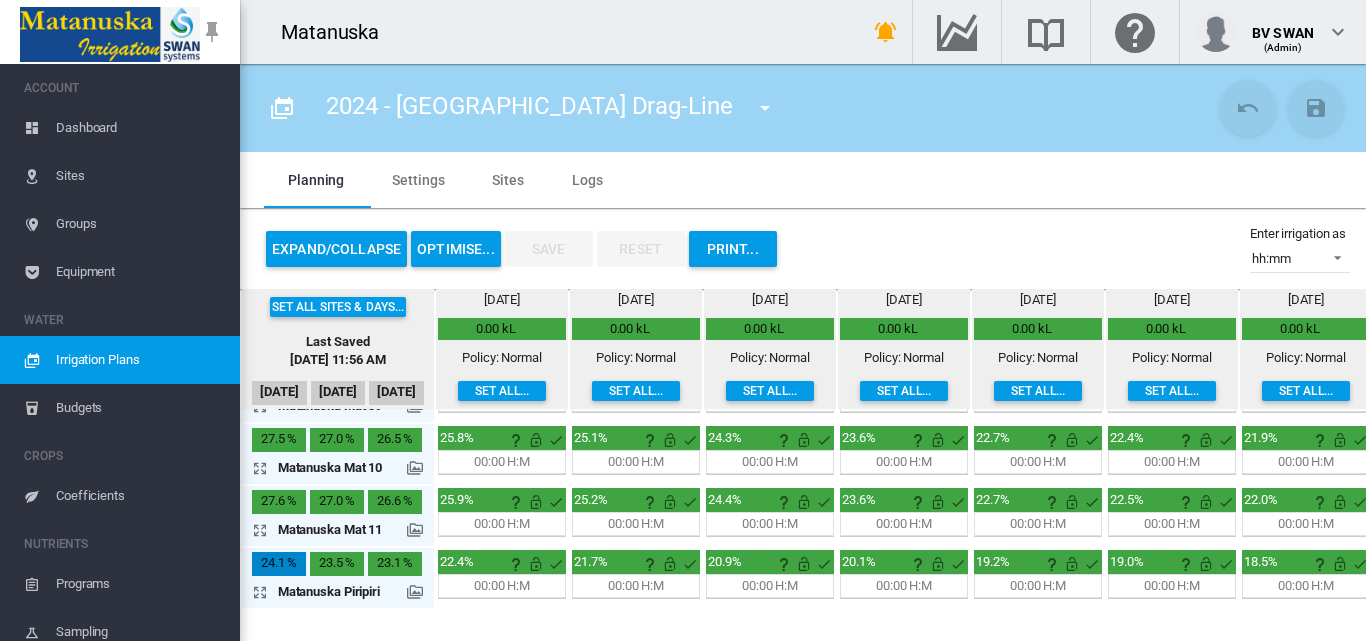 click at bounding box center (765, 108) 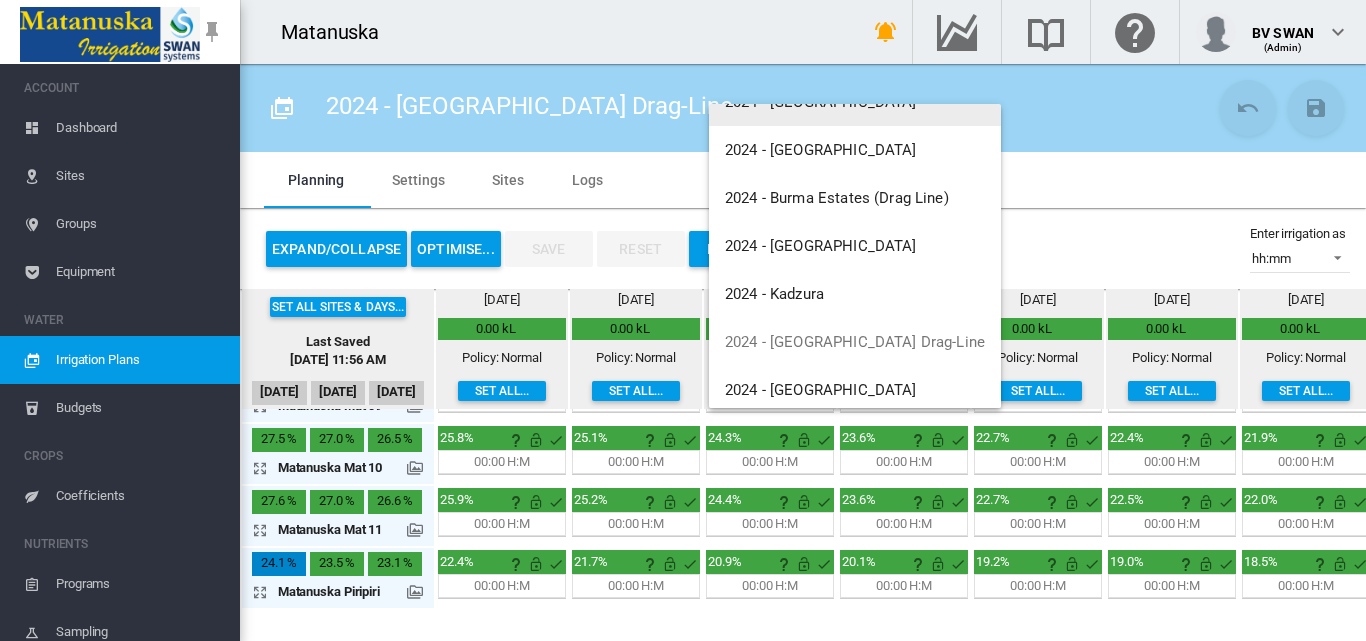 scroll, scrollTop: 300, scrollLeft: 0, axis: vertical 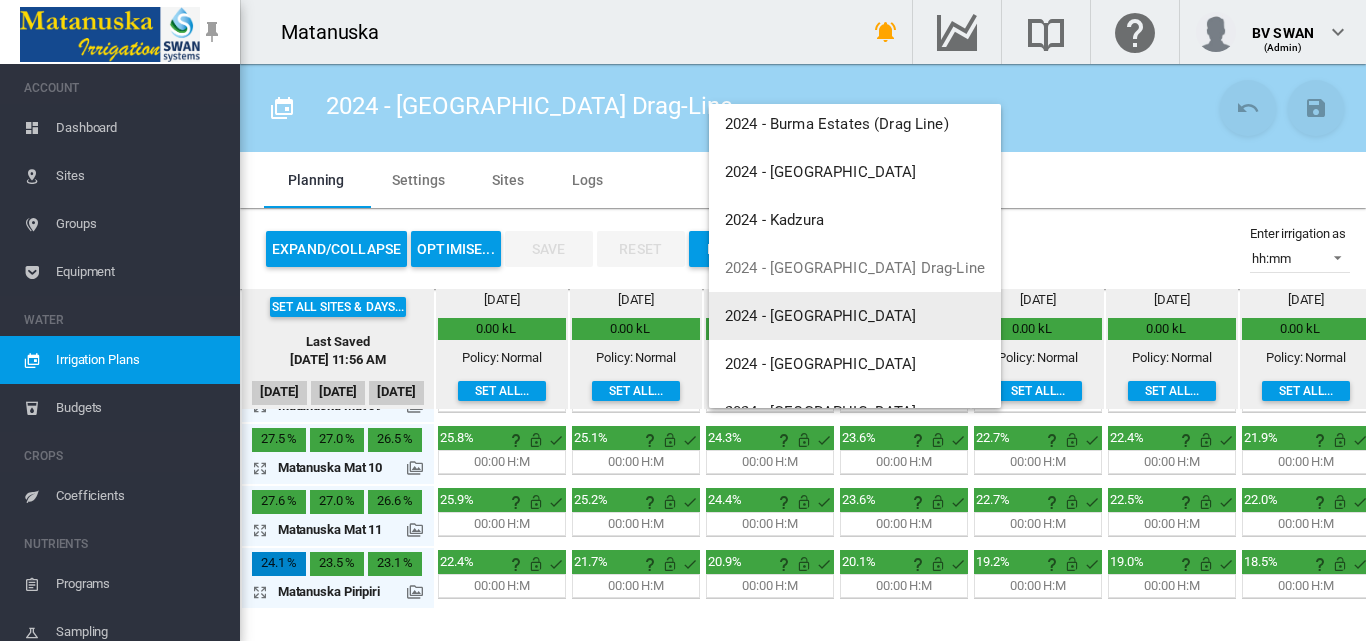 click on "2024 - [GEOGRAPHIC_DATA]" at bounding box center [855, 316] 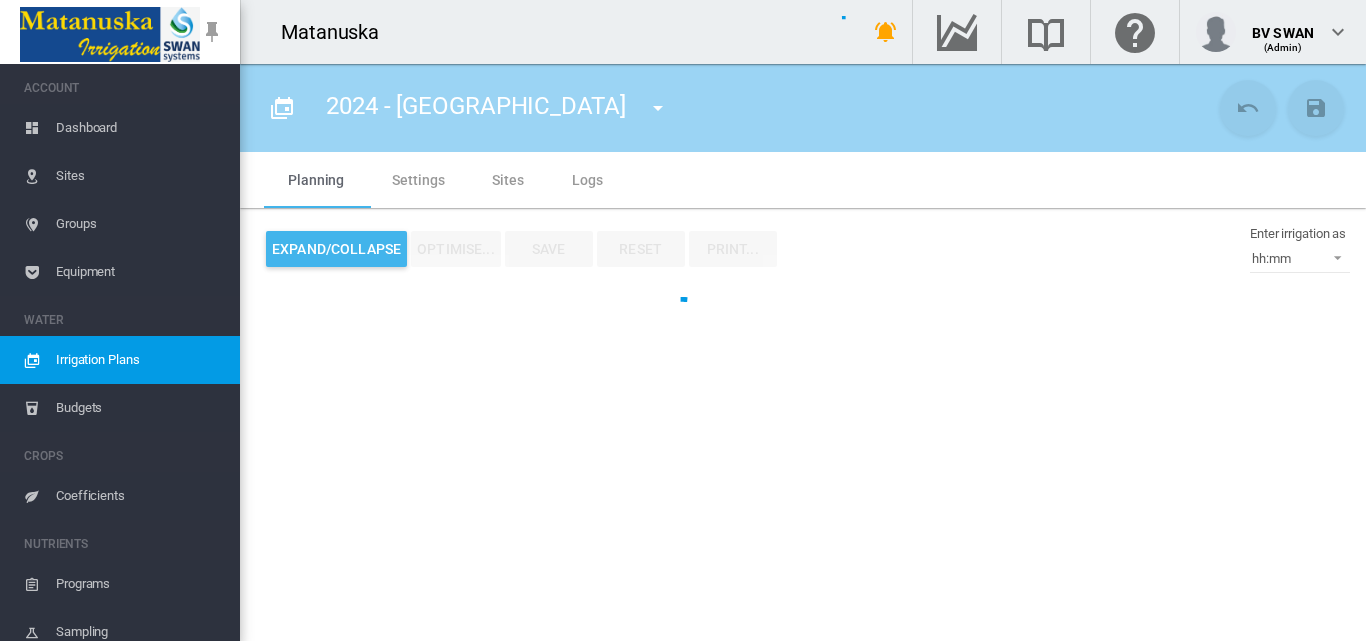 type on "**********" 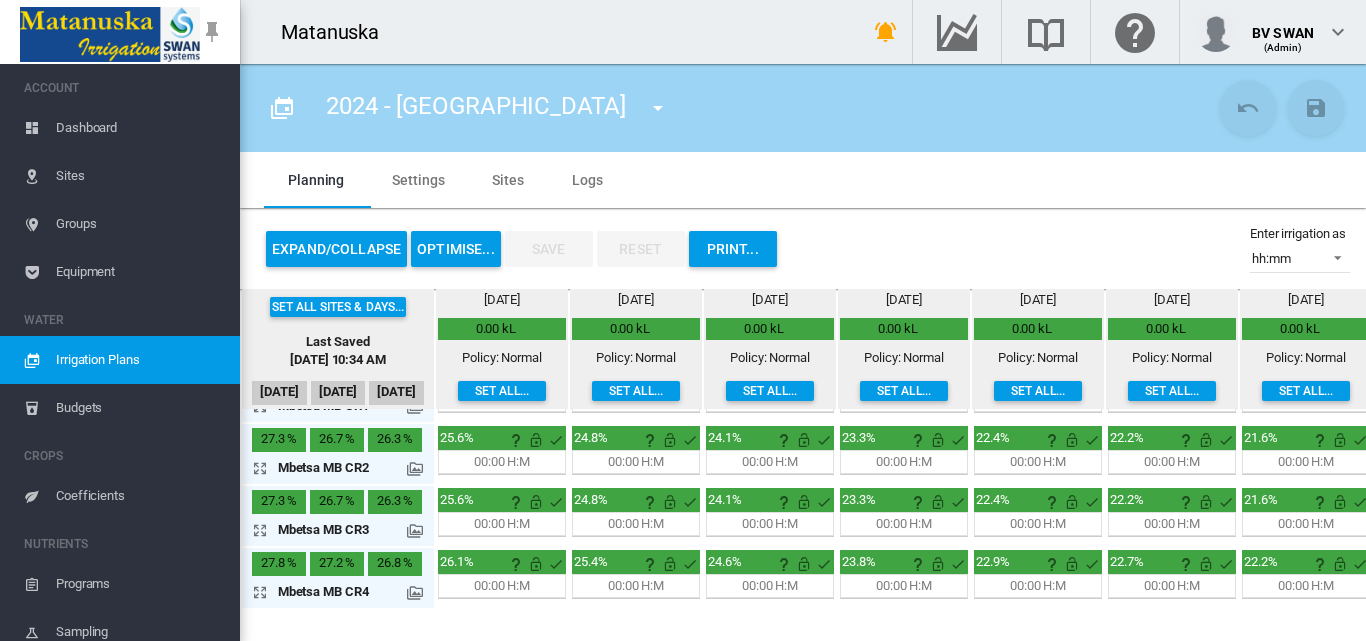 scroll, scrollTop: 66, scrollLeft: 0, axis: vertical 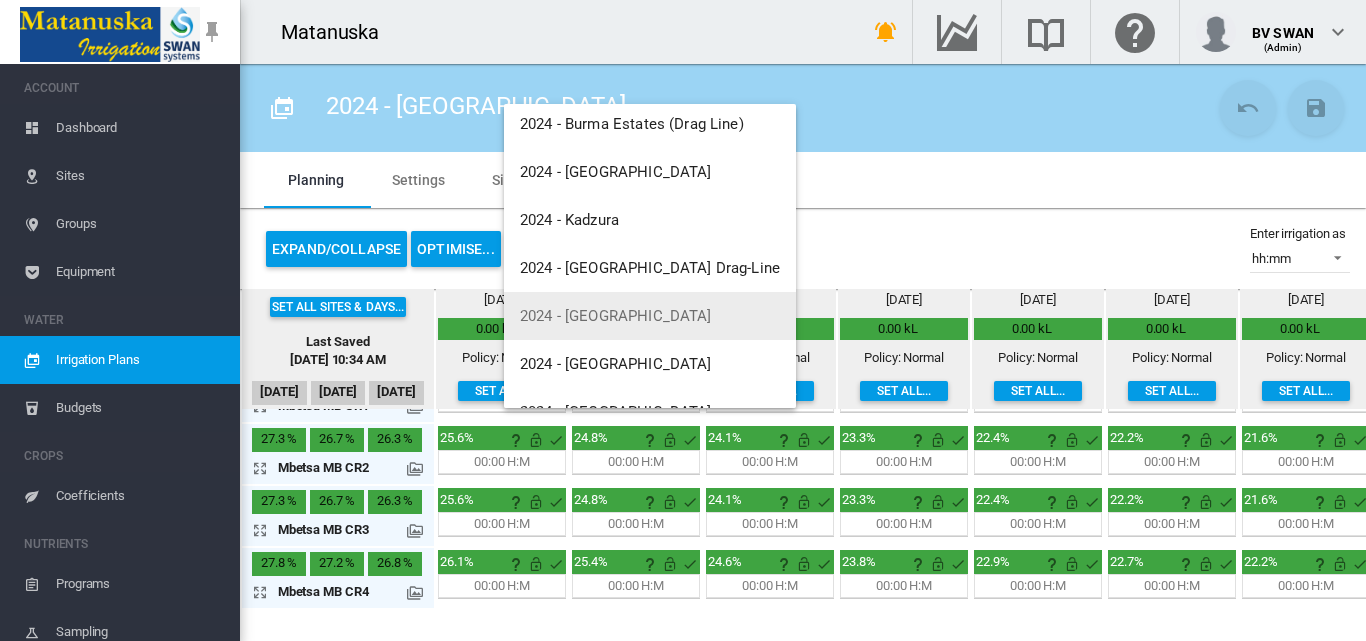click at bounding box center [683, 320] 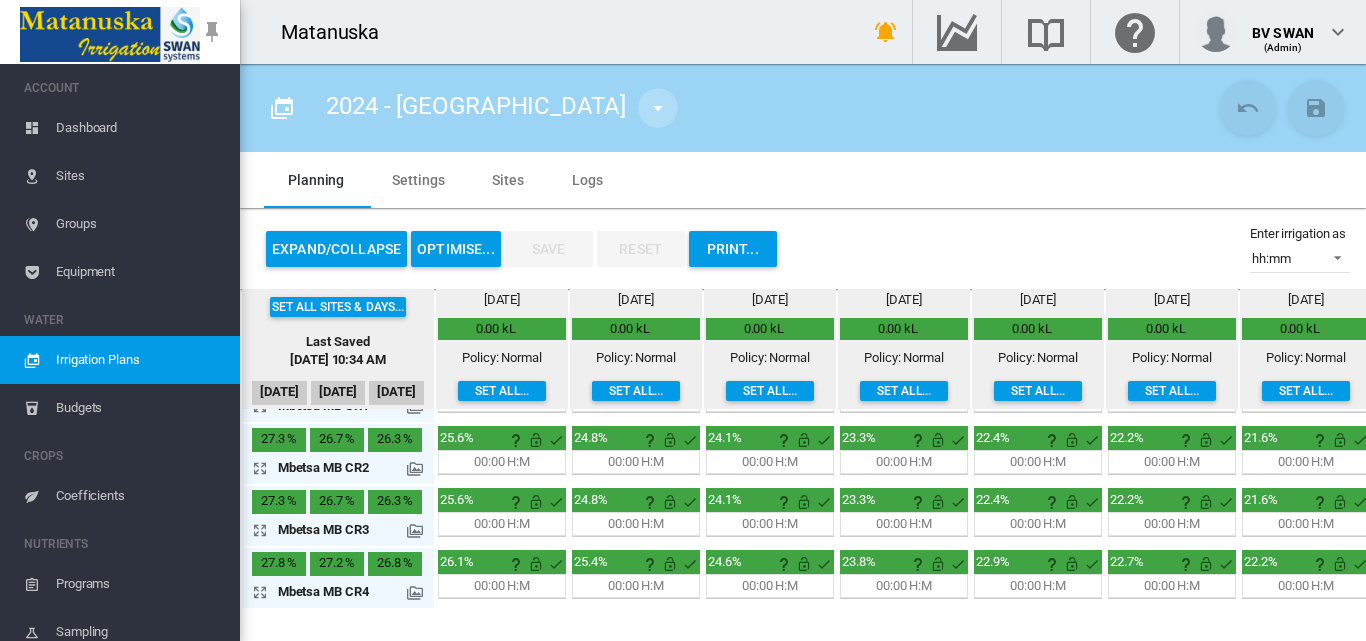 click at bounding box center (658, 108) 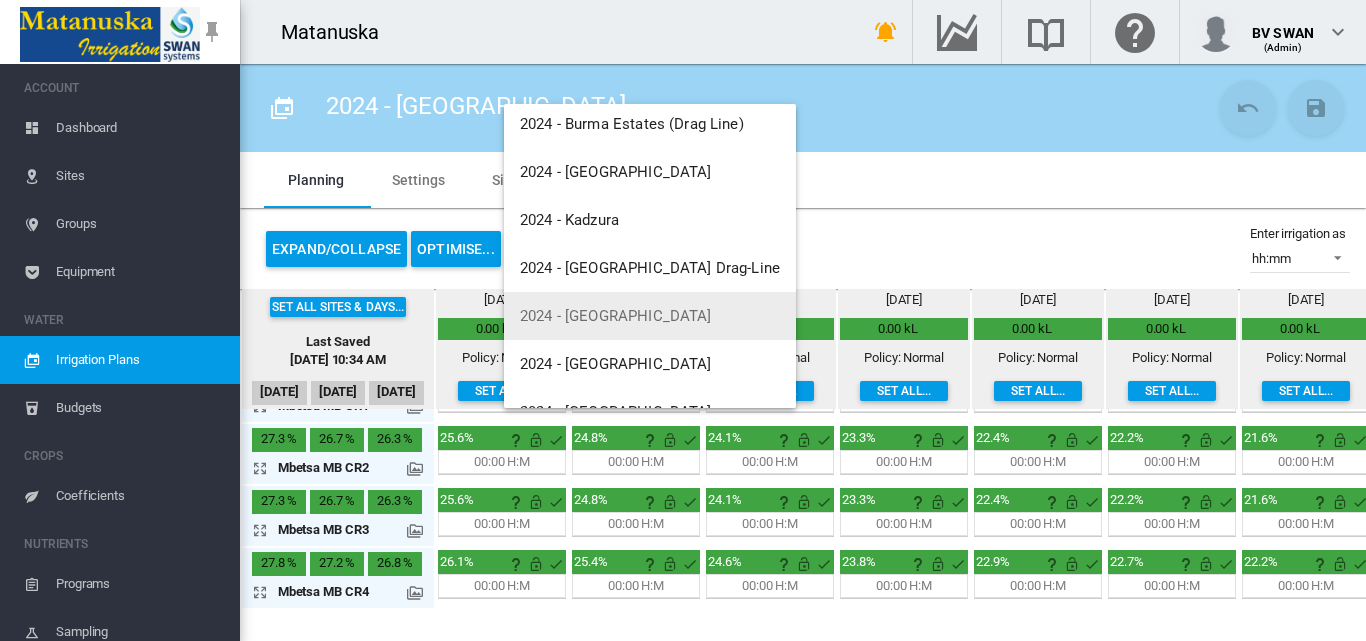 scroll, scrollTop: 400, scrollLeft: 0, axis: vertical 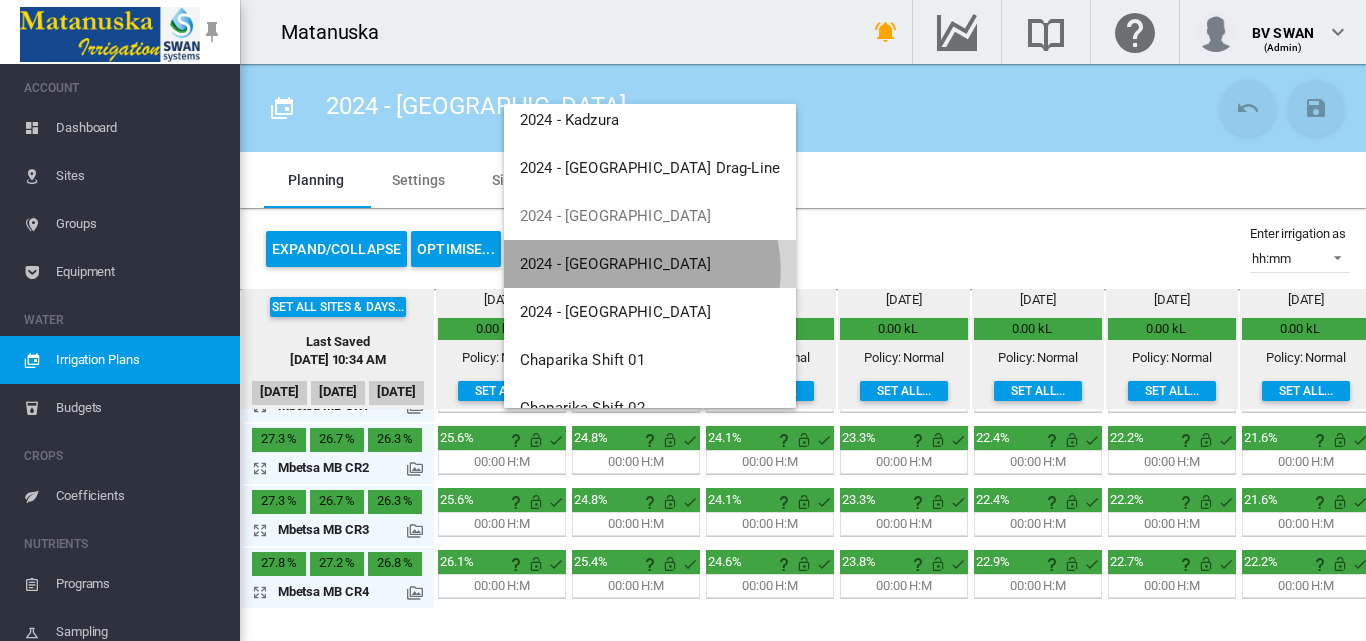 click on "2024 - [GEOGRAPHIC_DATA]" at bounding box center (616, 264) 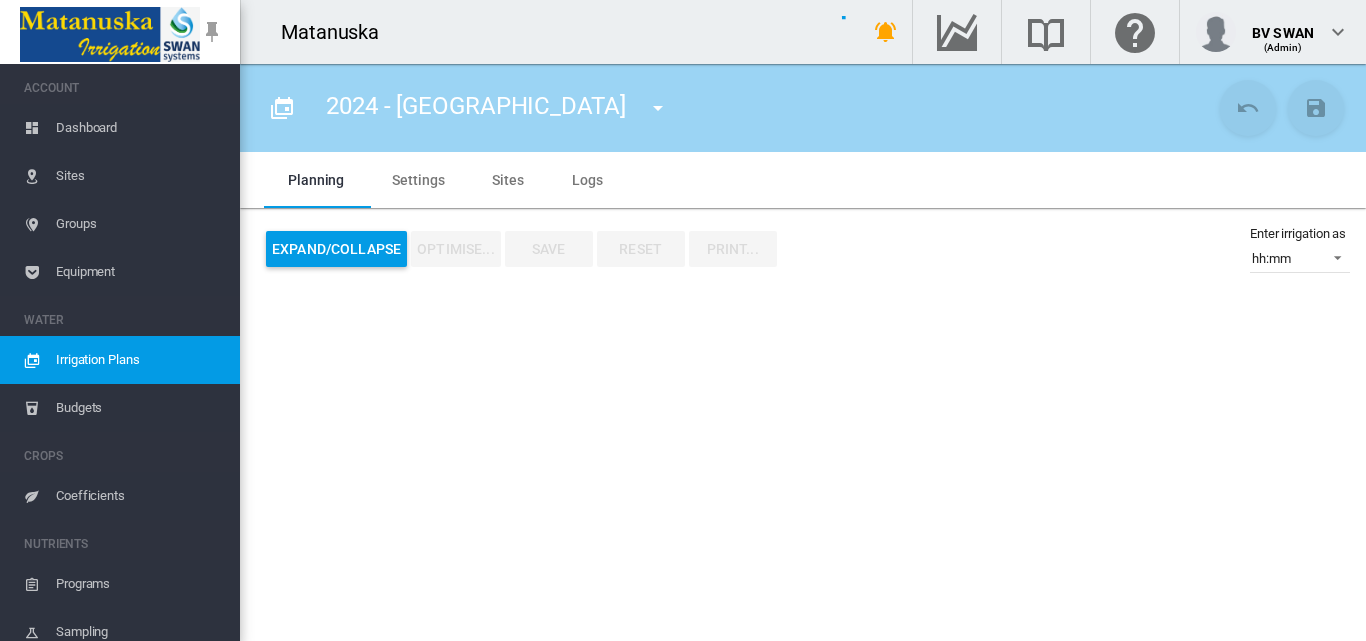 type on "**********" 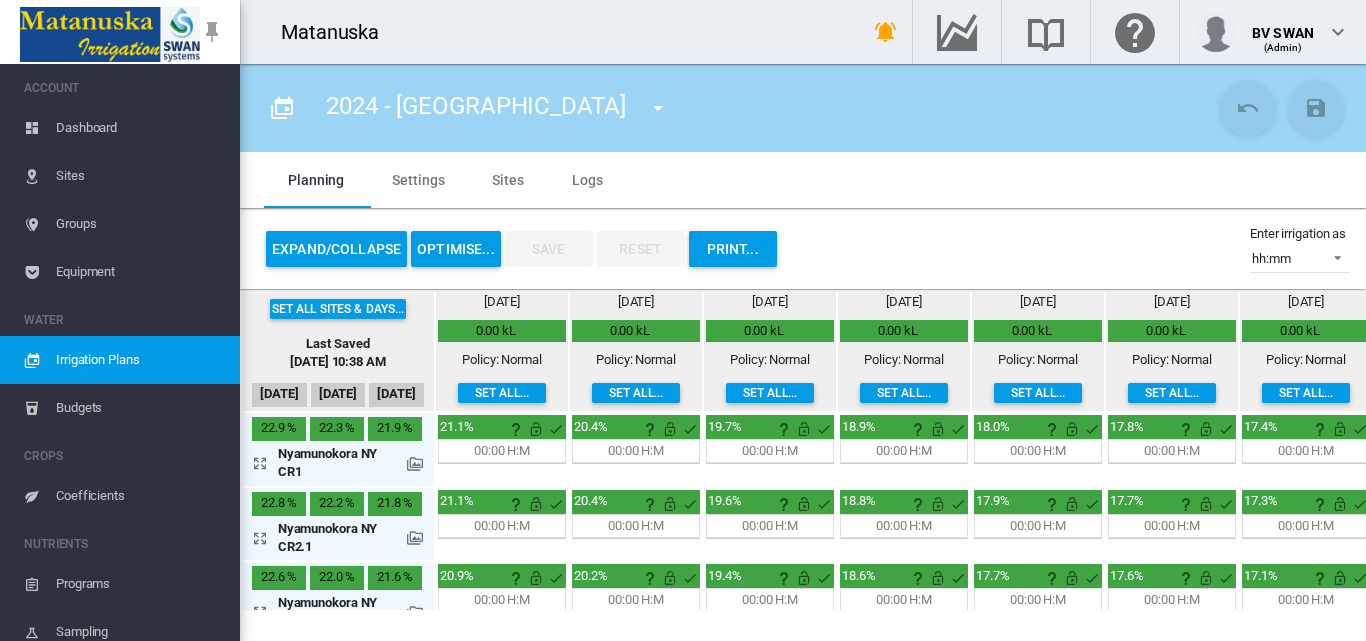scroll, scrollTop: 190, scrollLeft: 0, axis: vertical 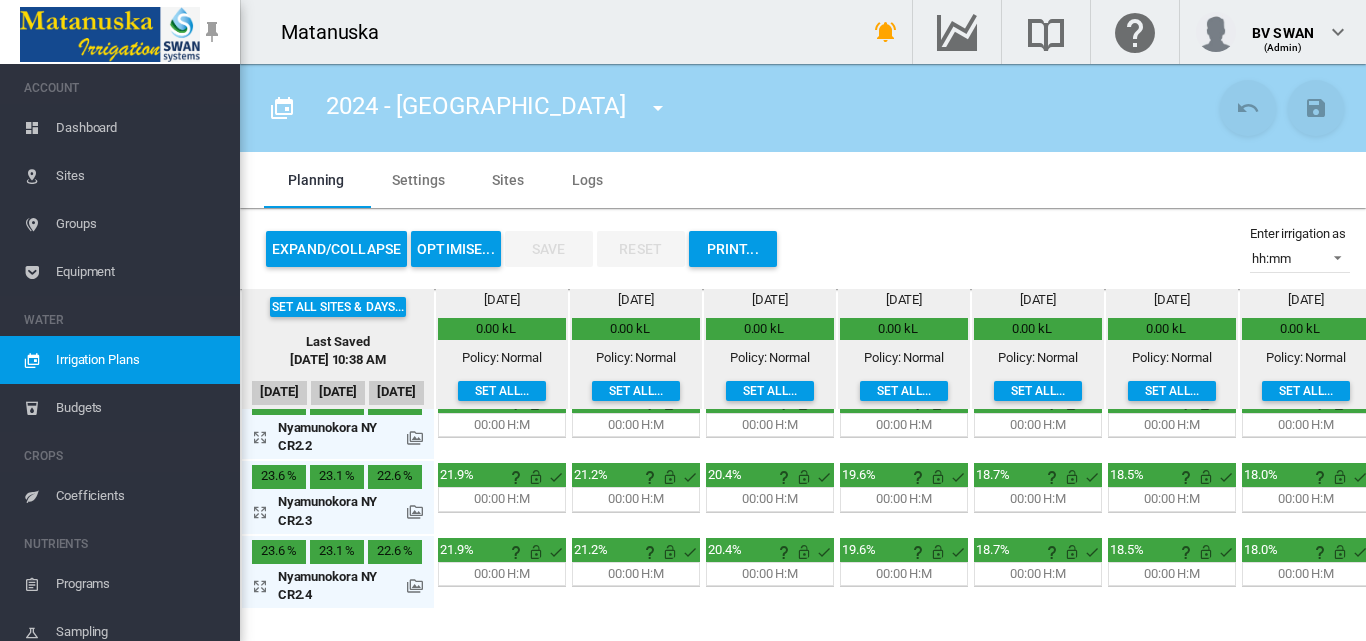 click at bounding box center (658, 108) 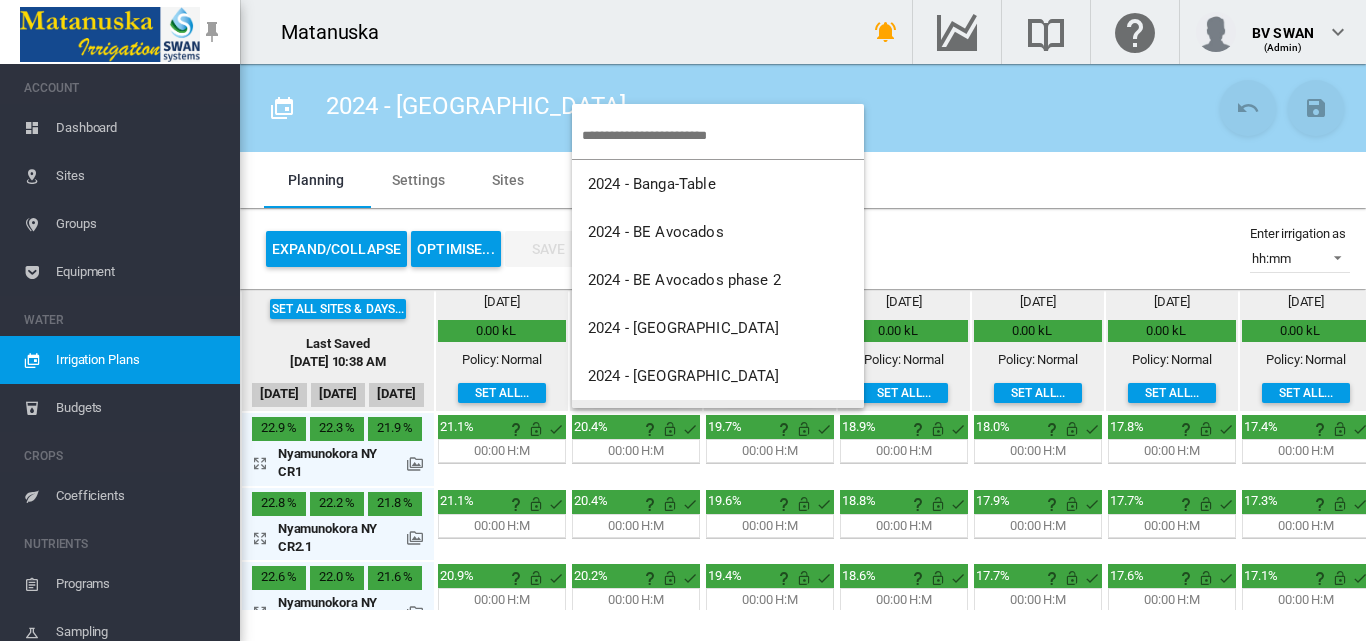 scroll, scrollTop: 0, scrollLeft: 0, axis: both 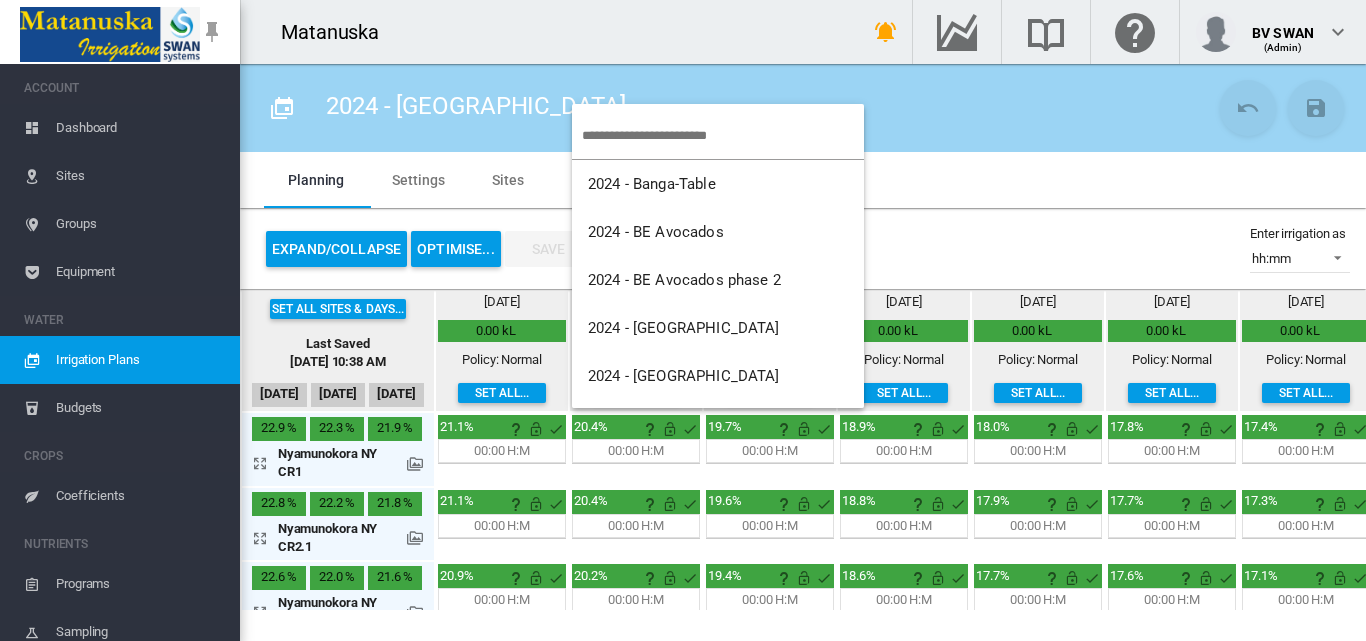 click on "2024 - [GEOGRAPHIC_DATA]" at bounding box center [718, 712] 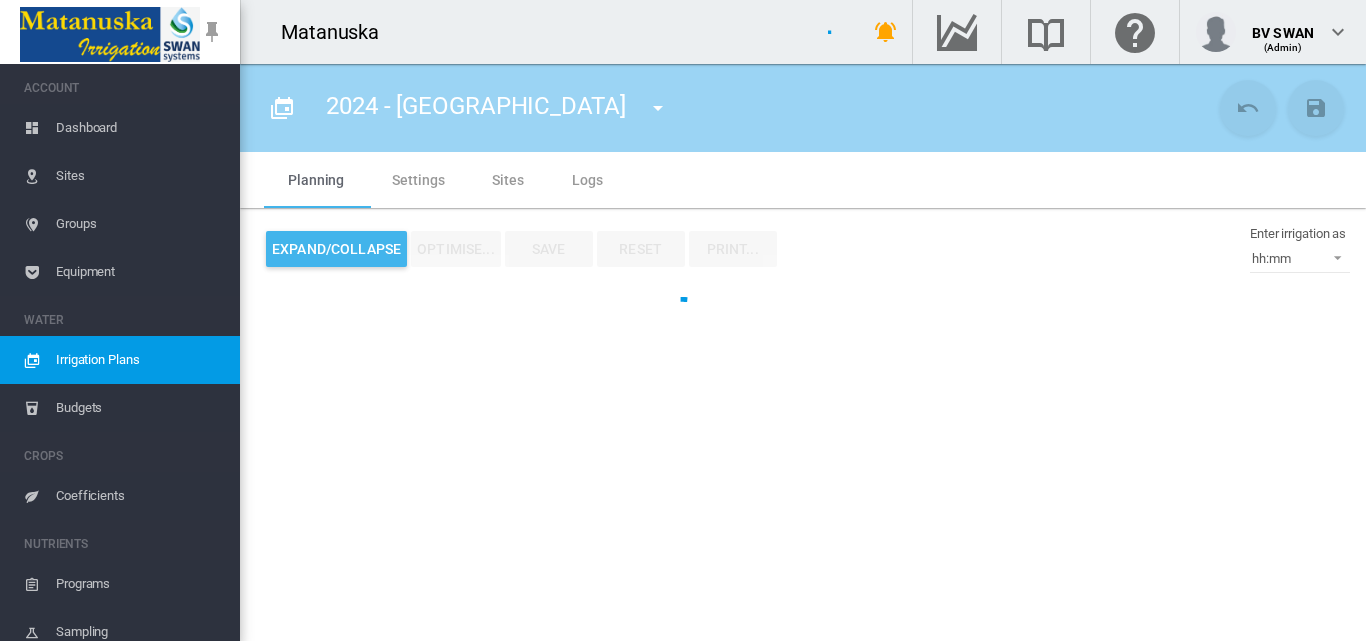 type on "**********" 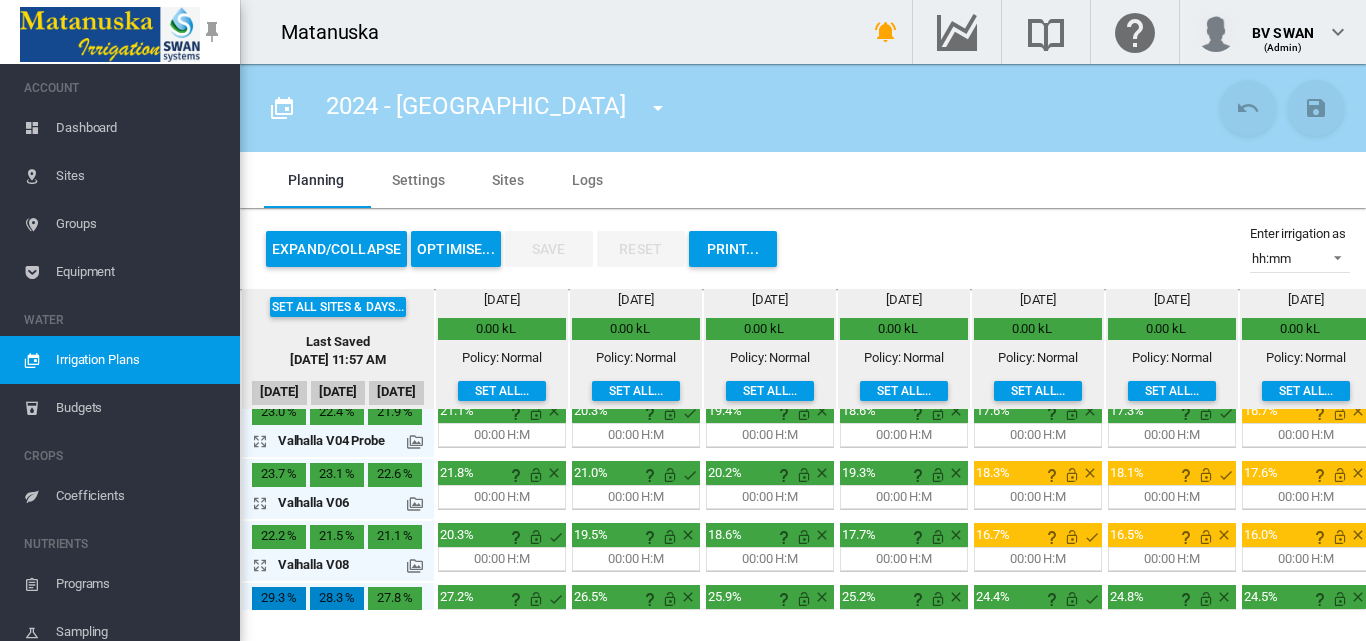 scroll, scrollTop: 190, scrollLeft: 0, axis: vertical 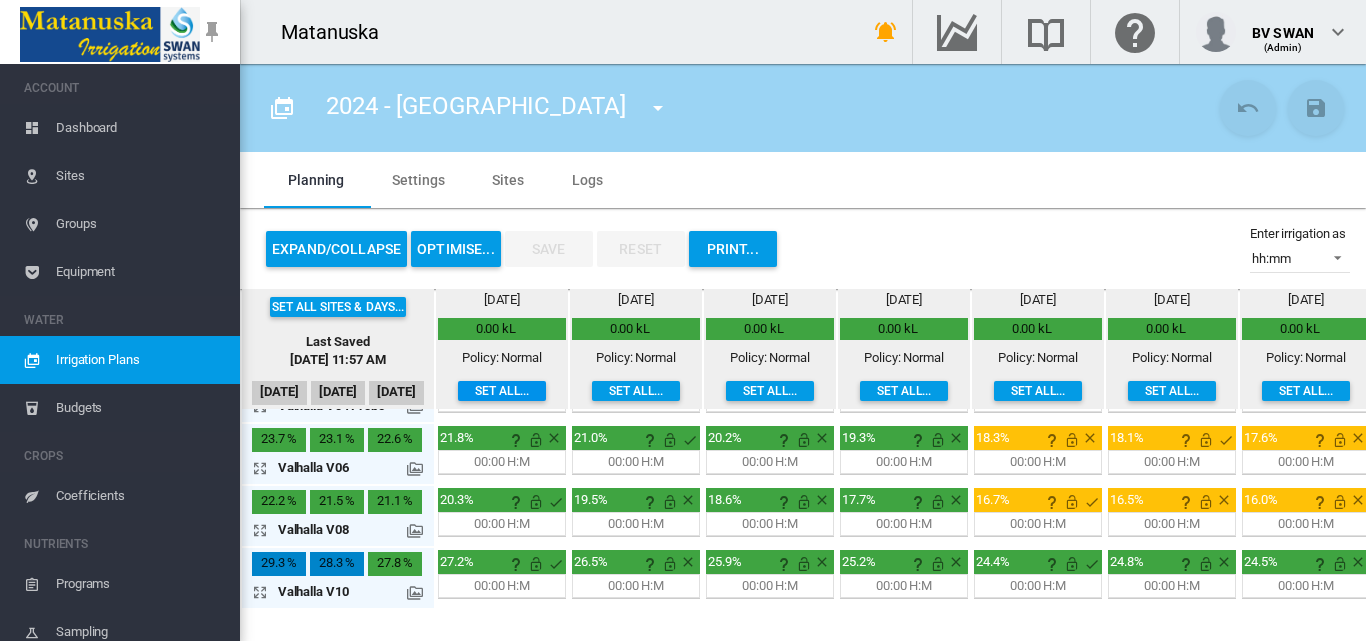 click on "Set all..." at bounding box center (502, 391) 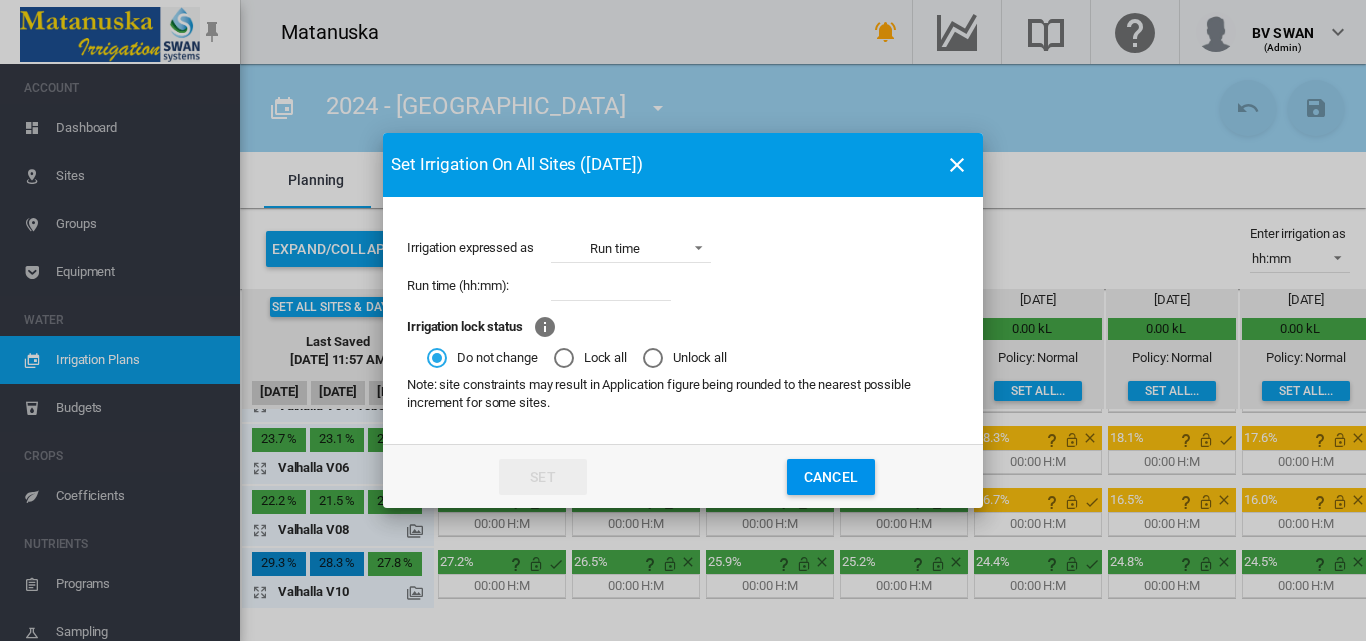click at bounding box center (611, 286) 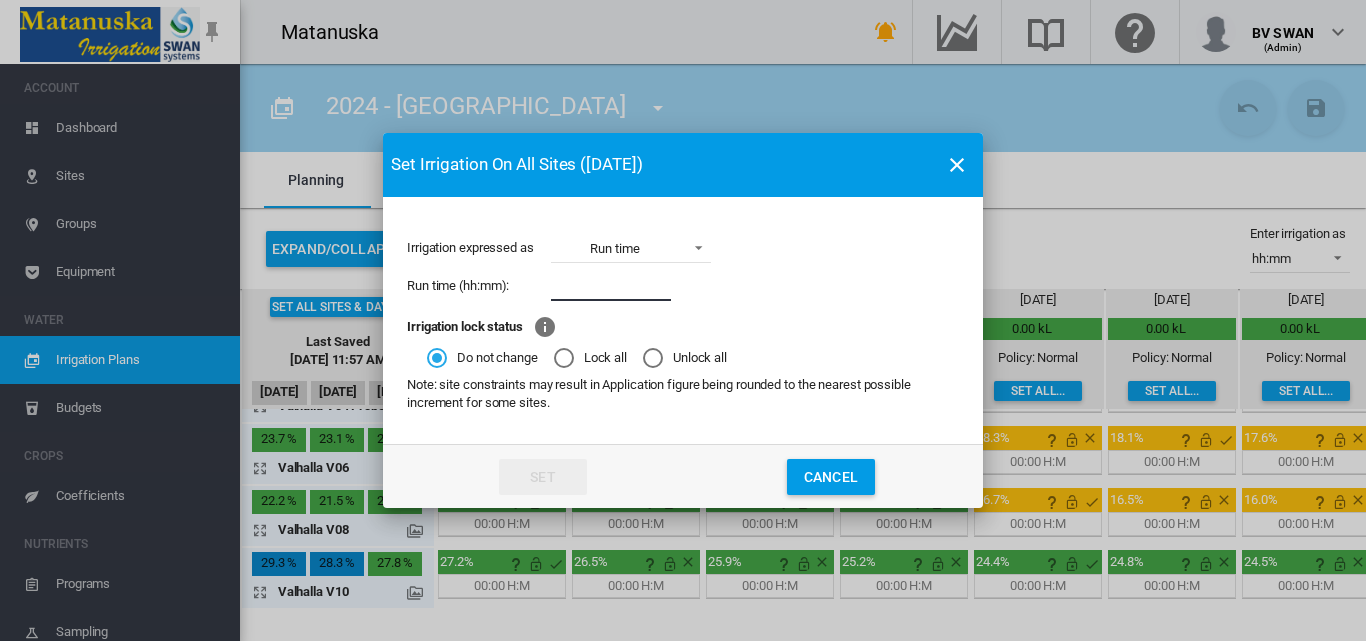 type on "****" 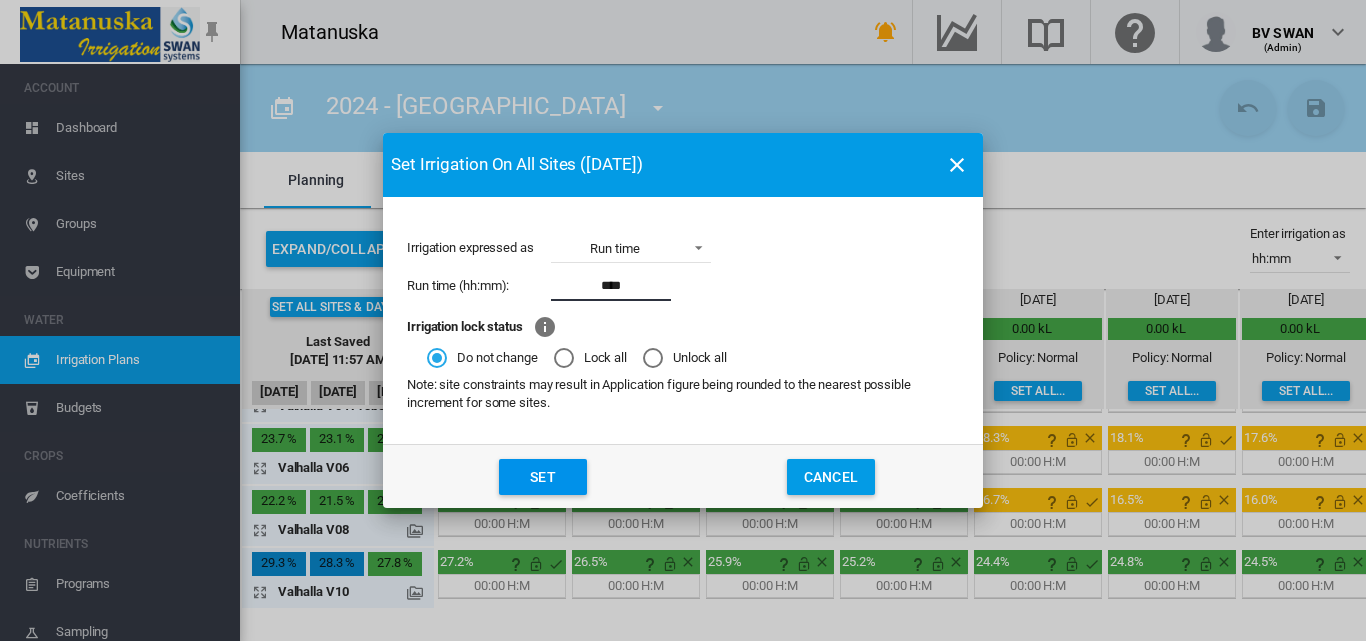 click on "Set" 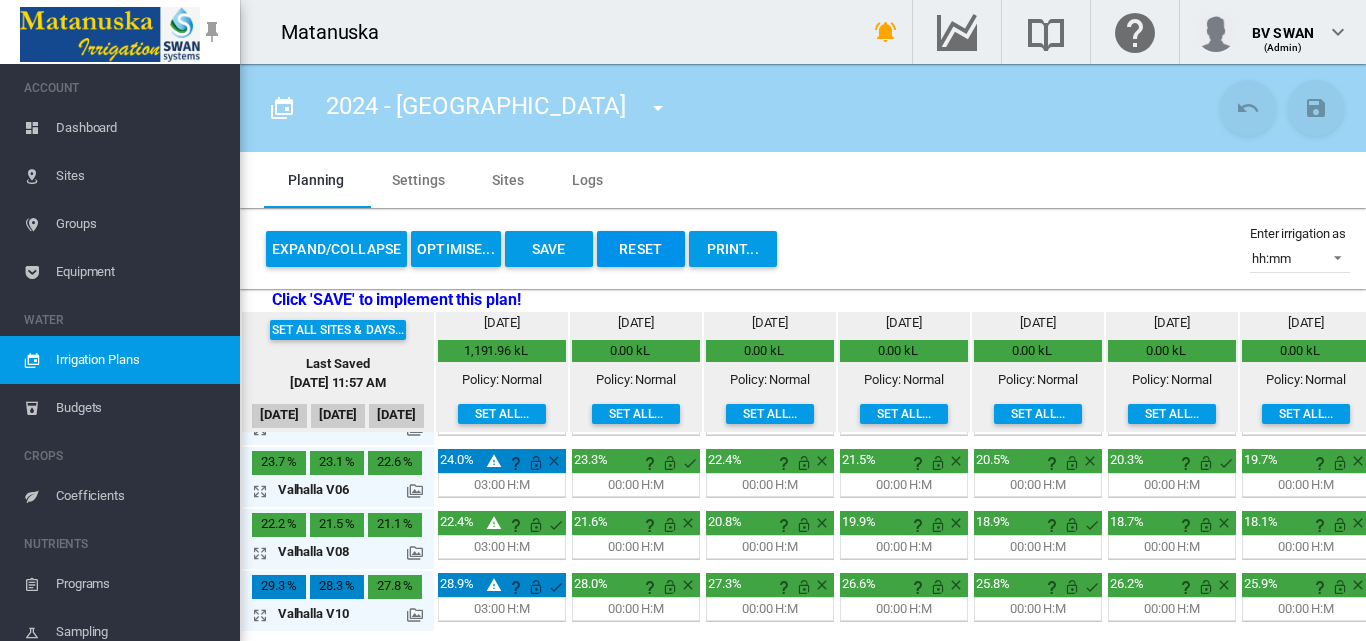 click on "Reset" at bounding box center (641, 249) 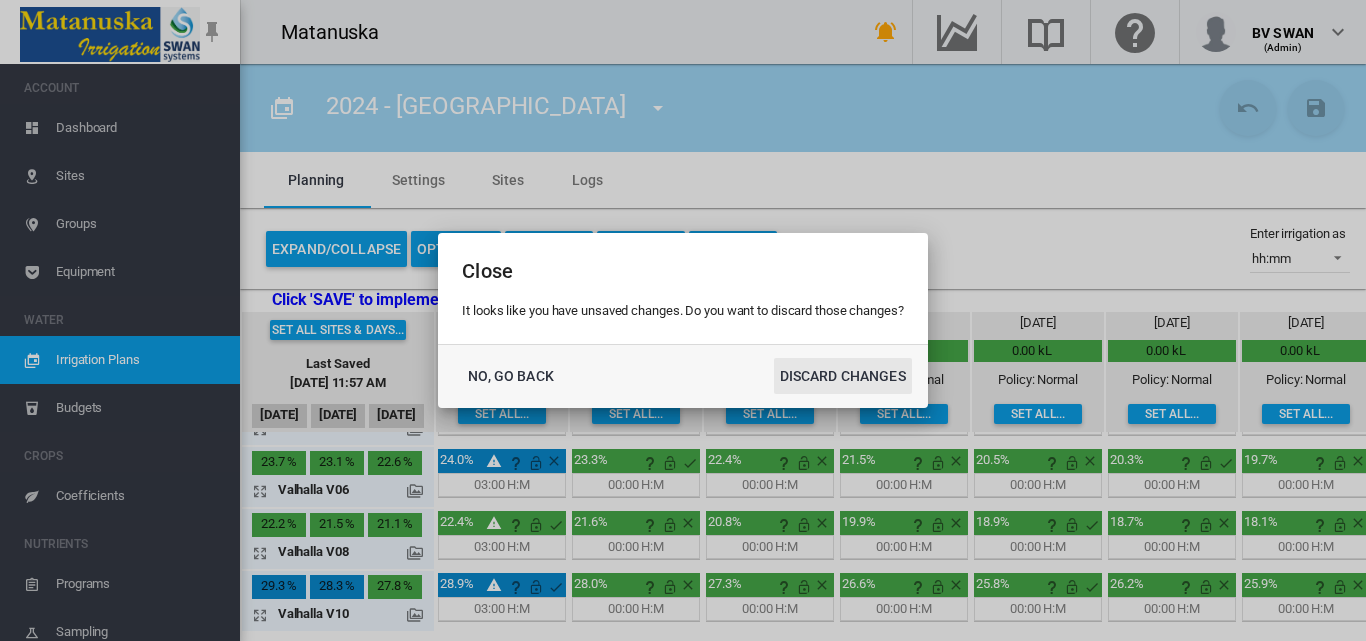 click on "DISCARD CHANGES" 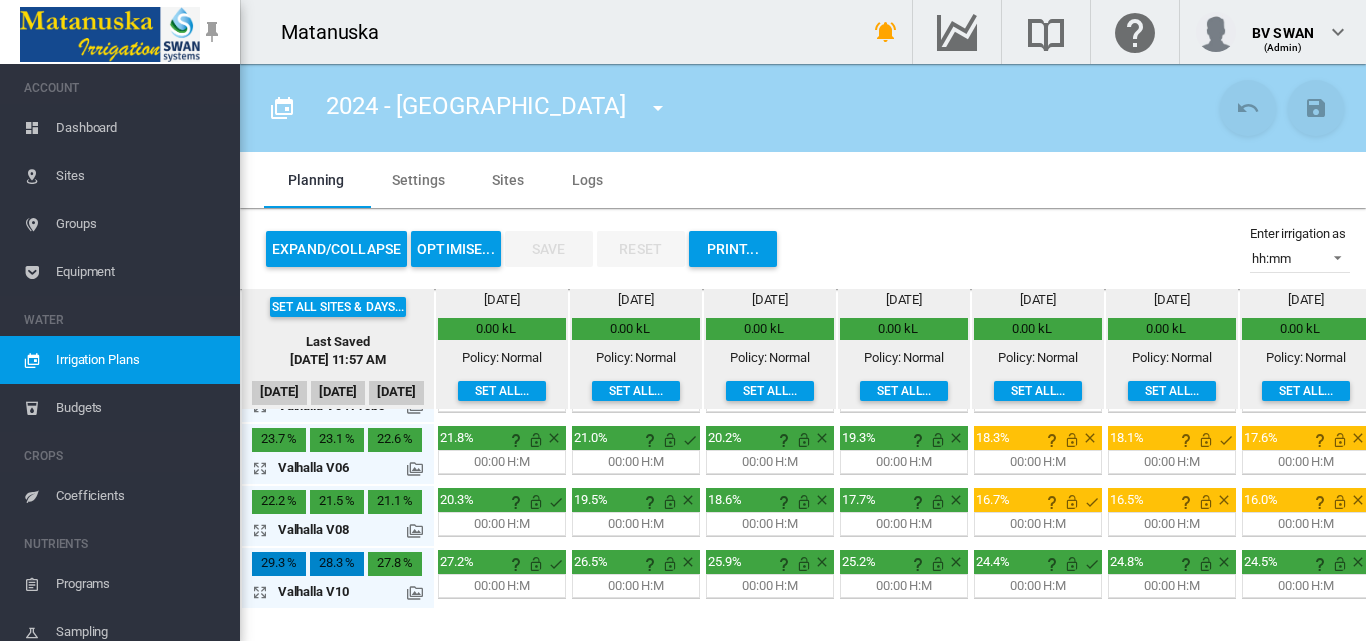click on "21.0%
mm" at bounding box center (636, 454) 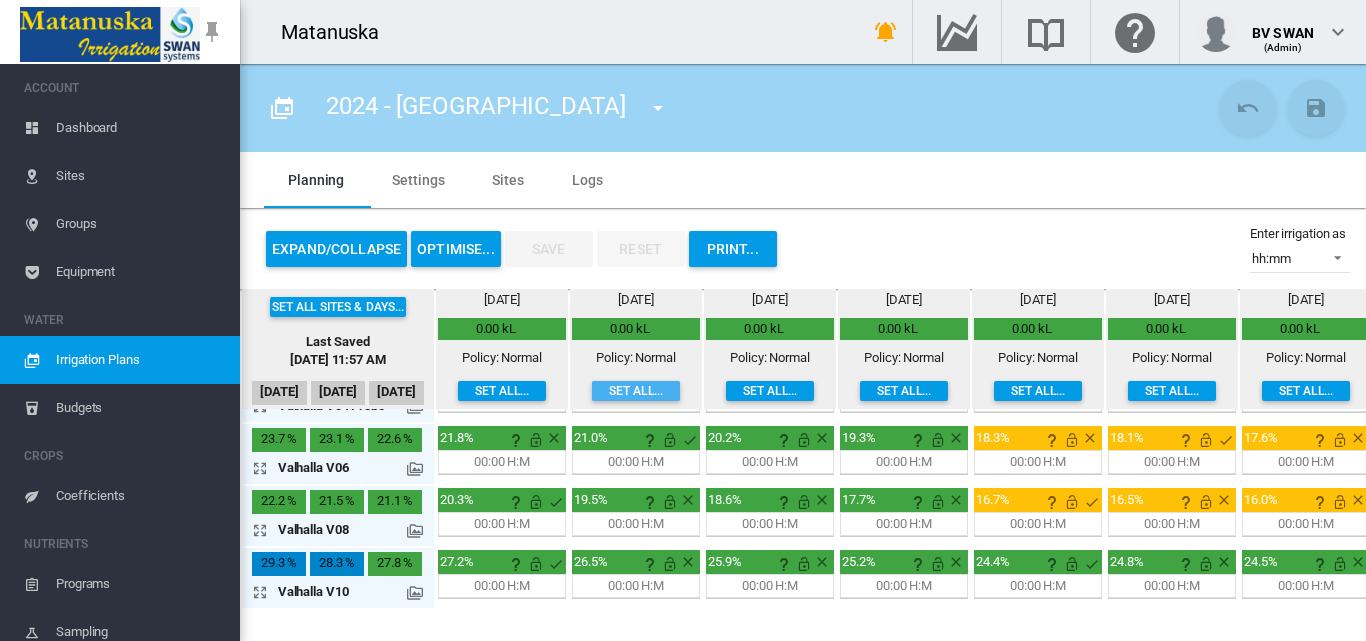 click on "Set all..." at bounding box center [636, 391] 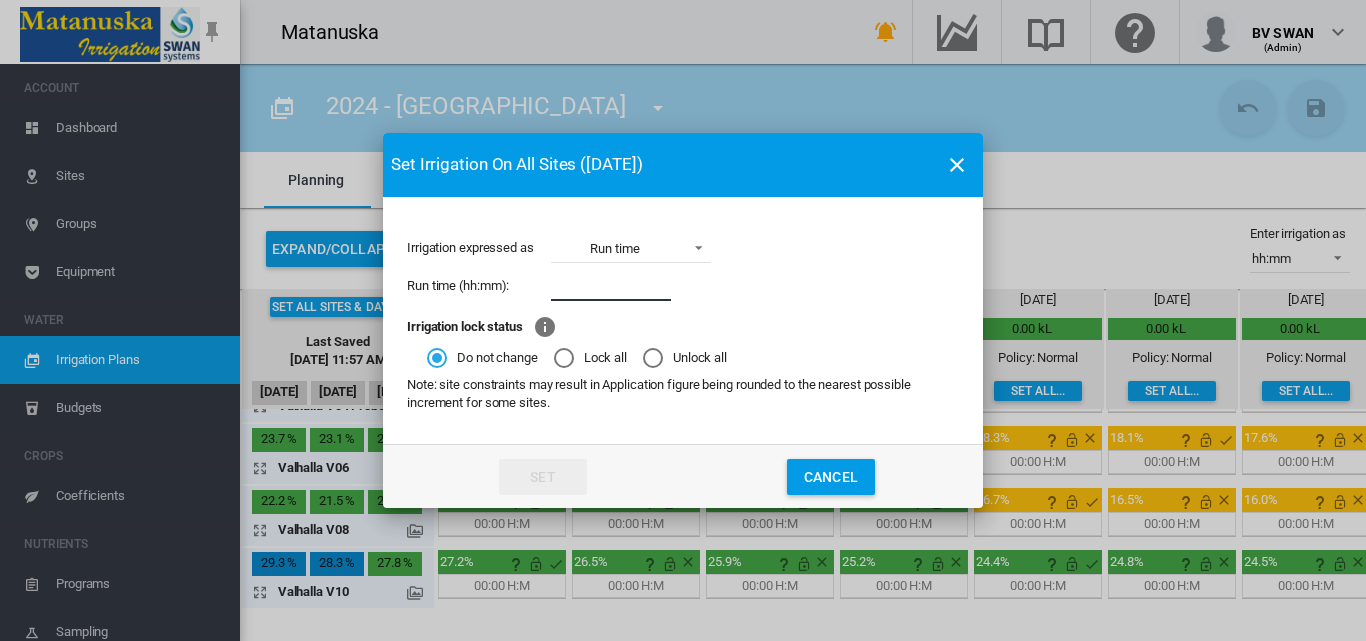 click at bounding box center [611, 286] 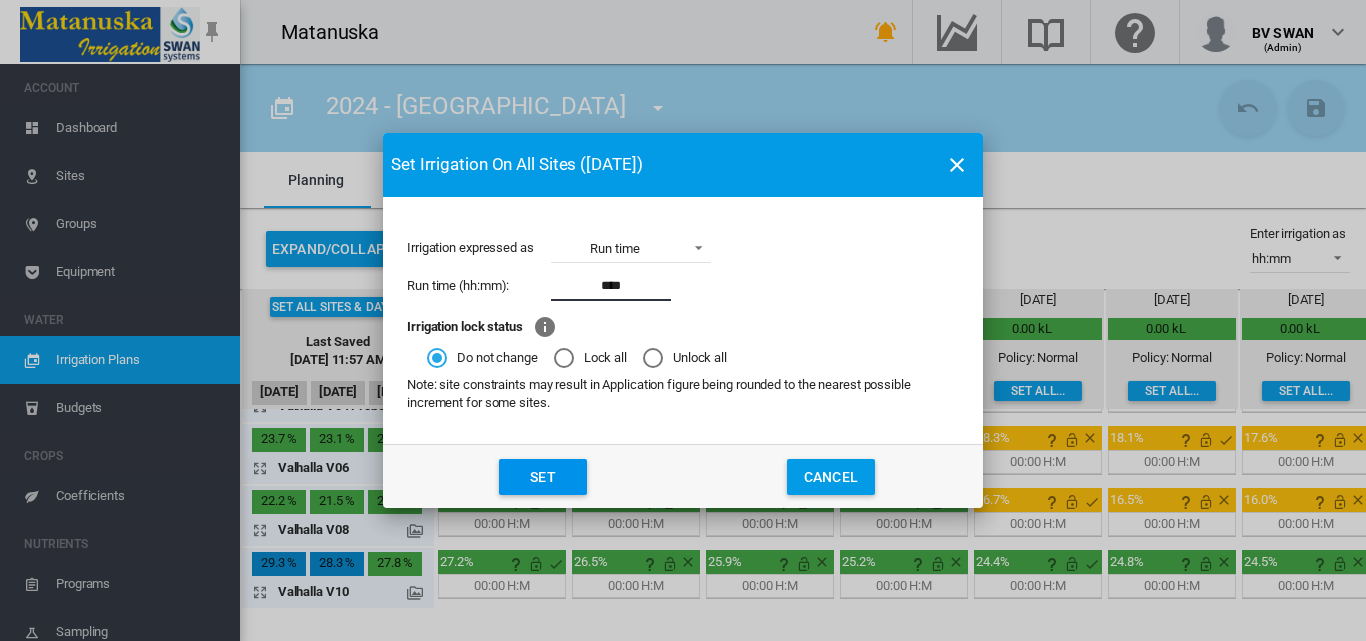 click on "Set" 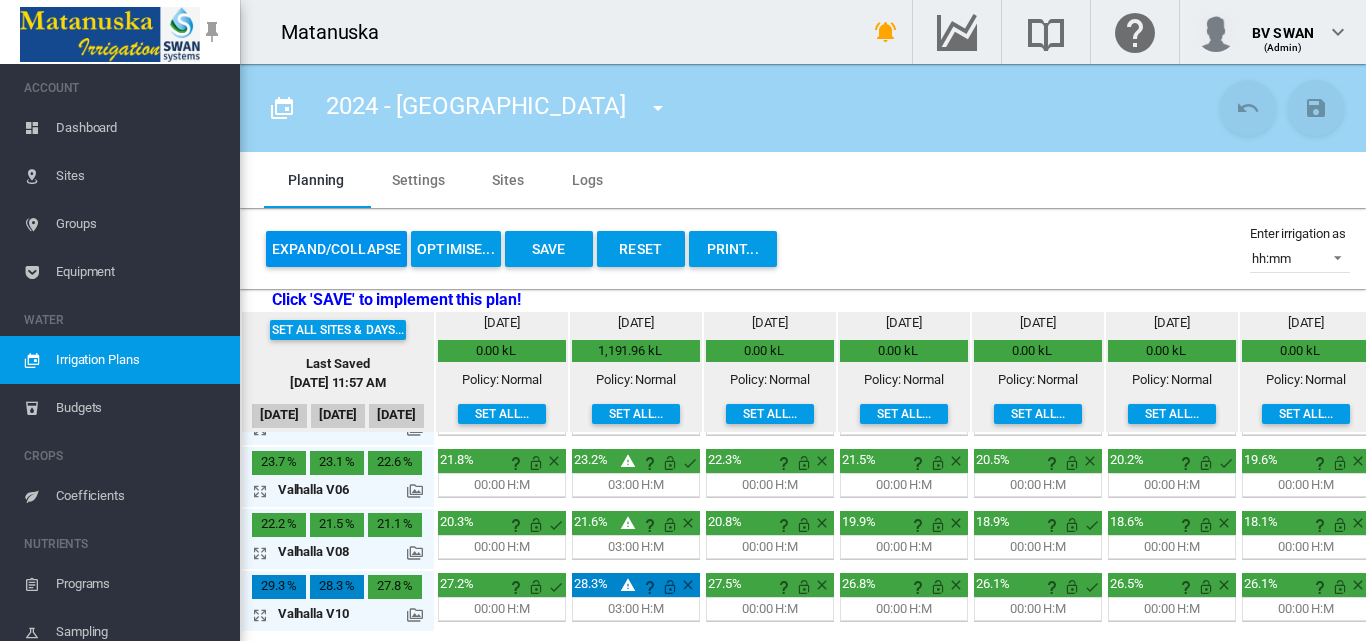 click on "Expand/Collapse" at bounding box center (336, 249) 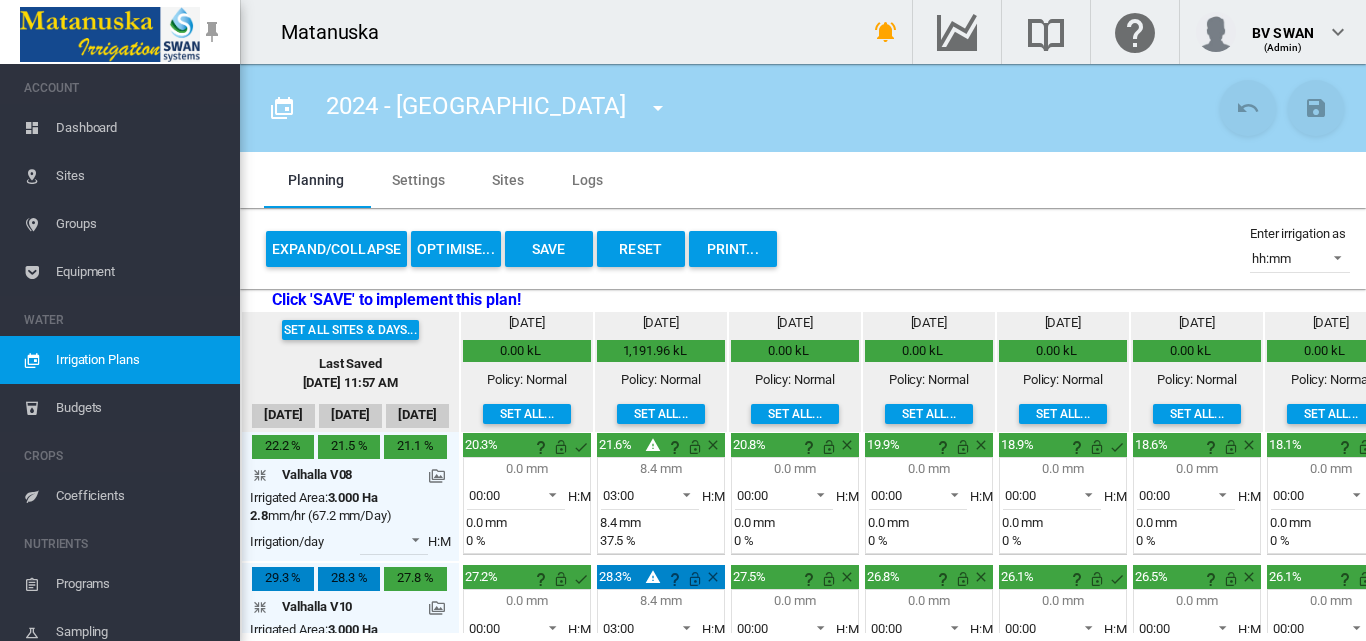 scroll, scrollTop: 612, scrollLeft: 0, axis: vertical 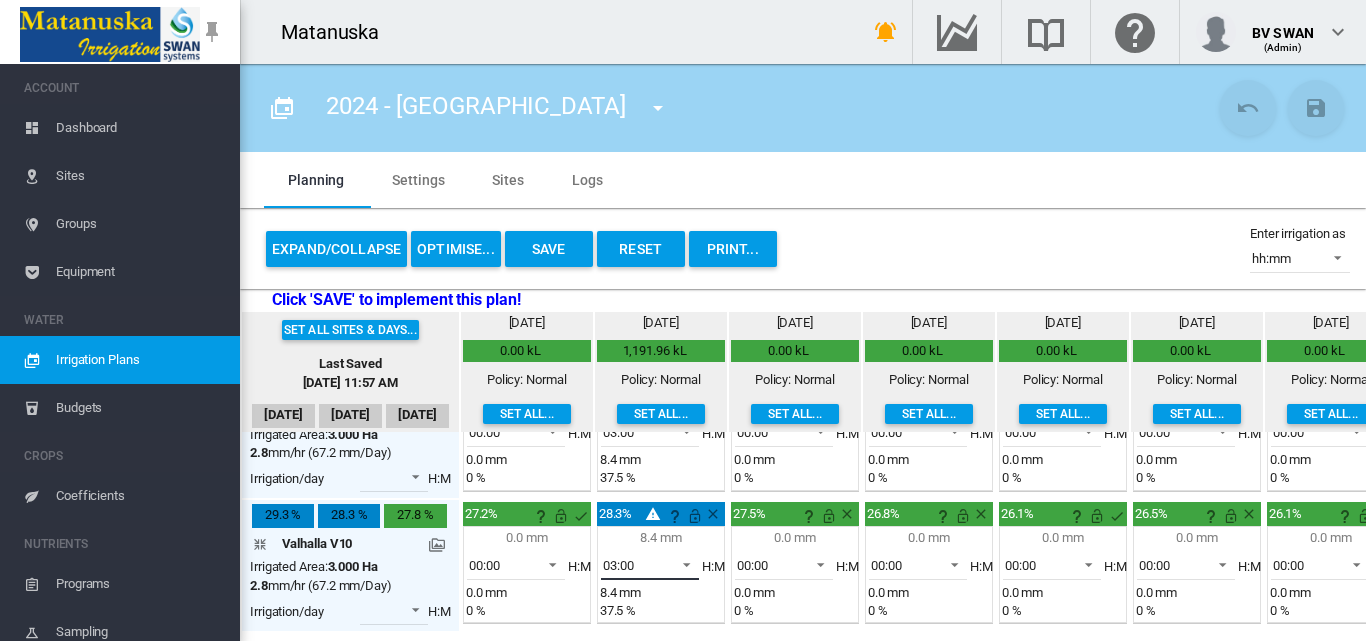 click at bounding box center [681, 563] 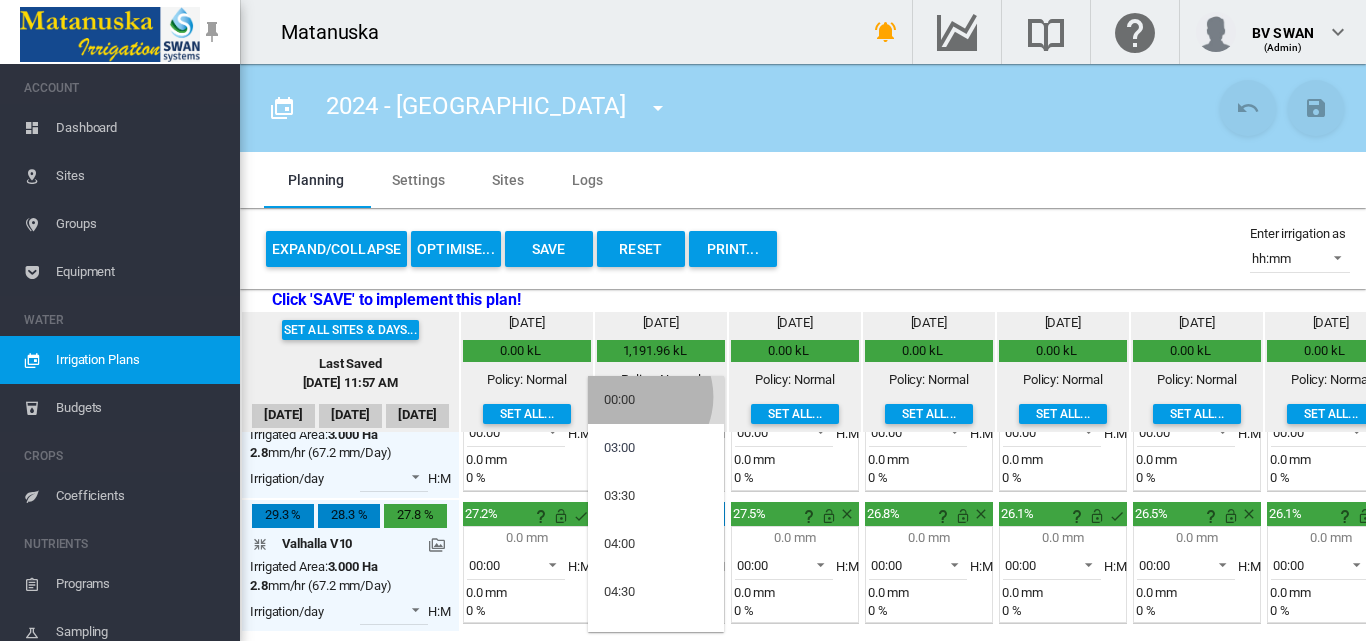 click on "00:00" at bounding box center (619, 400) 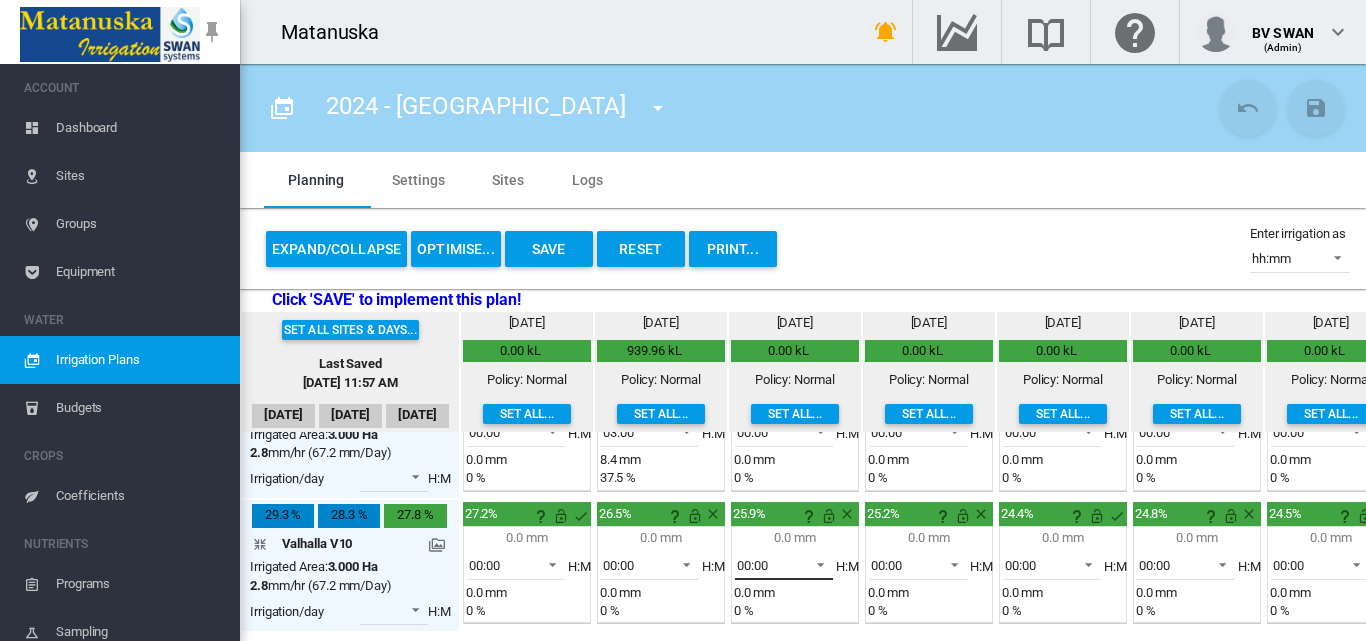 click at bounding box center [815, 563] 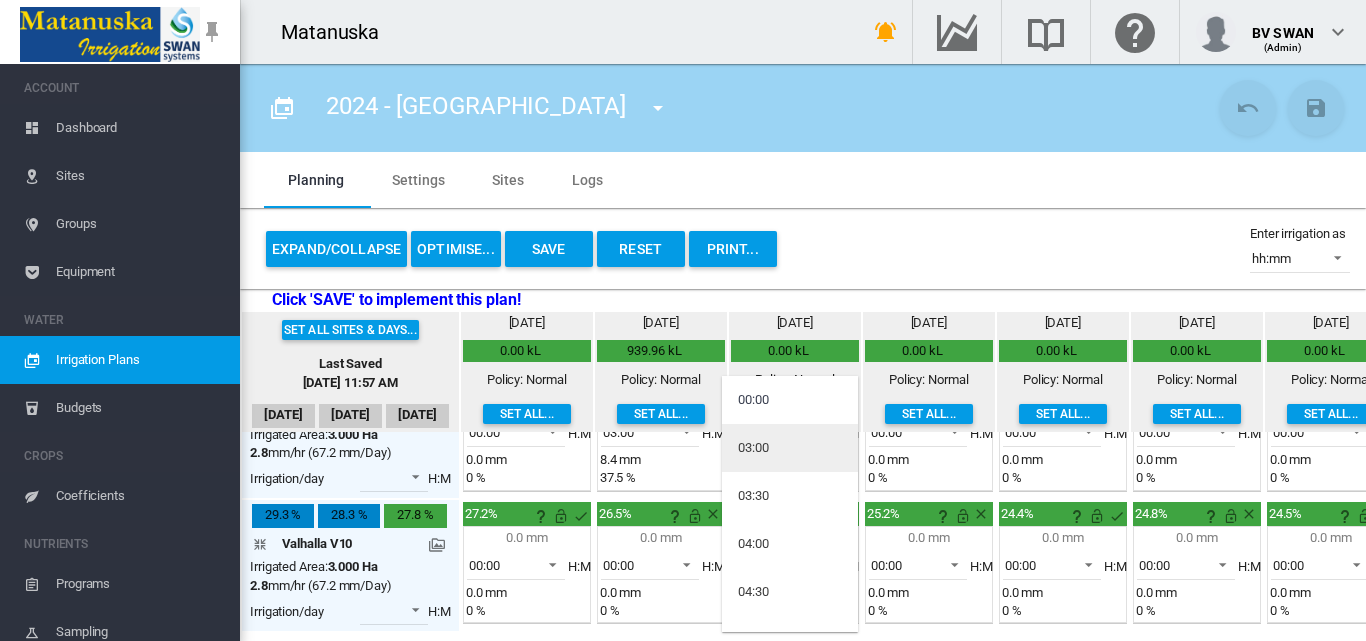 click on "03:00" at bounding box center (790, 448) 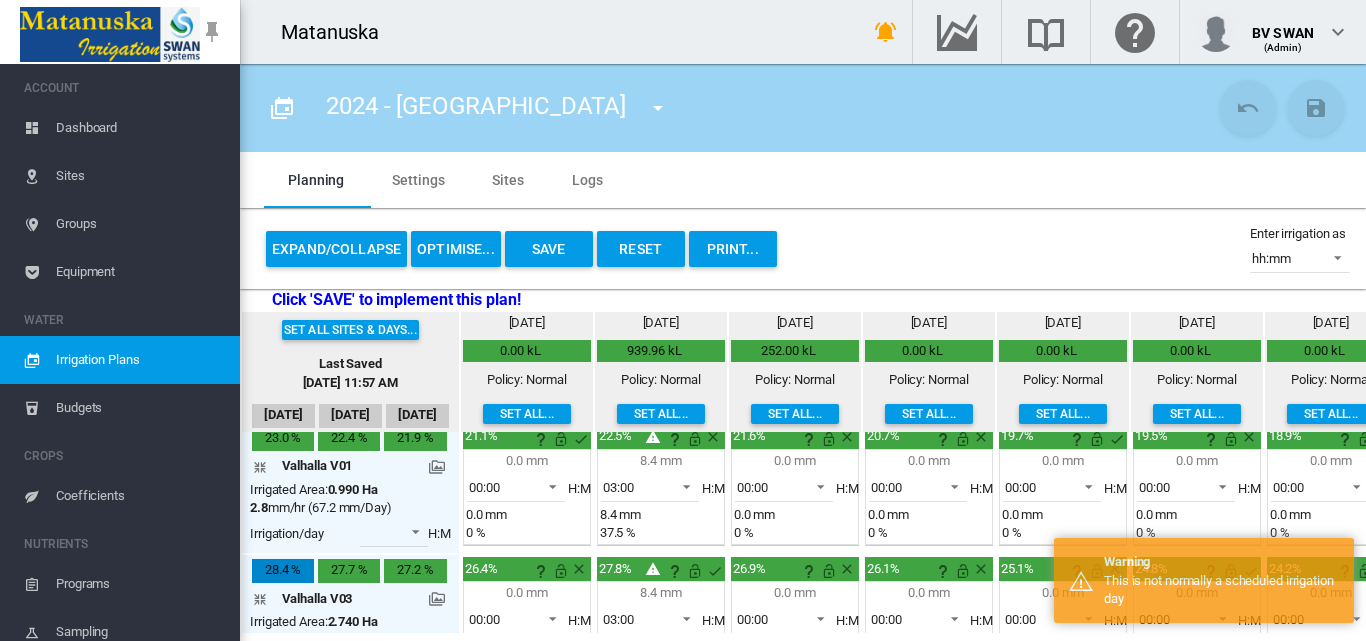 scroll, scrollTop: 0, scrollLeft: 0, axis: both 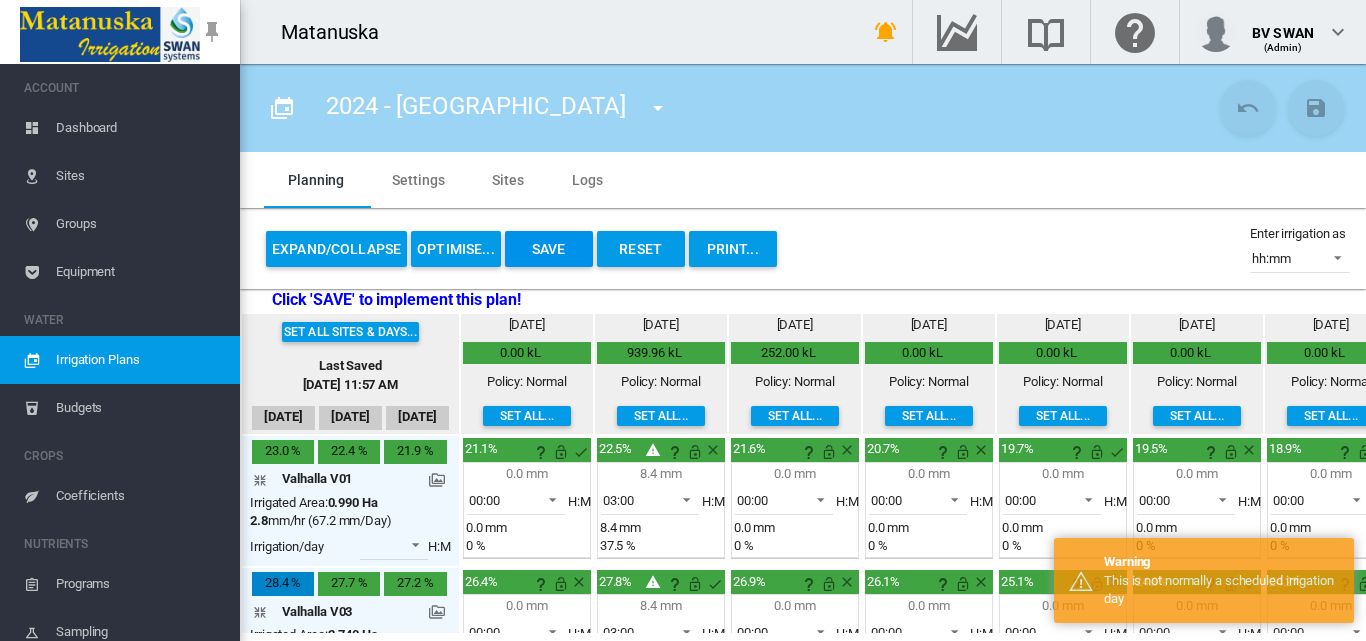 click on "Save" at bounding box center (549, 249) 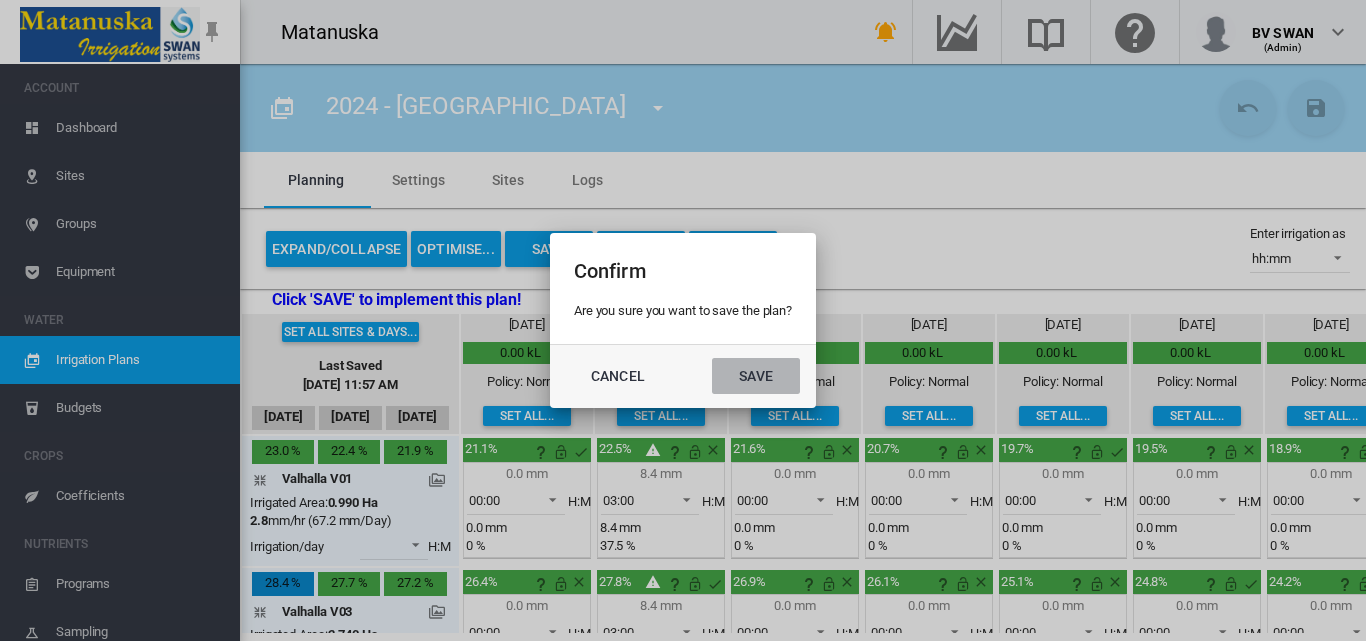 click on "Save" 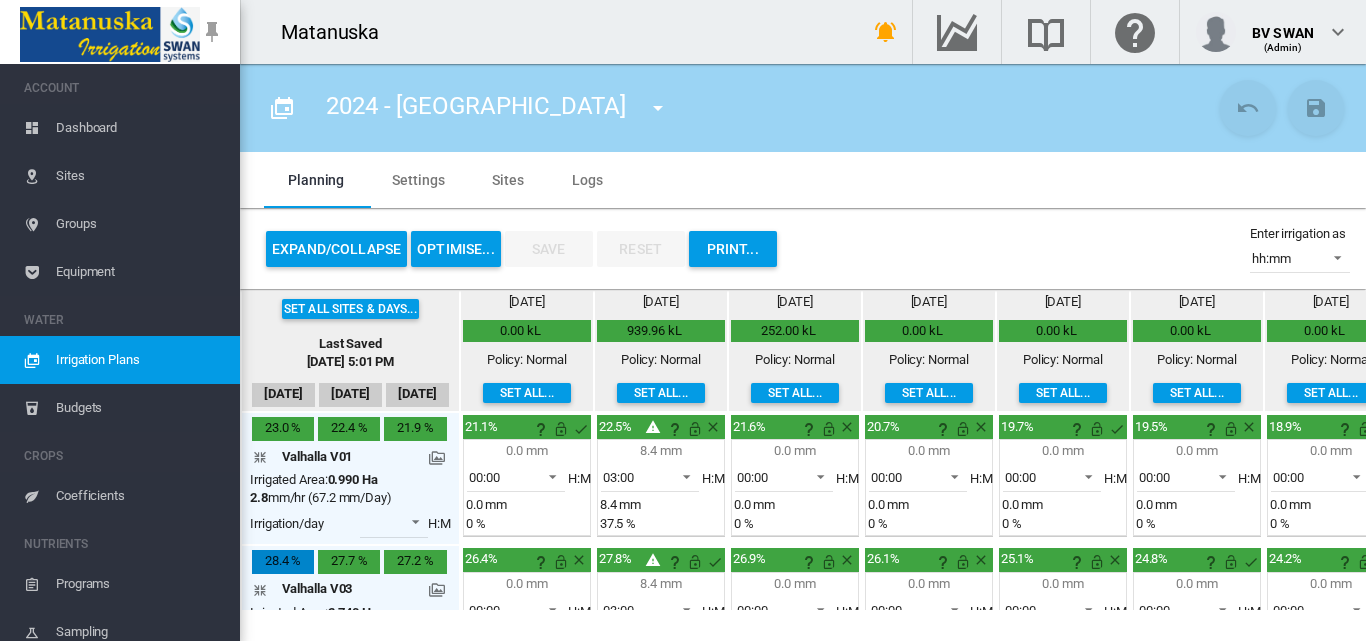 click at bounding box center (658, 108) 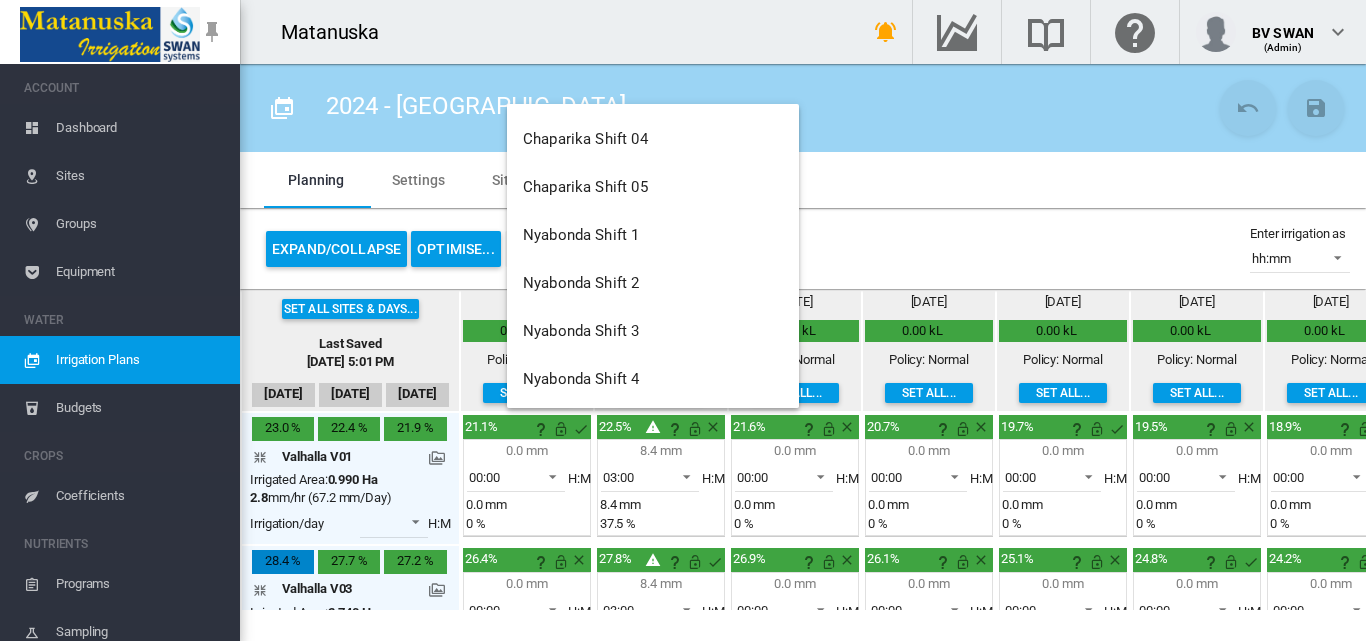 scroll, scrollTop: 800, scrollLeft: 0, axis: vertical 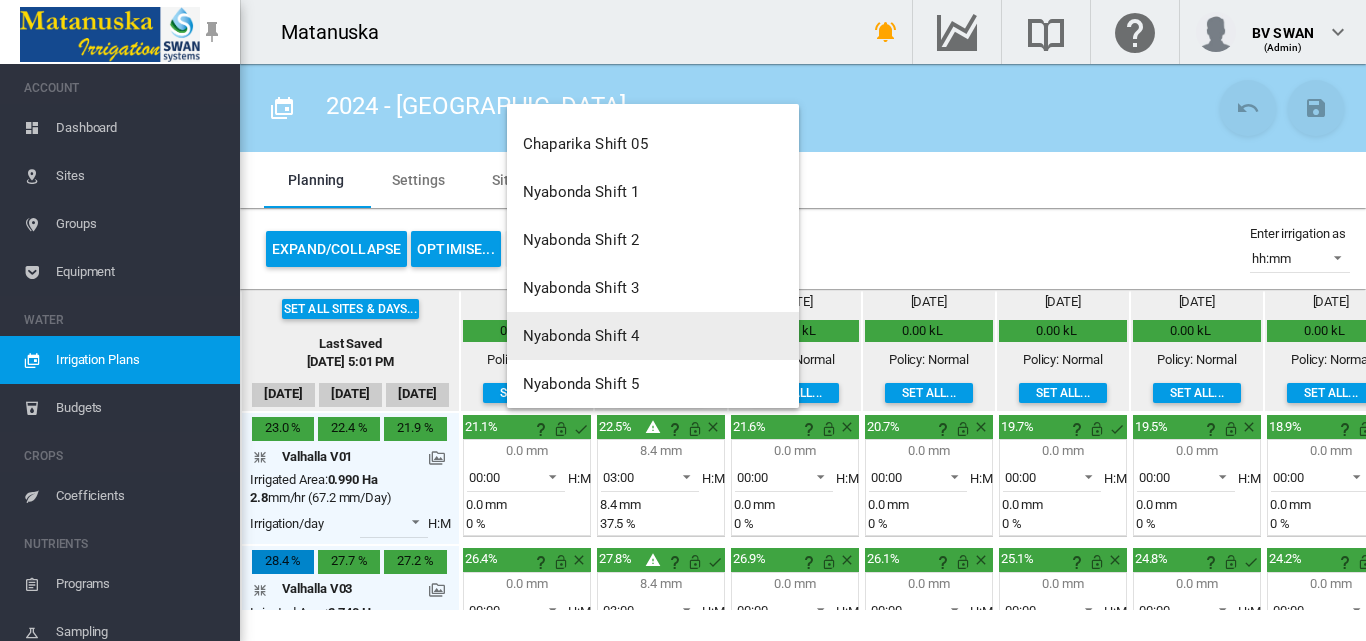 click at bounding box center [683, 320] 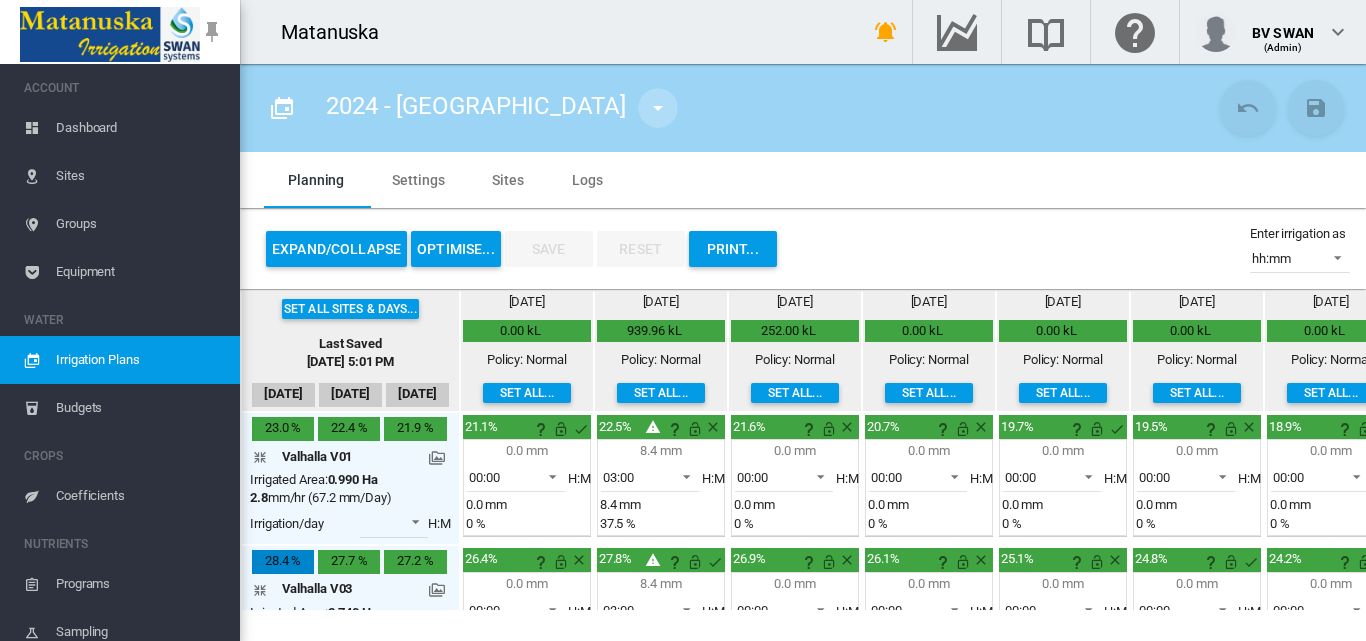 click at bounding box center (658, 108) 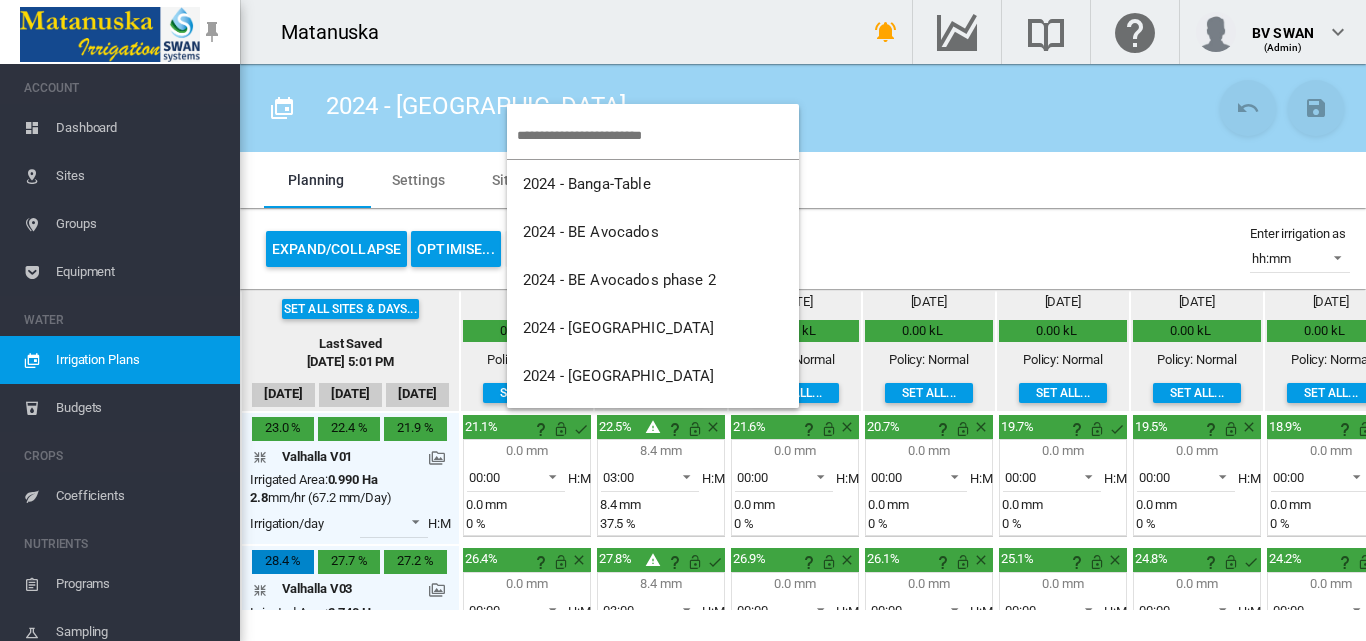click at bounding box center [683, 320] 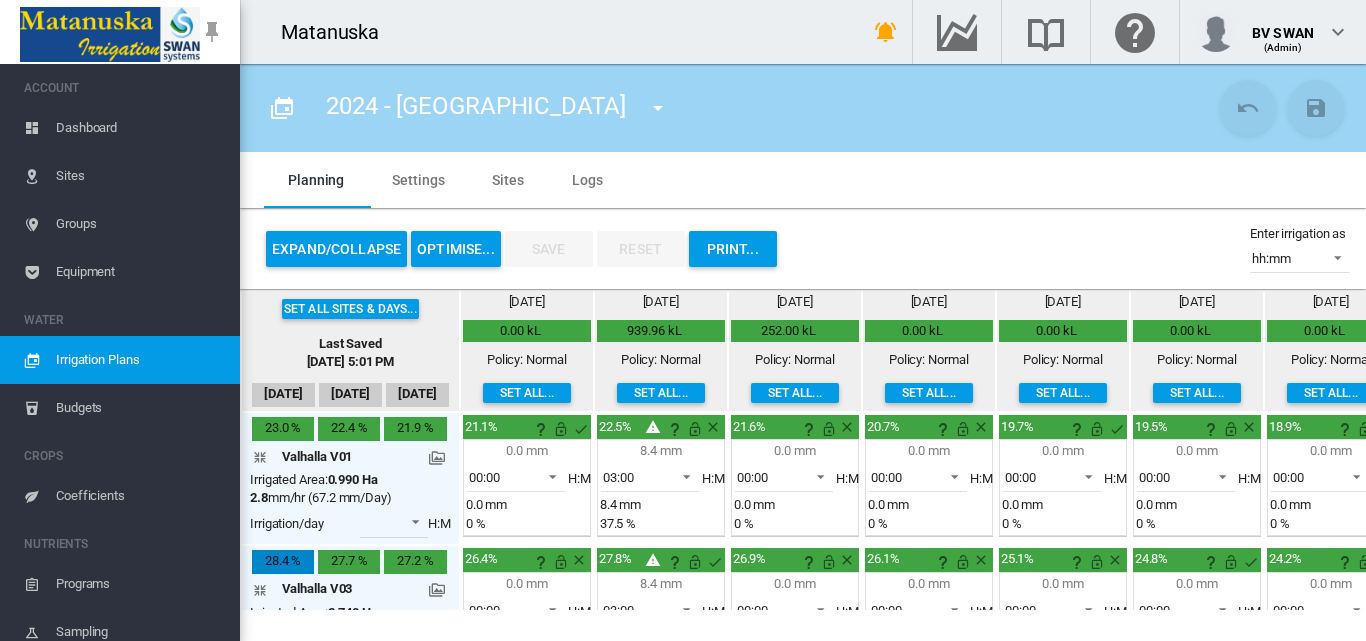 click at bounding box center (658, 108) 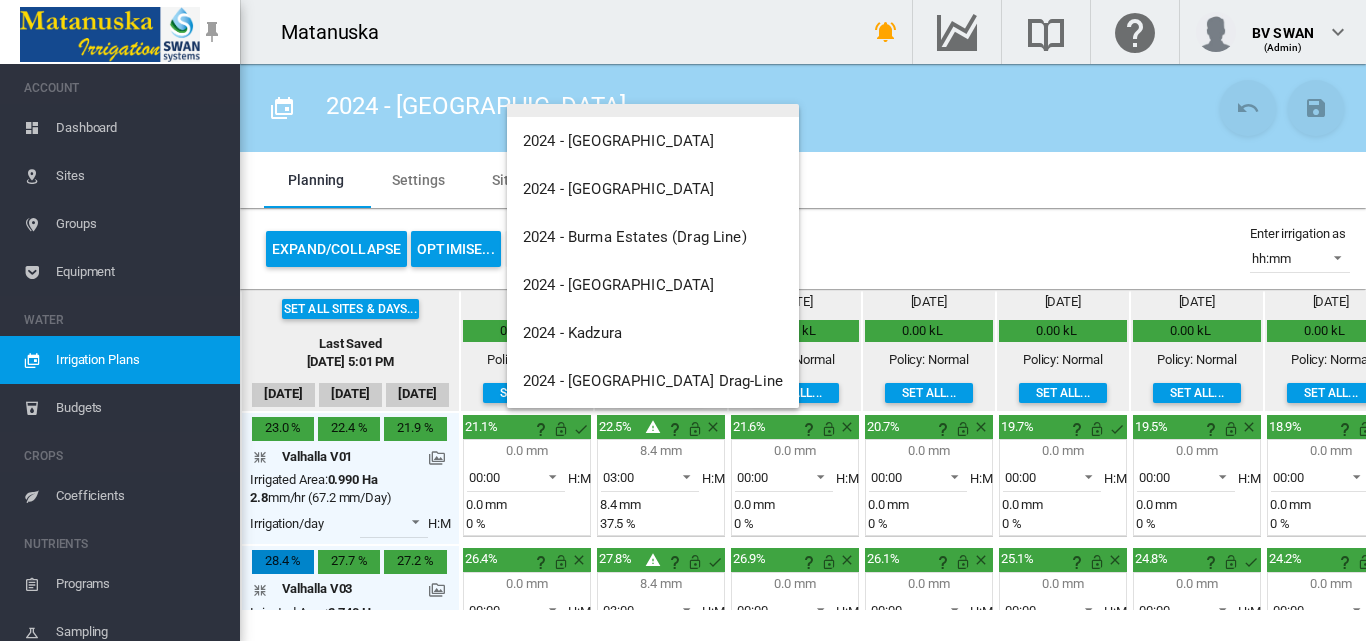 scroll, scrollTop: 200, scrollLeft: 0, axis: vertical 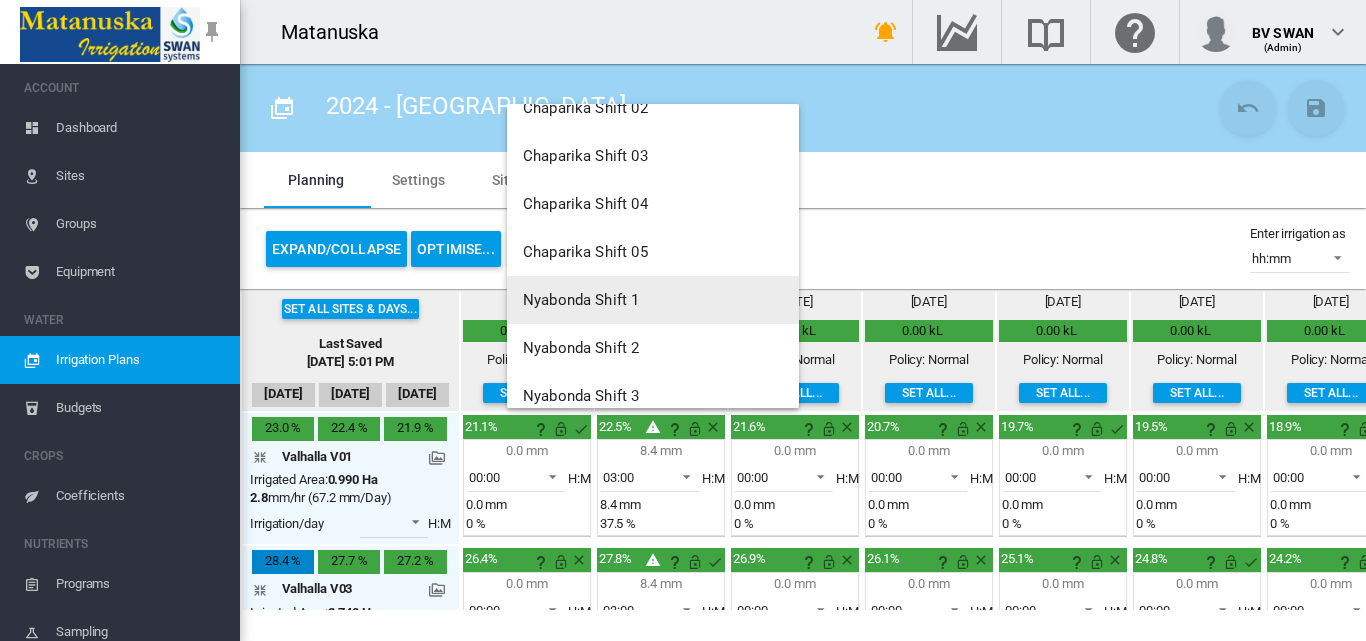 click on "Nyabonda Shift 1" at bounding box center [581, 300] 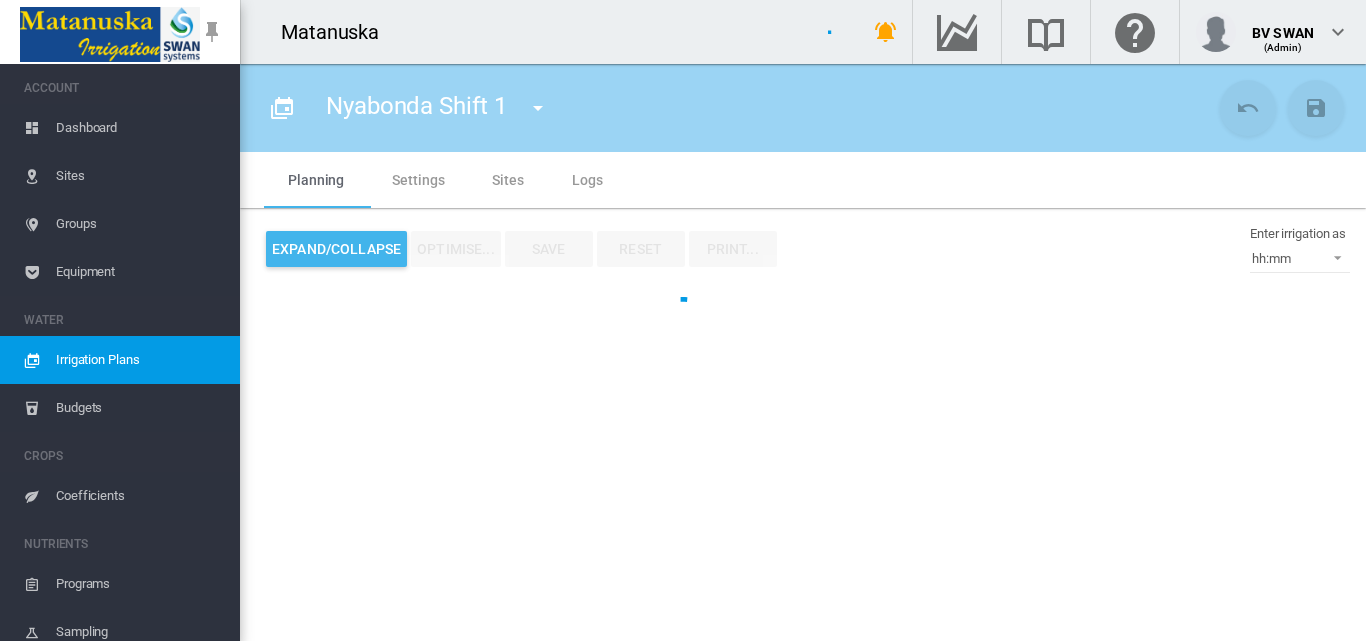 type on "**********" 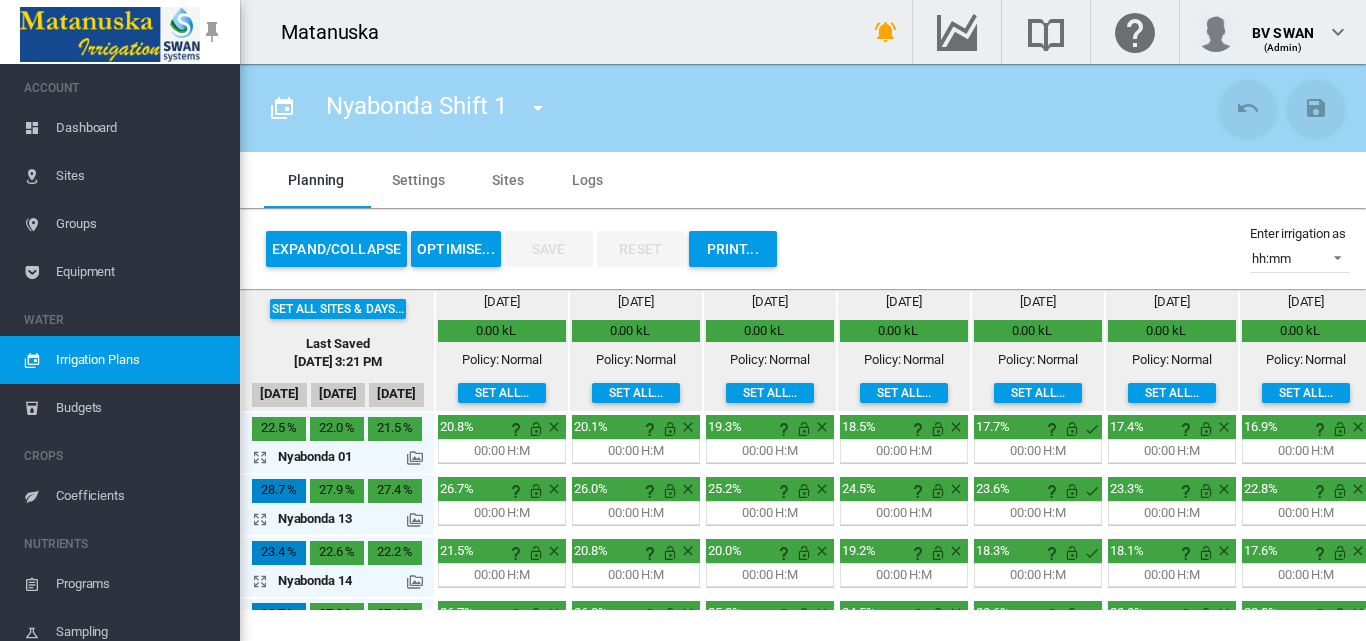 scroll, scrollTop: 66, scrollLeft: 0, axis: vertical 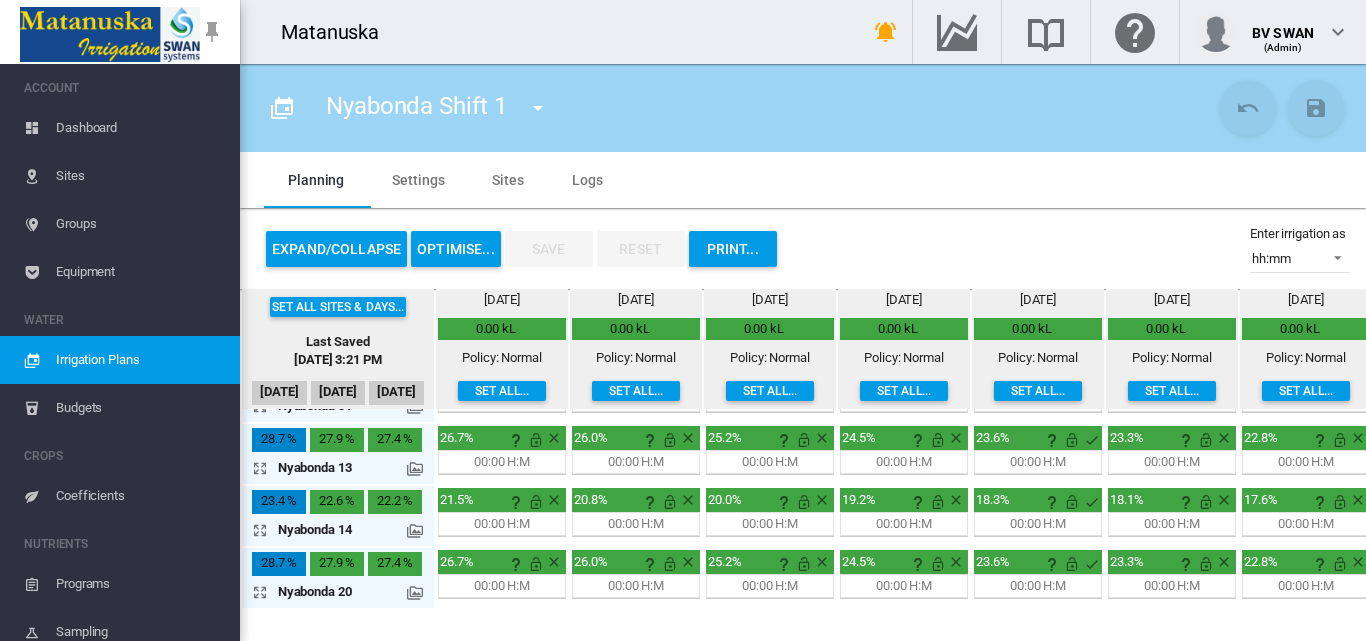 click on "Planning
Settings
Sites
Logs
Planning
Settings
Sites
Logs" 